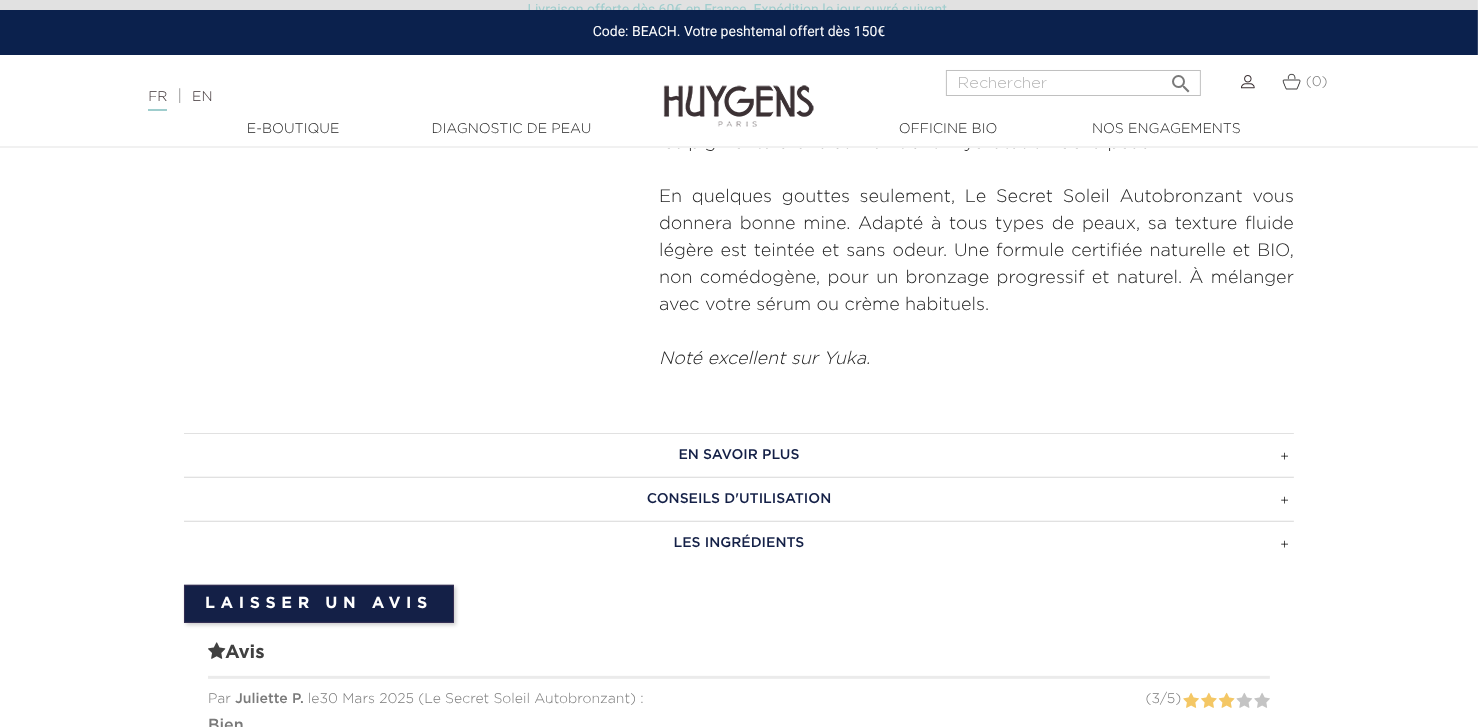 scroll, scrollTop: 1120, scrollLeft: 0, axis: vertical 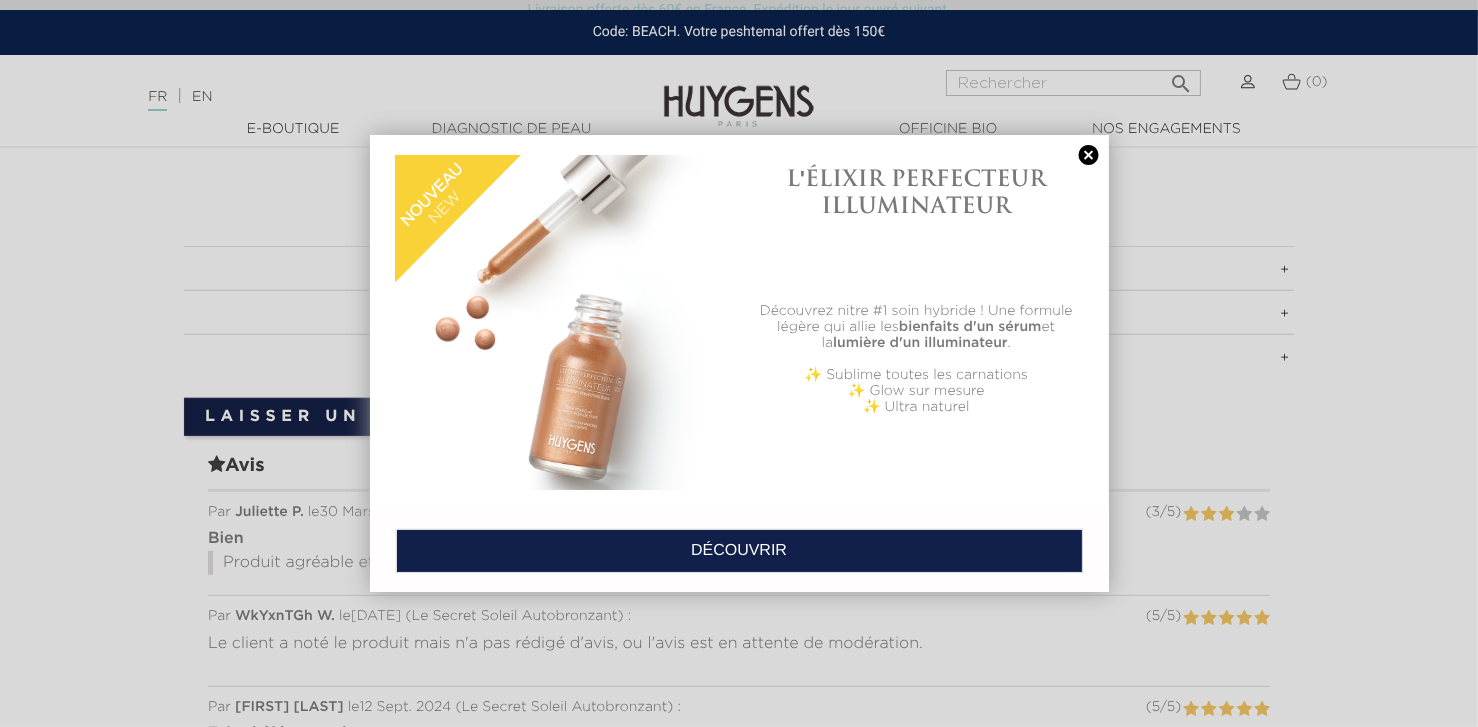 click at bounding box center (1089, 155) 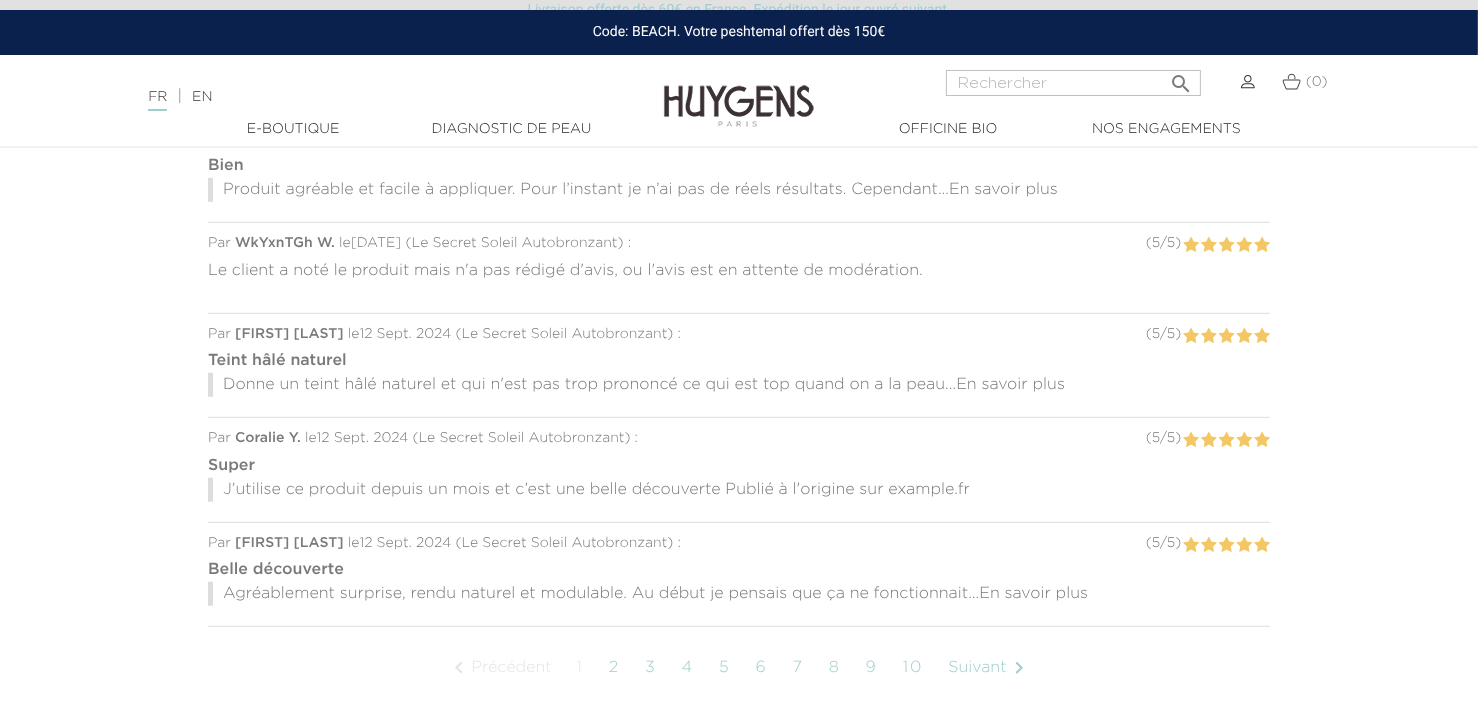 scroll, scrollTop: 1680, scrollLeft: 0, axis: vertical 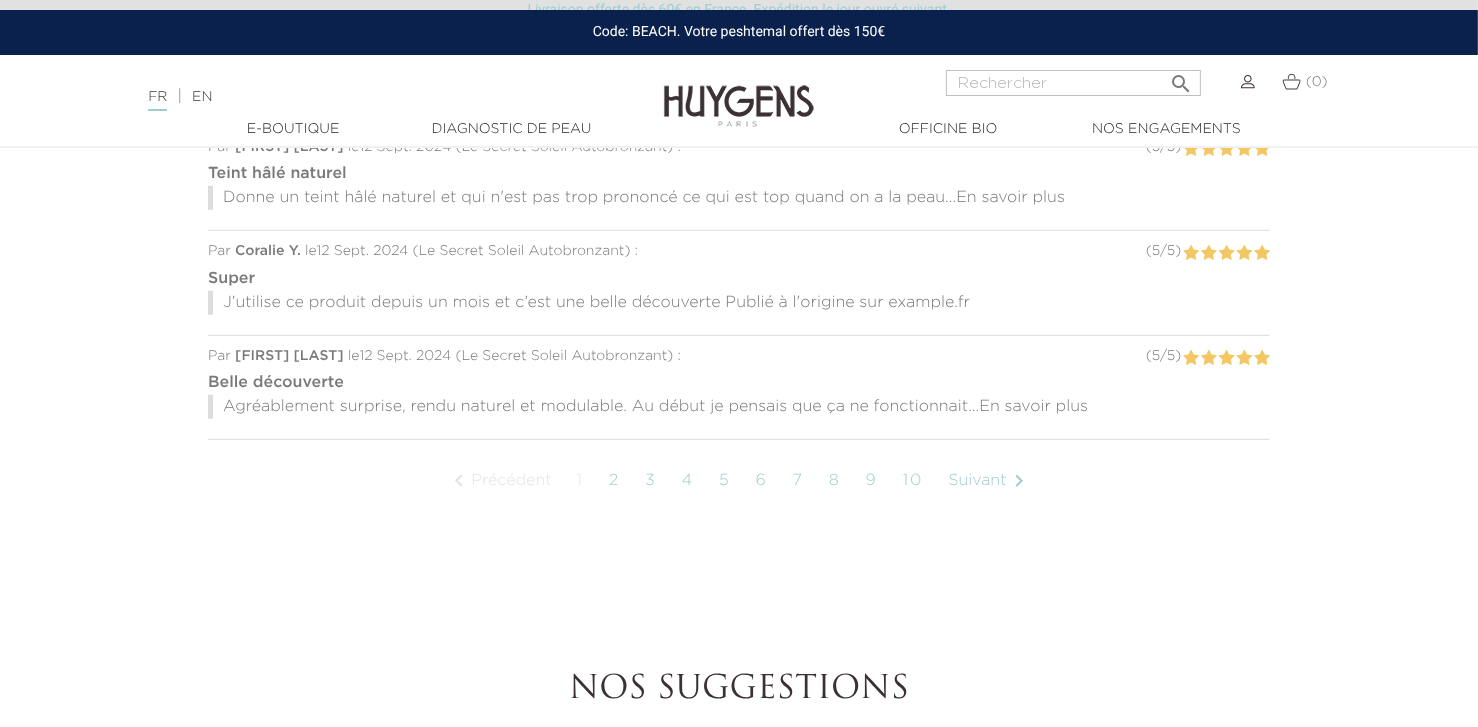 click on "2" at bounding box center (614, 481) 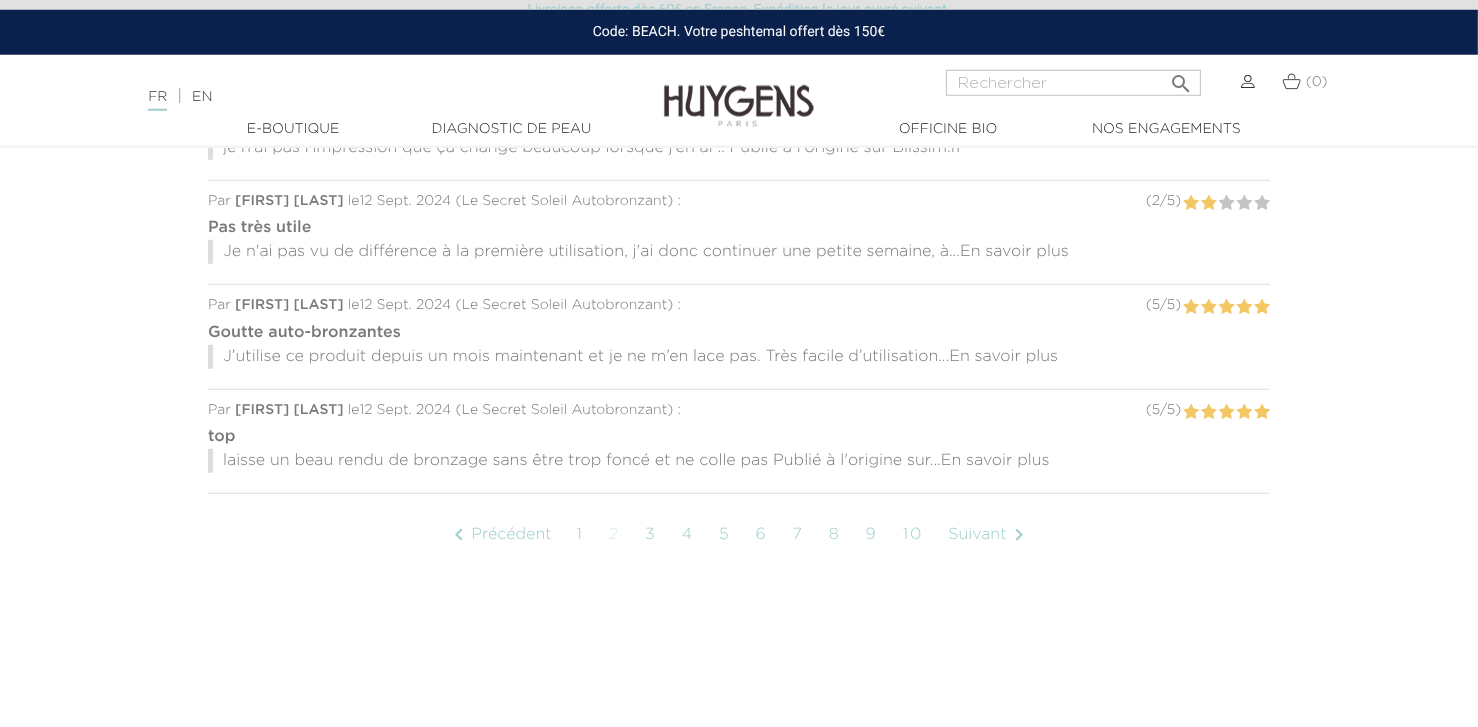 scroll, scrollTop: 1707, scrollLeft: 0, axis: vertical 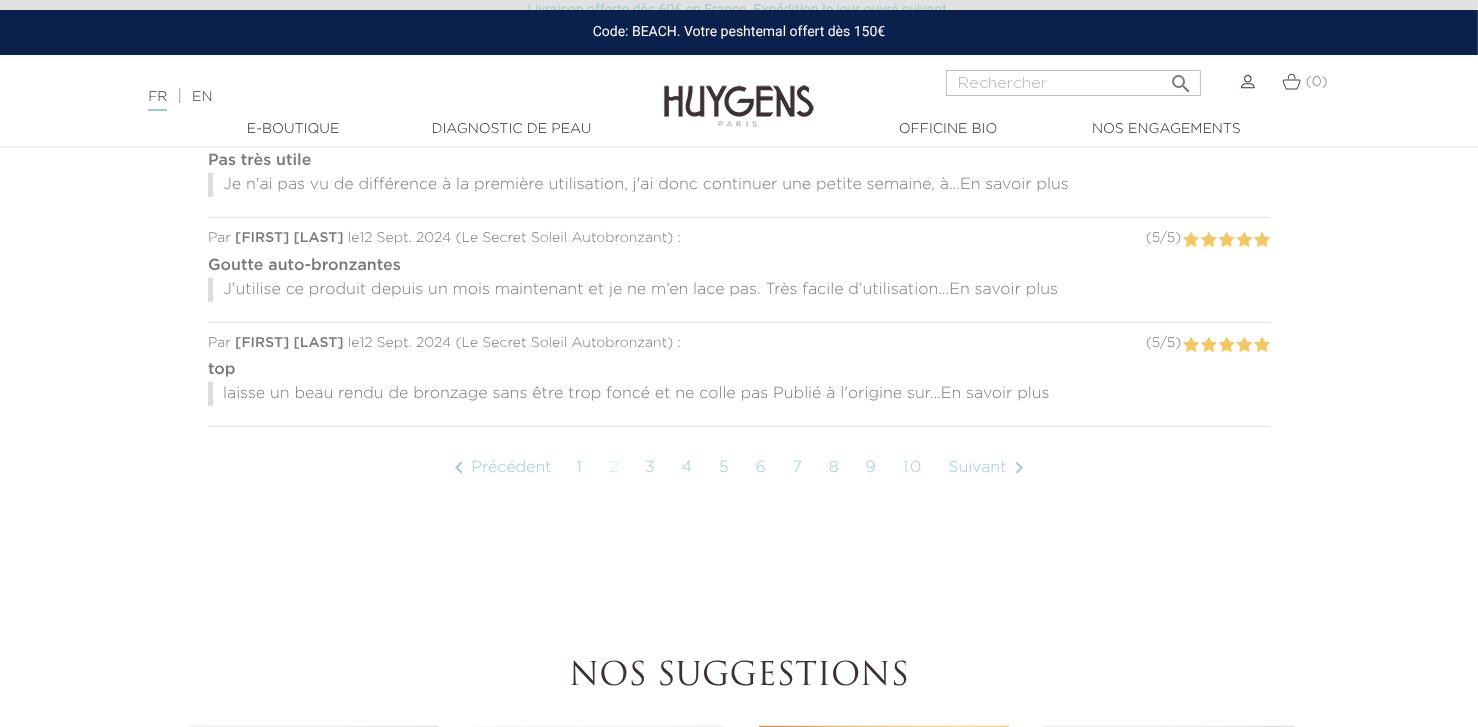 click on "3" at bounding box center (651, 468) 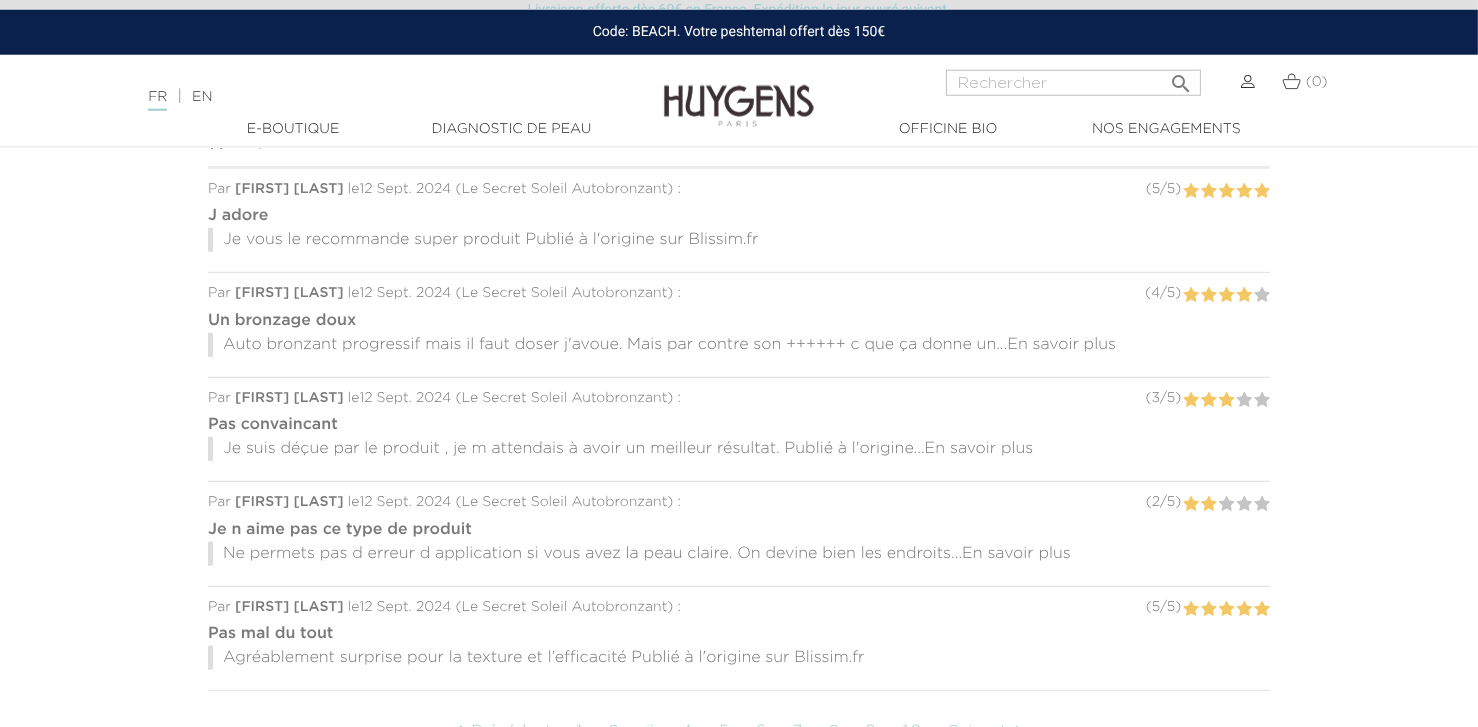 scroll, scrollTop: 1520, scrollLeft: 0, axis: vertical 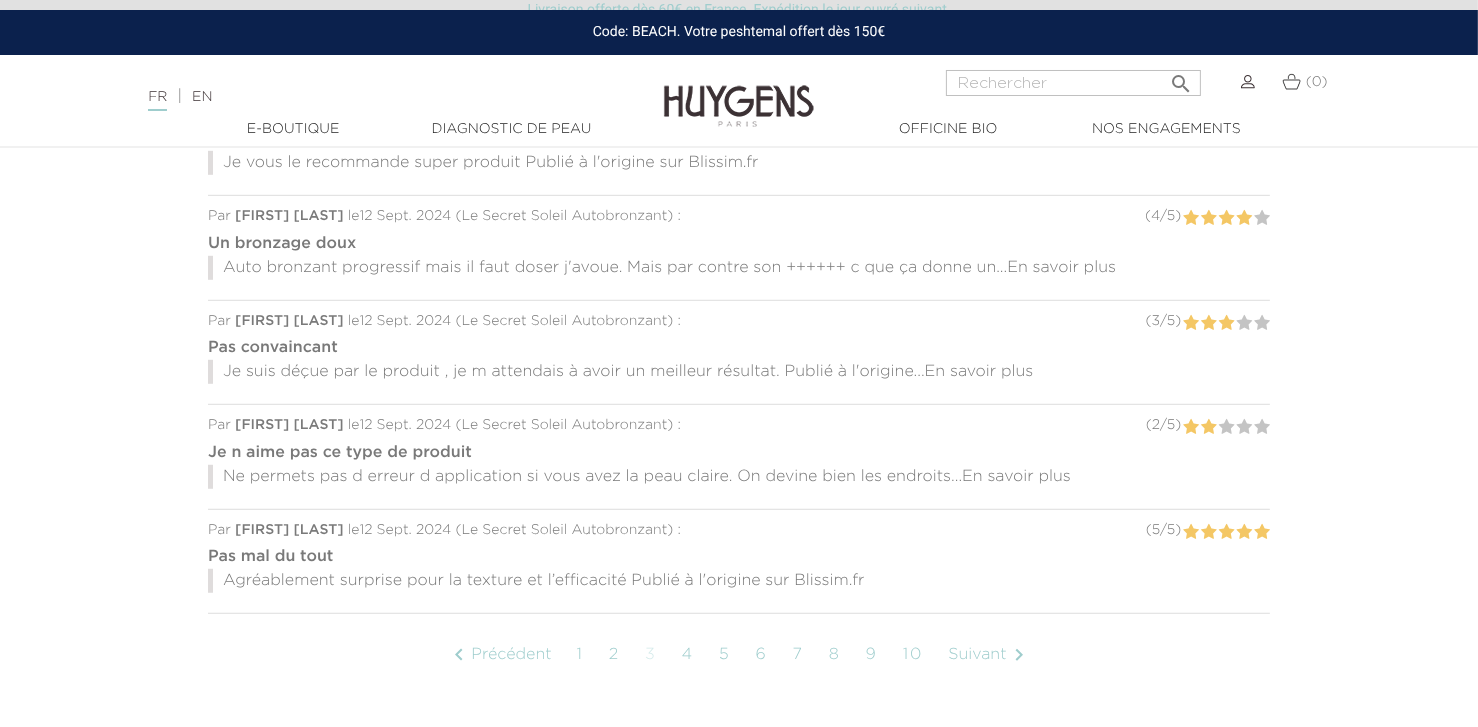 click on "En savoir plus" at bounding box center [1061, 268] 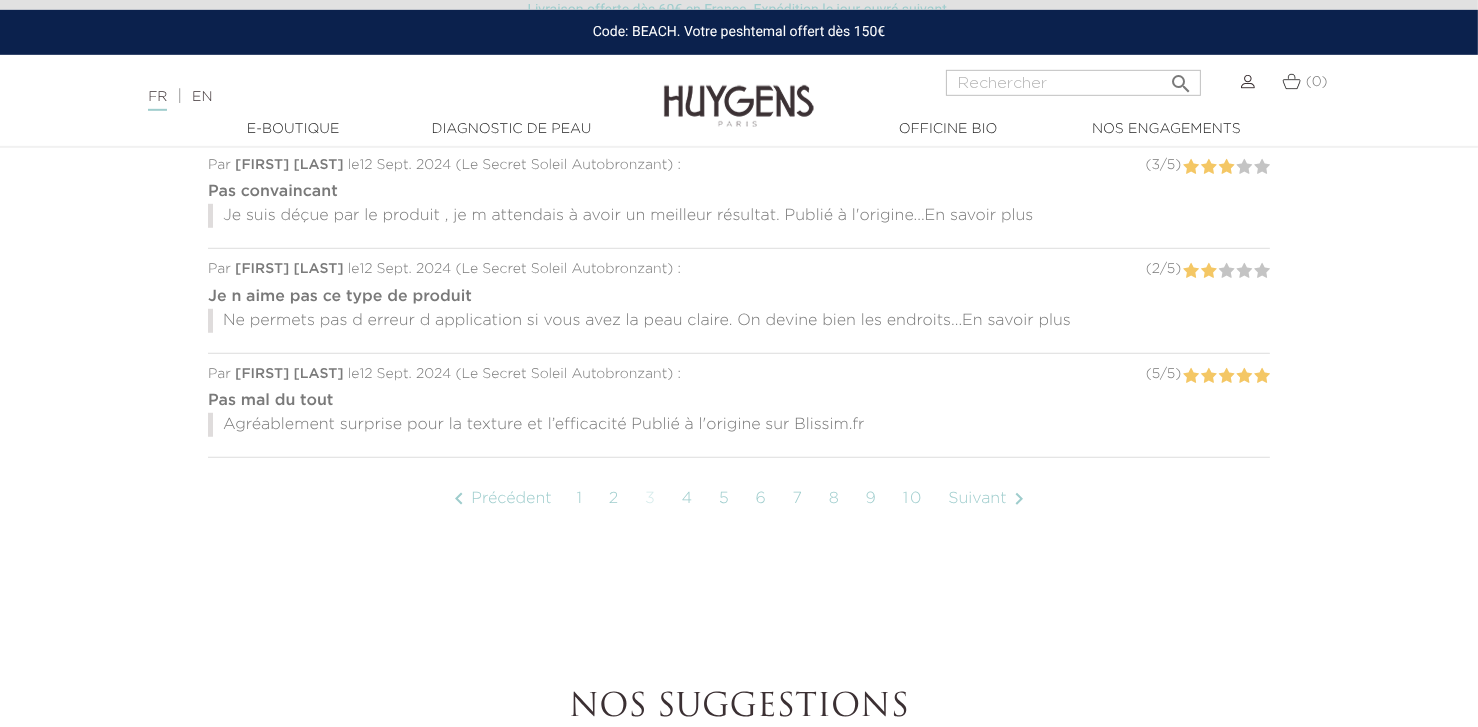scroll, scrollTop: 1707, scrollLeft: 0, axis: vertical 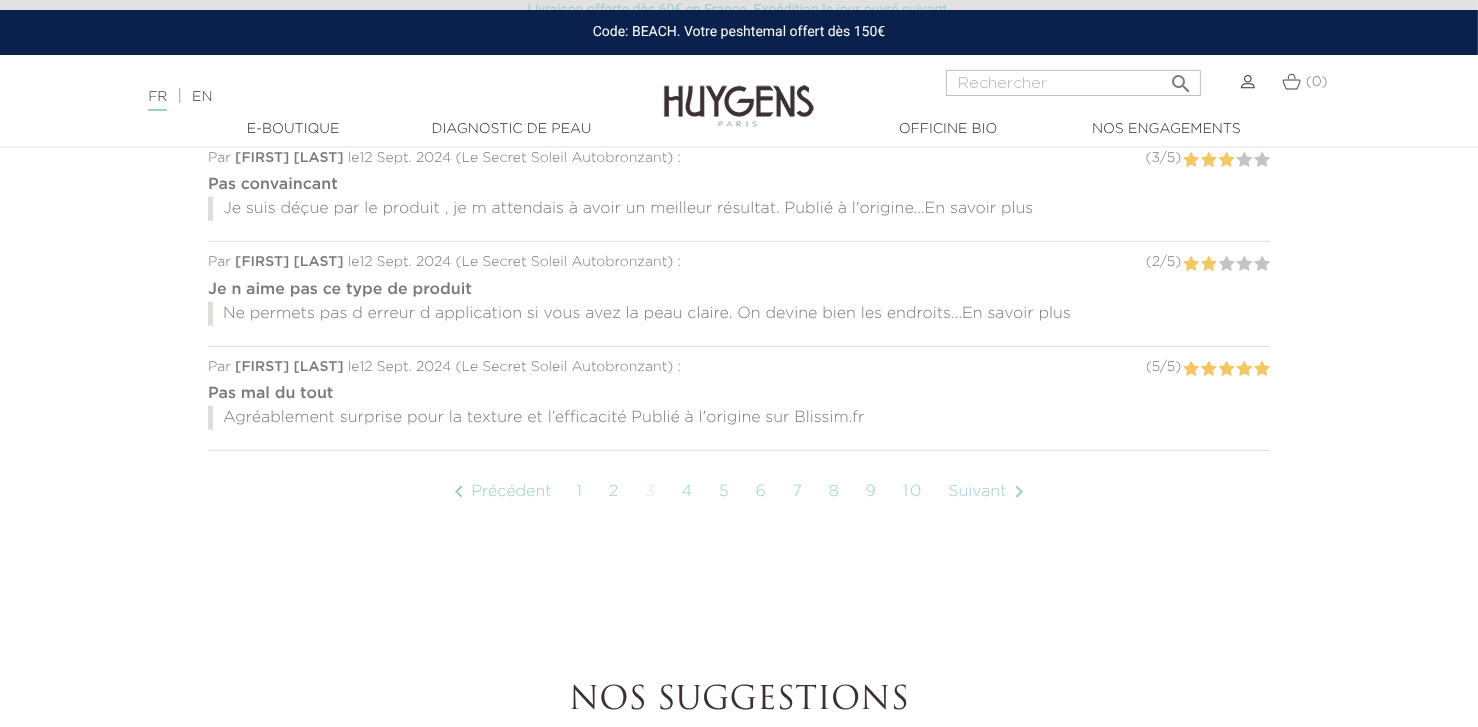 click on "1" at bounding box center (580, 492) 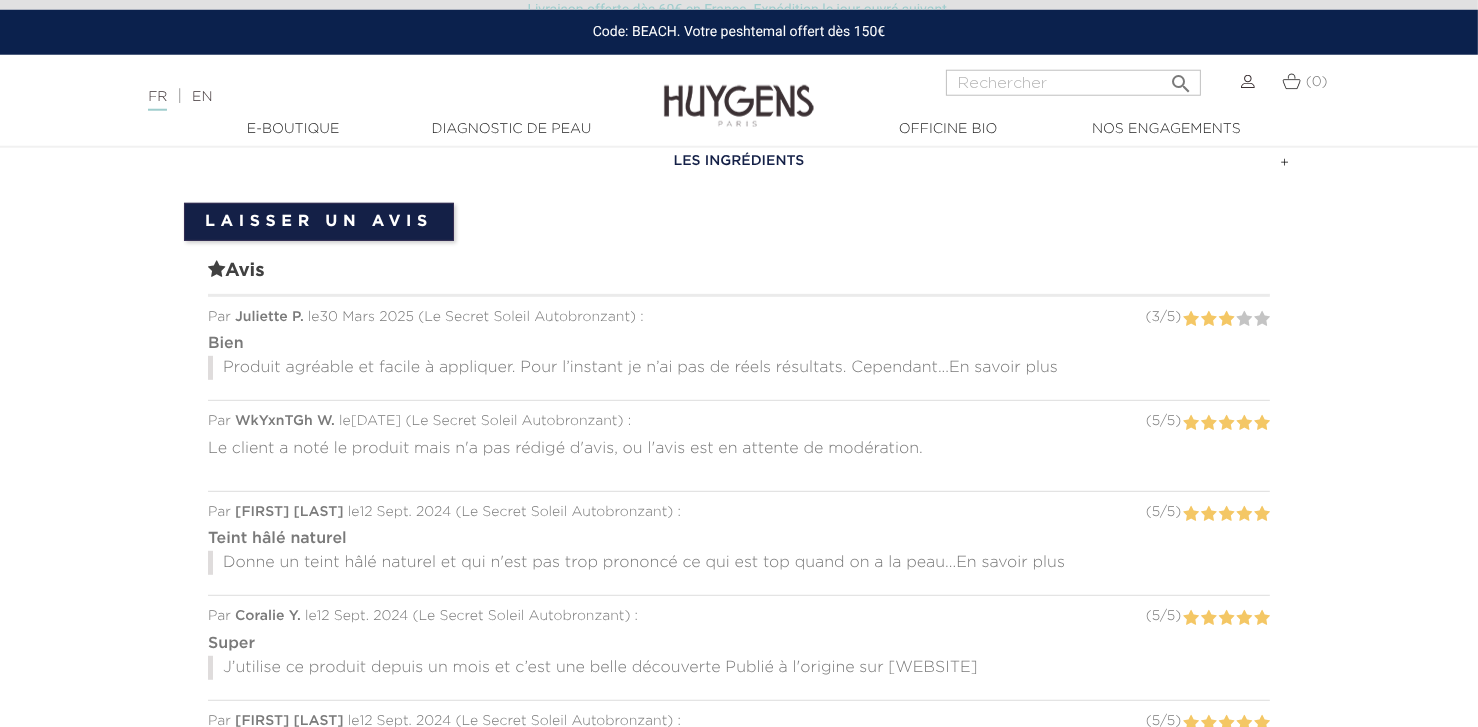 scroll, scrollTop: 1311, scrollLeft: 0, axis: vertical 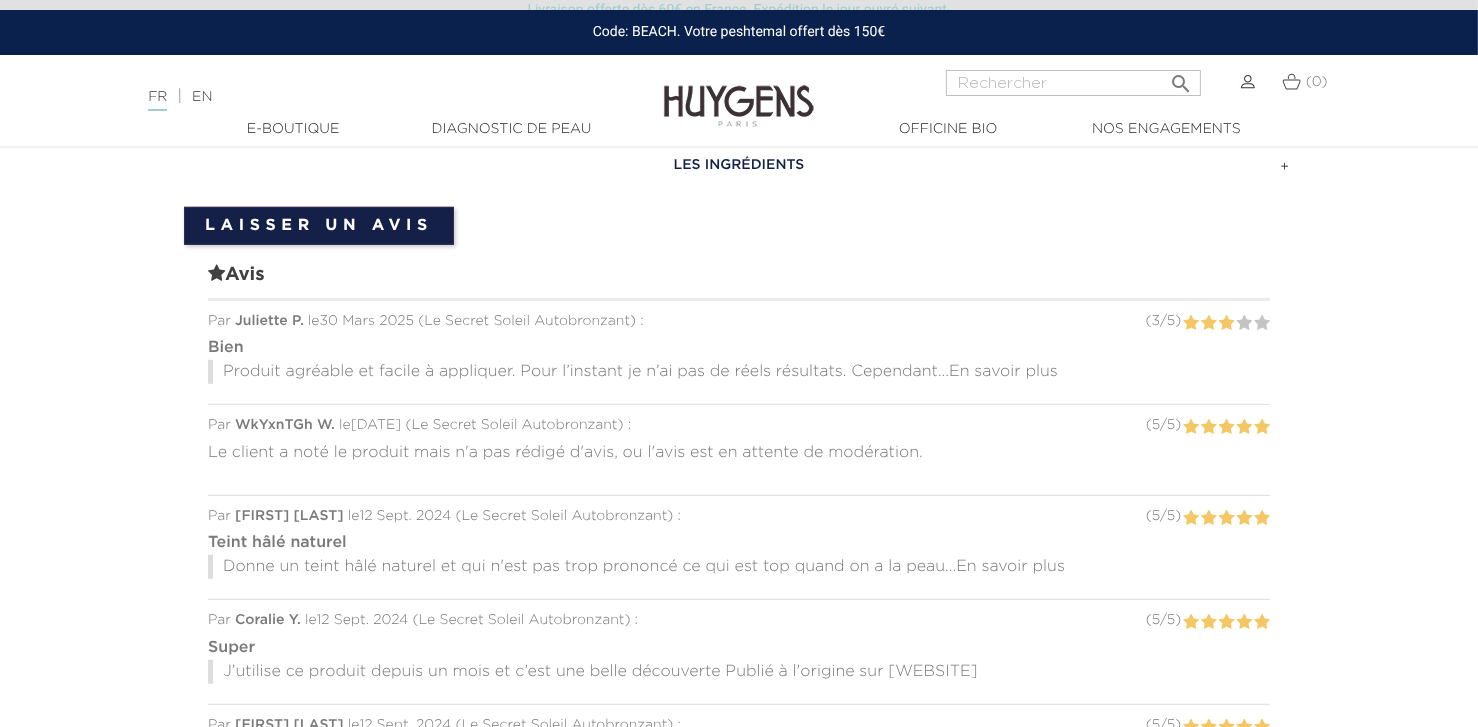 click on "En savoir plus" at bounding box center (1003, 372) 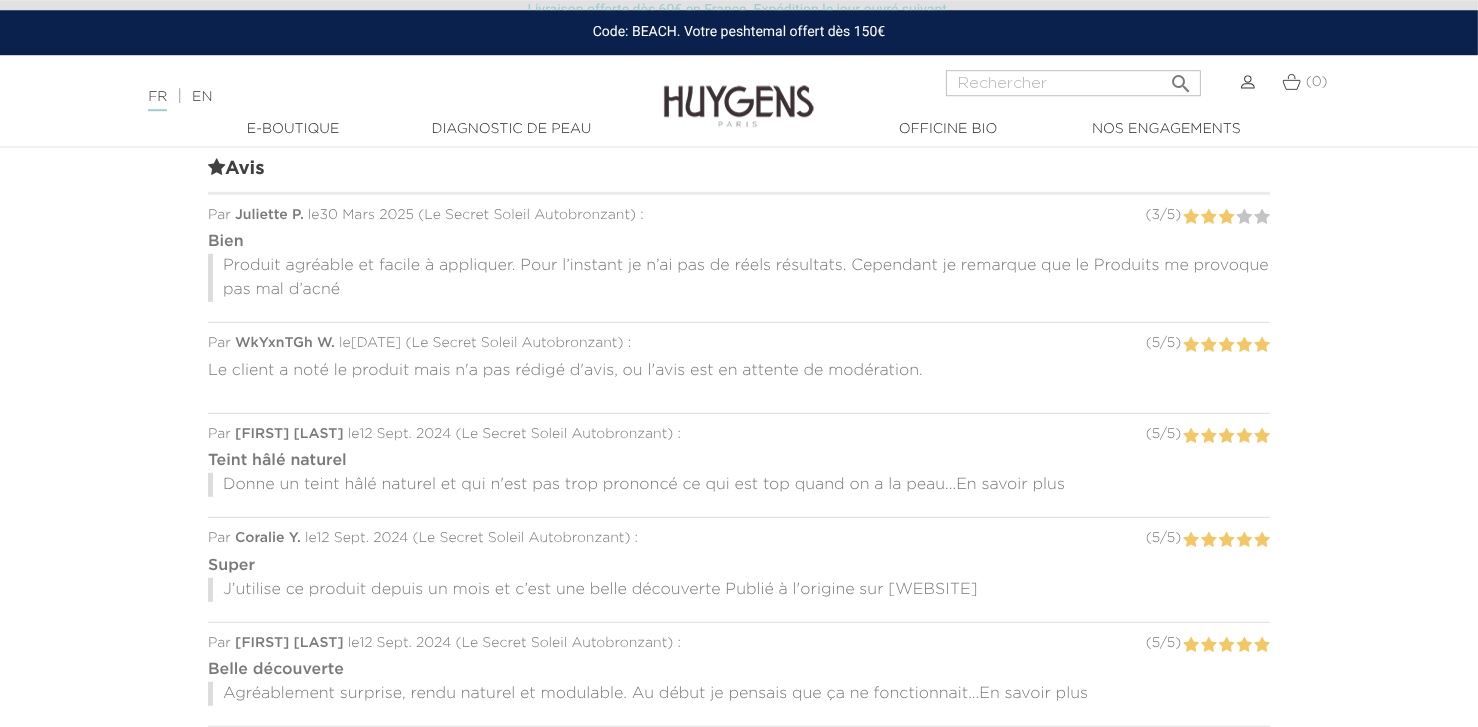 scroll, scrollTop: 1498, scrollLeft: 0, axis: vertical 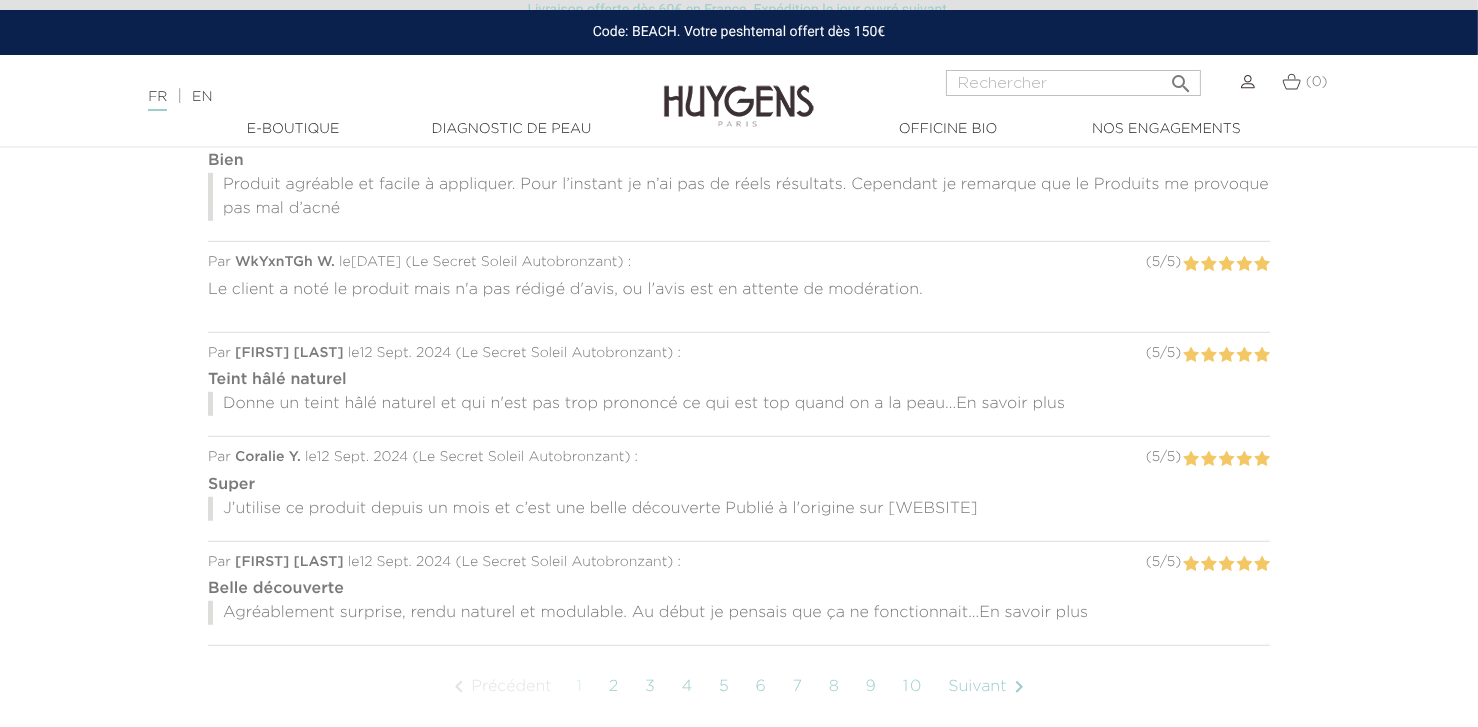 click on "En savoir plus" at bounding box center (1010, 404) 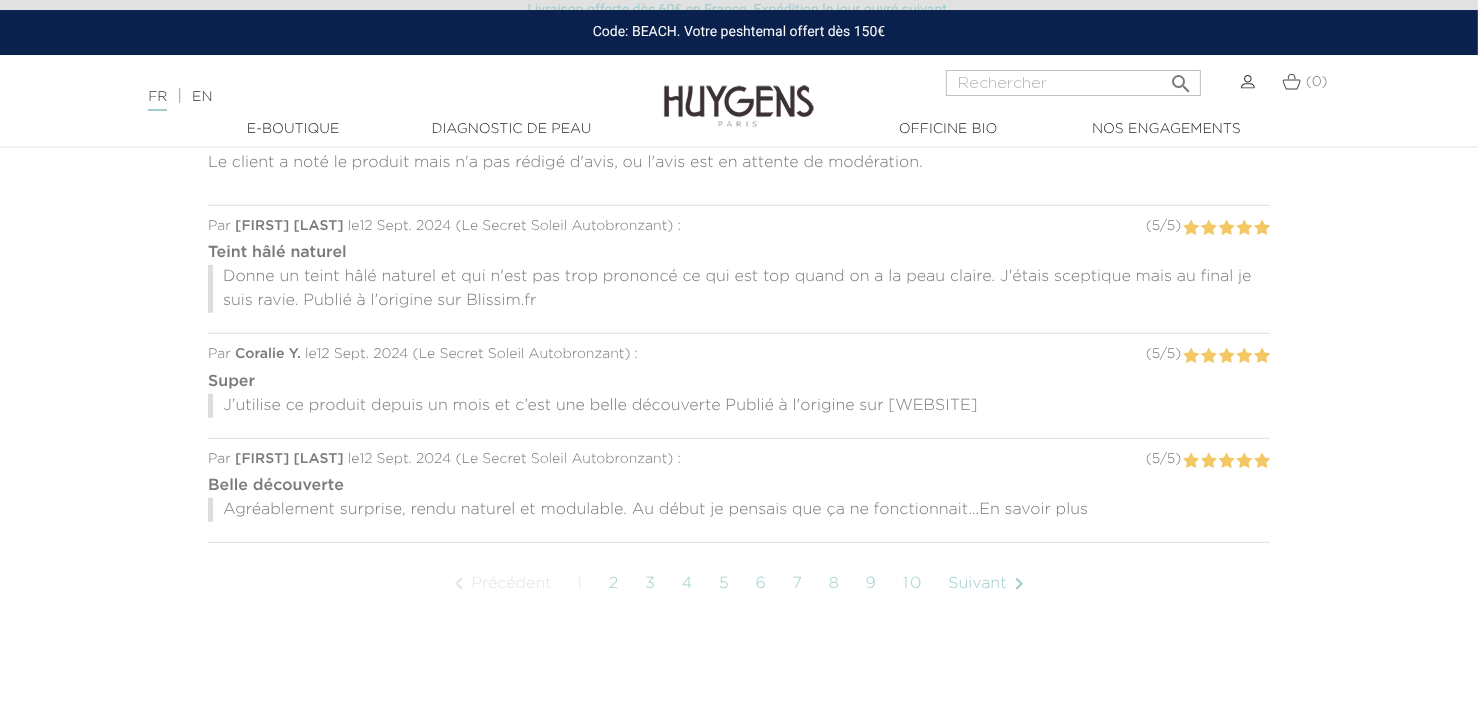 scroll, scrollTop: 1685, scrollLeft: 0, axis: vertical 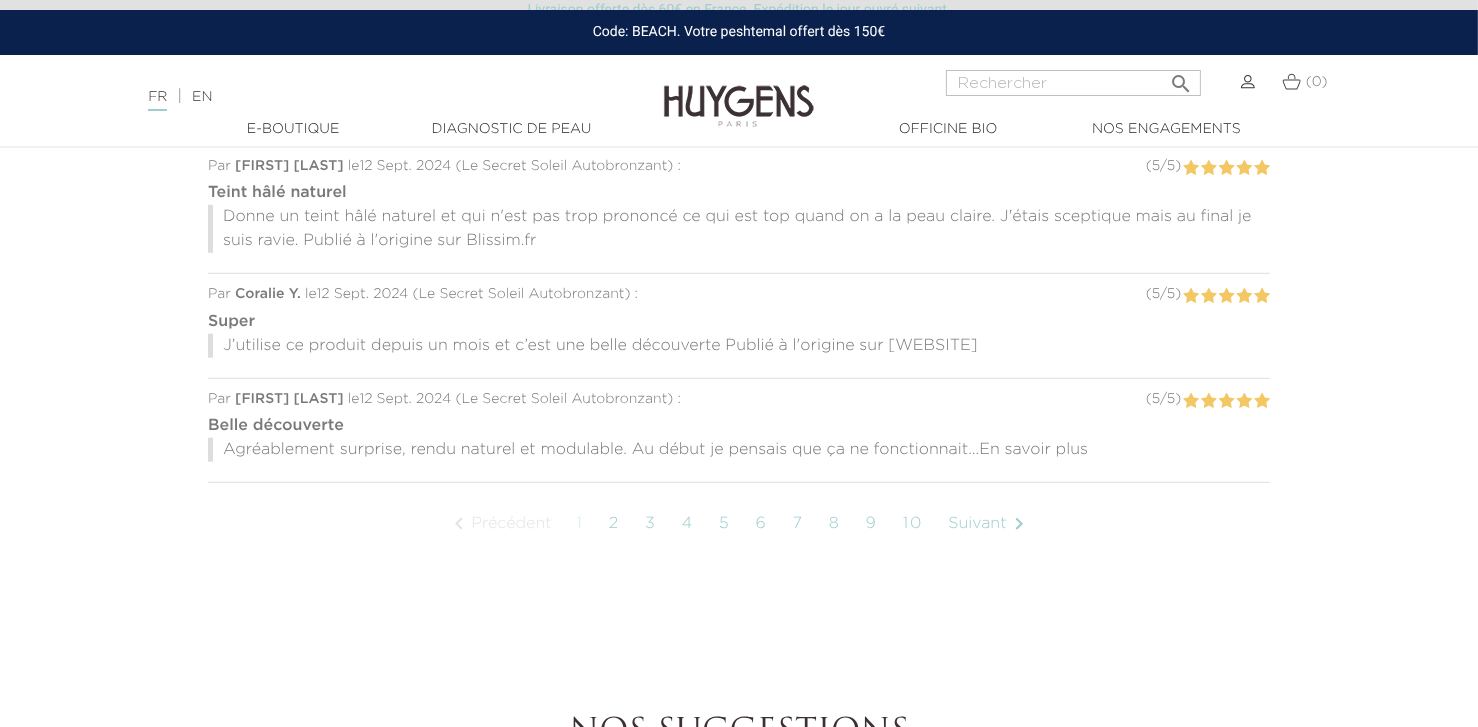 click on "En savoir plus" at bounding box center (1033, 450) 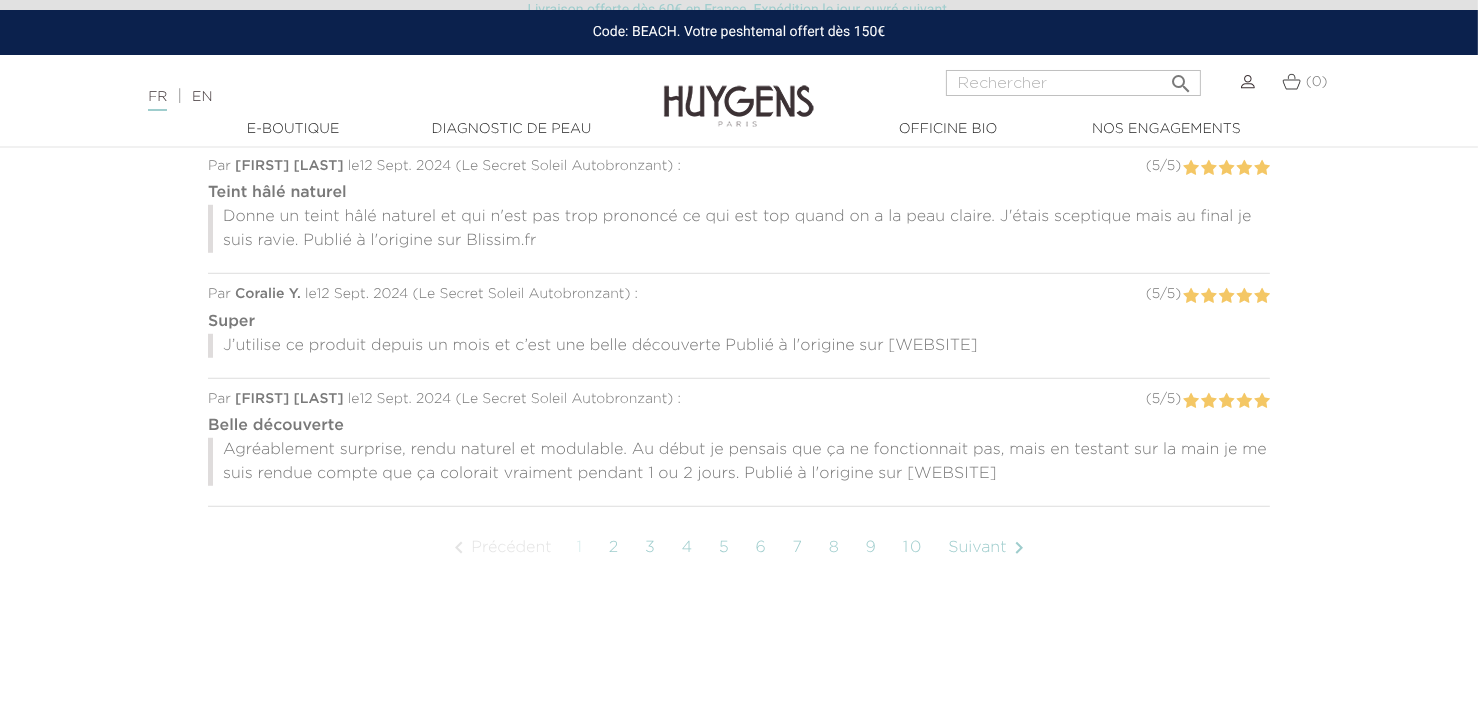 click on "Suivant  " at bounding box center [989, 548] 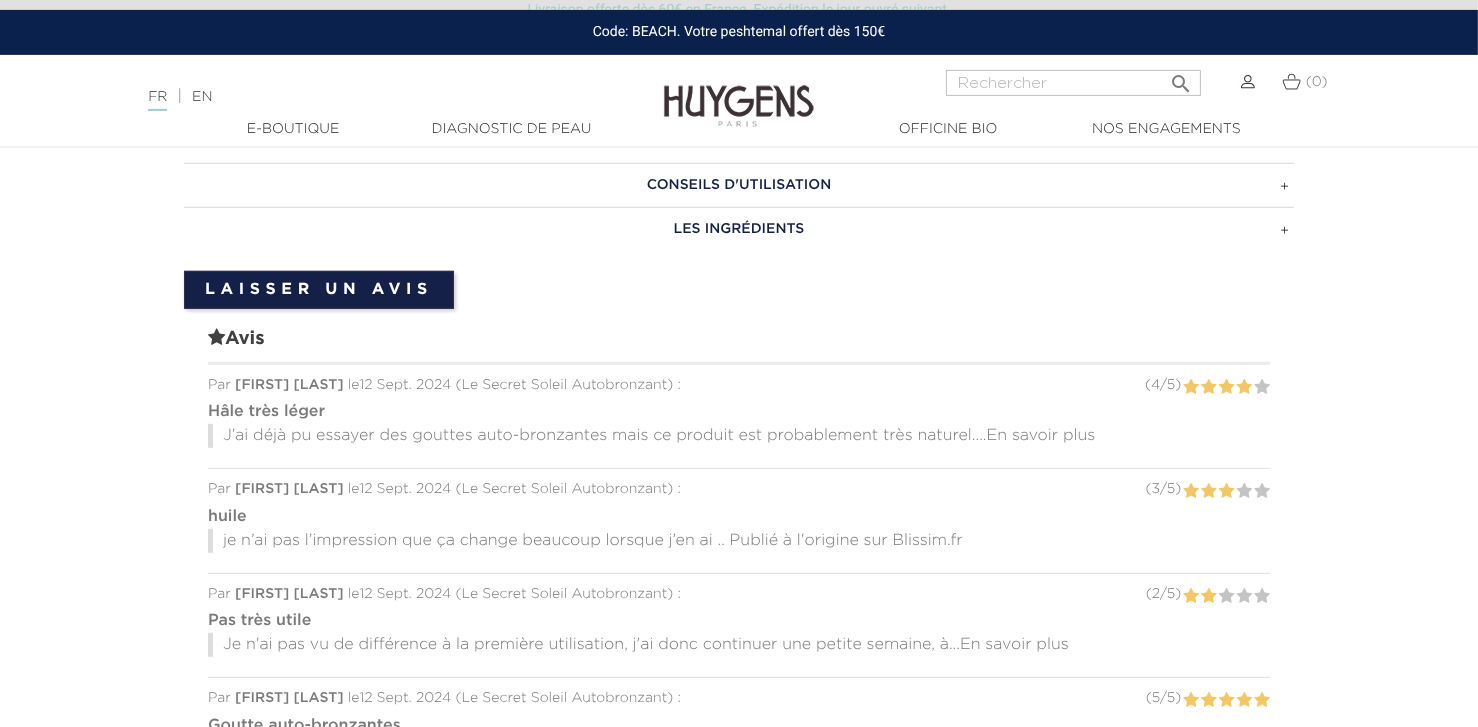 scroll, scrollTop: 1306, scrollLeft: 0, axis: vertical 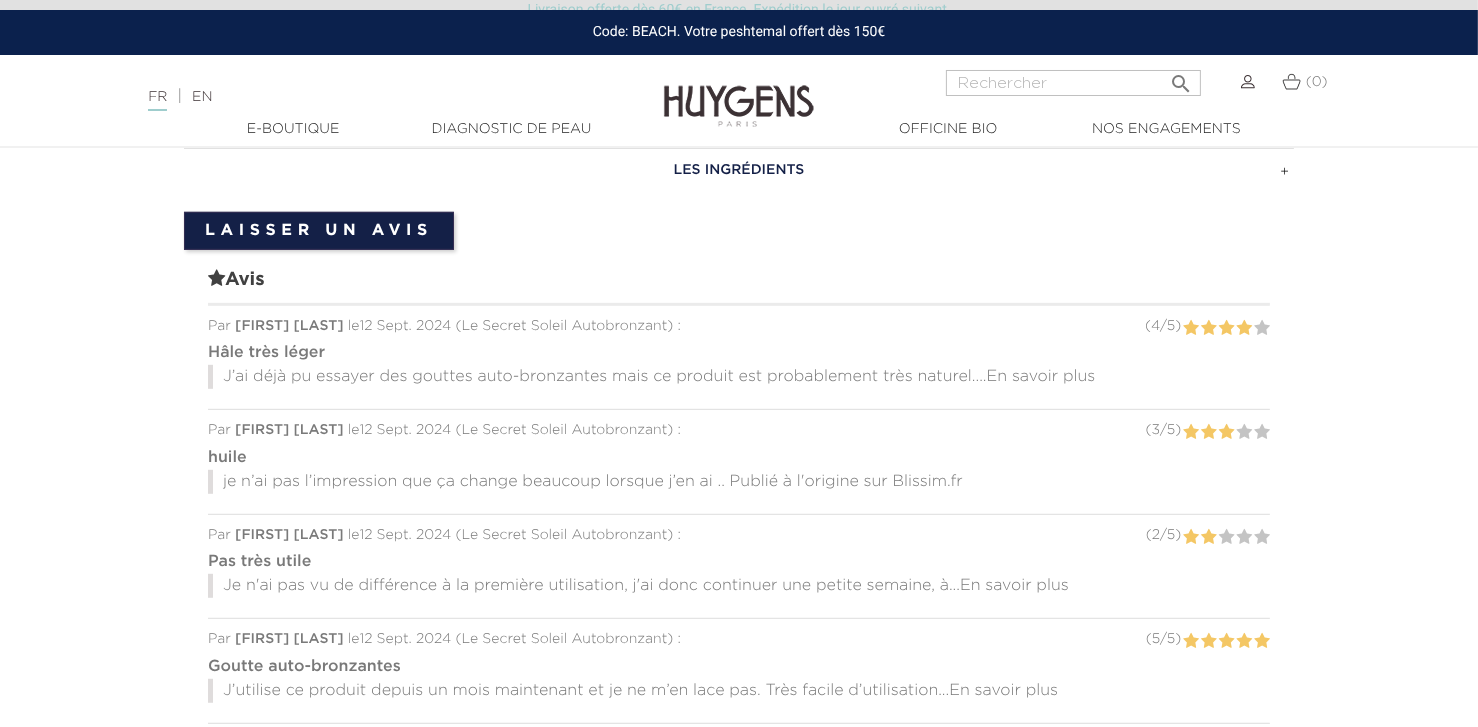 click on "En savoir plus" at bounding box center [1041, 377] 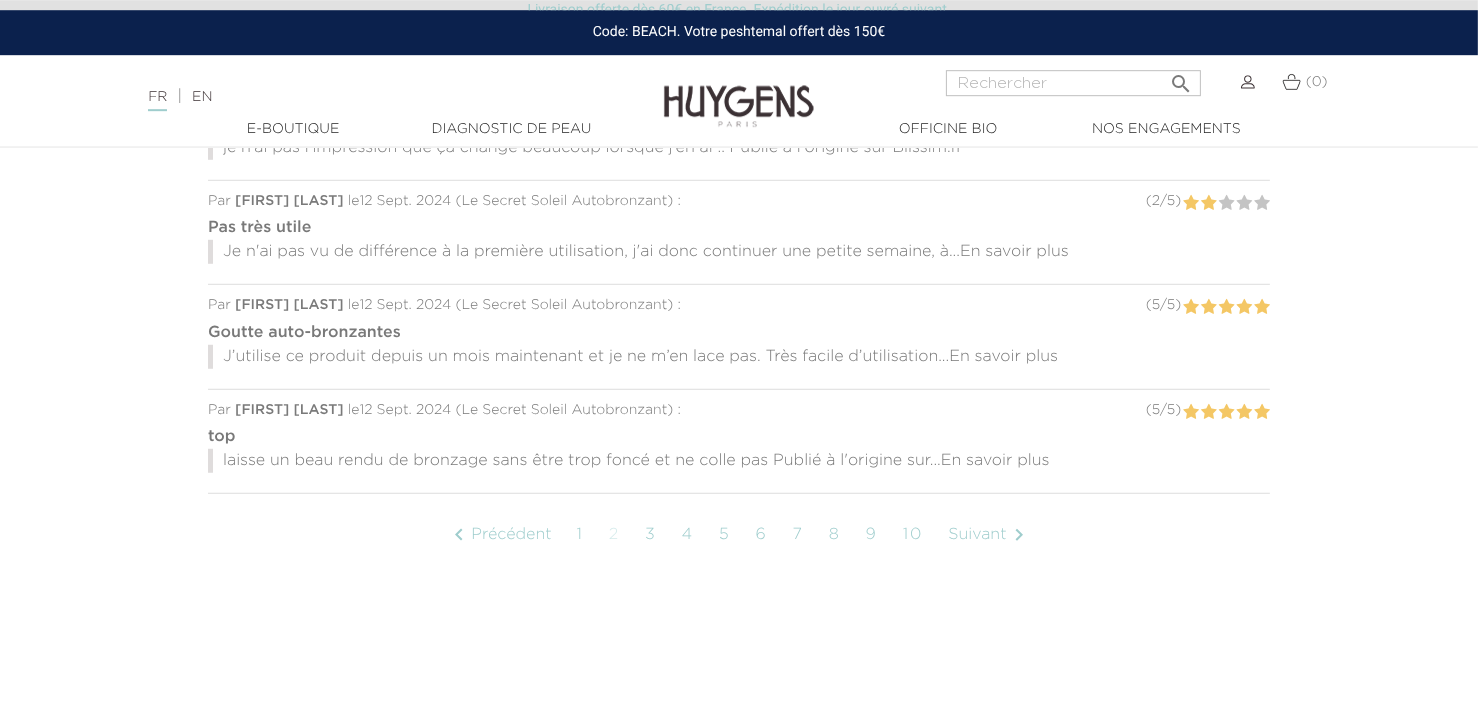 scroll, scrollTop: 1680, scrollLeft: 0, axis: vertical 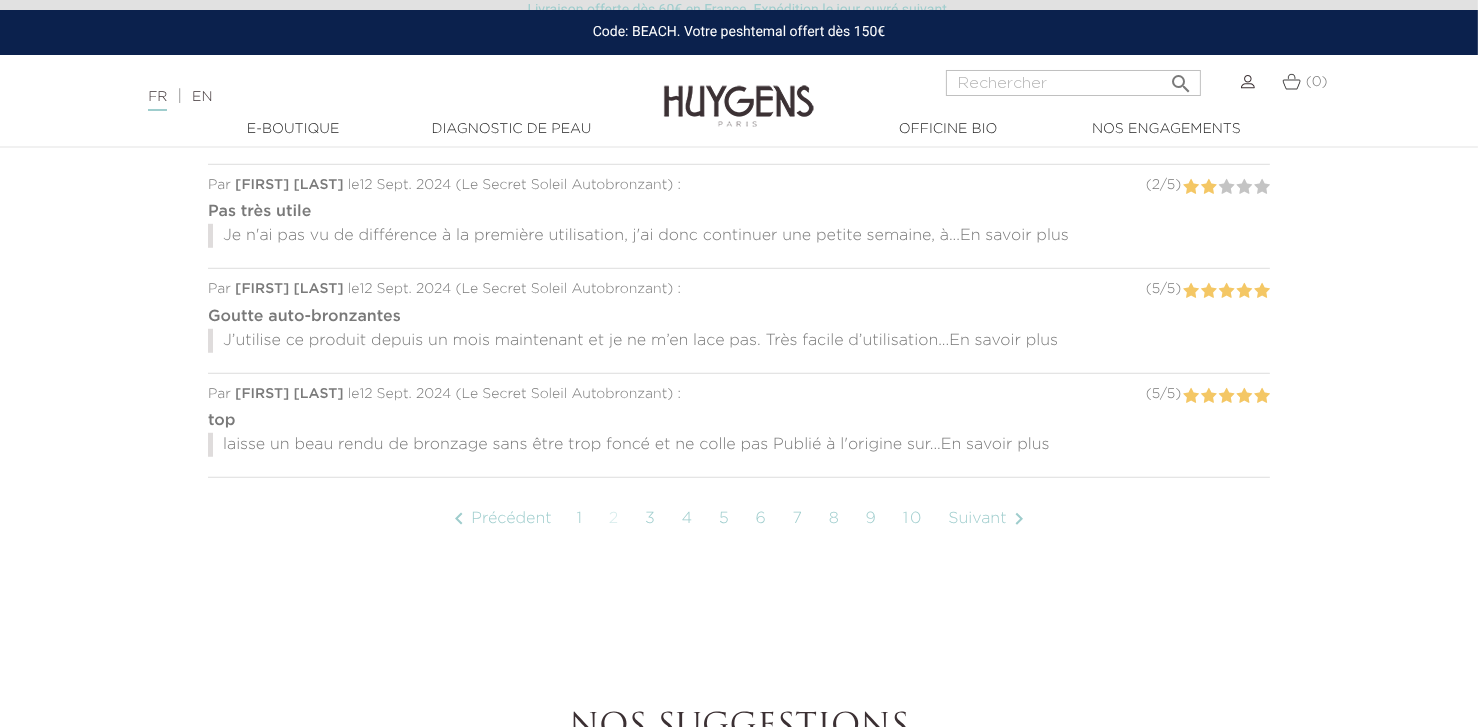 click on "En savoir plus" at bounding box center (1014, 236) 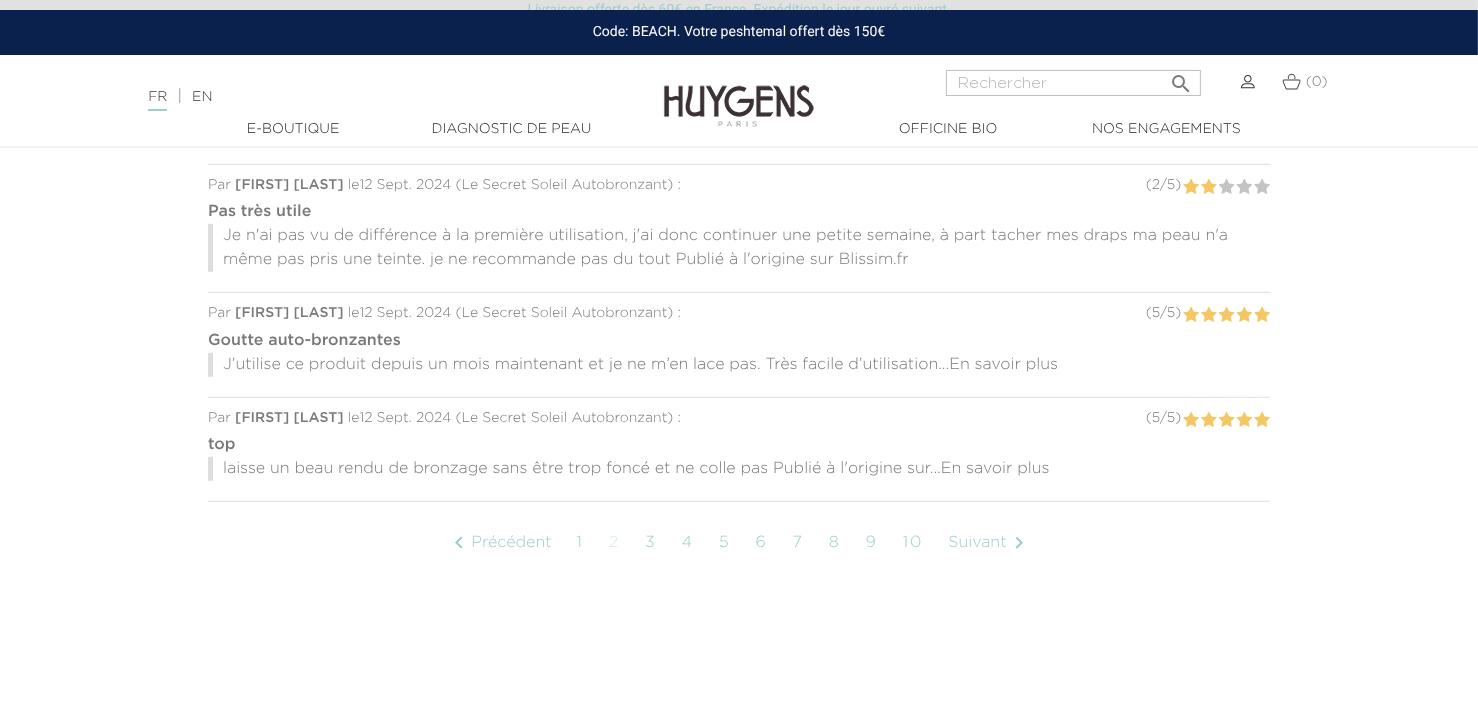 click on "En savoir plus" at bounding box center [1003, 365] 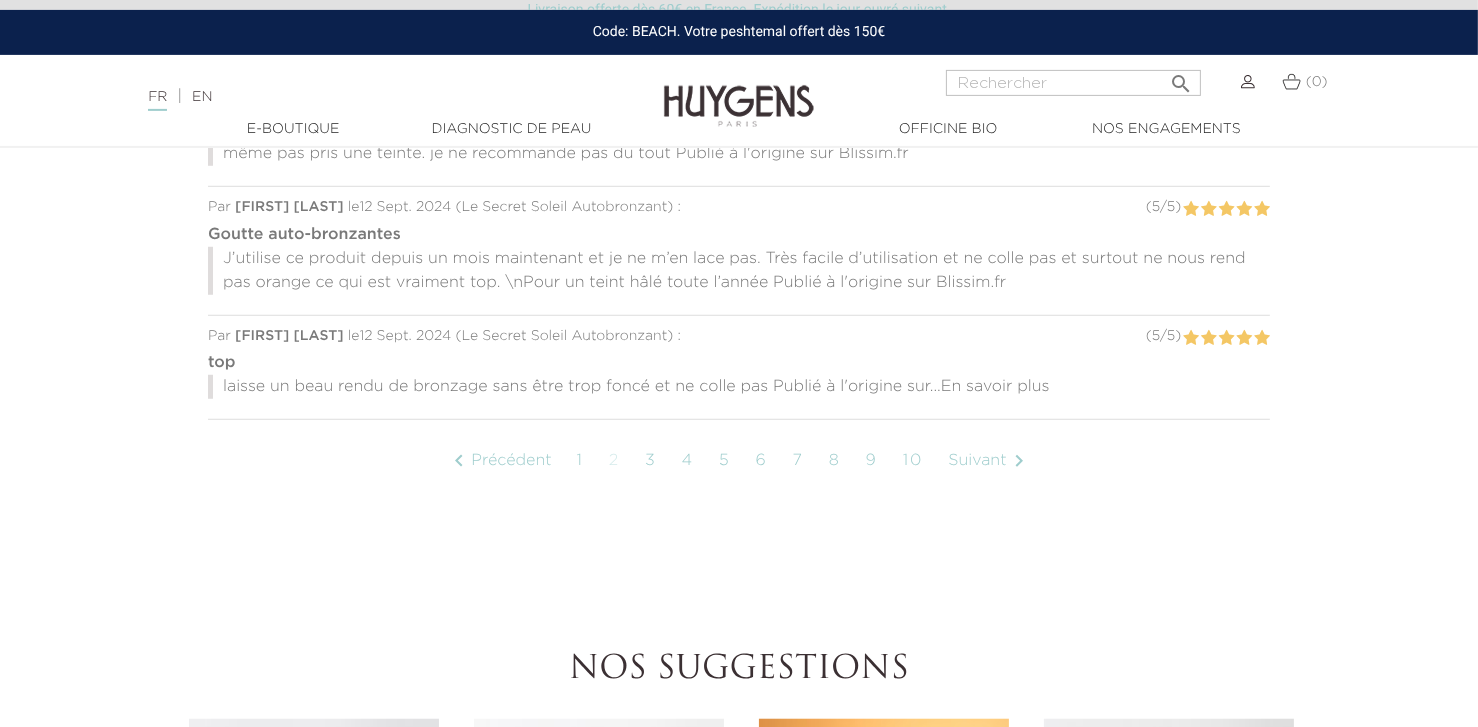 scroll, scrollTop: 1866, scrollLeft: 0, axis: vertical 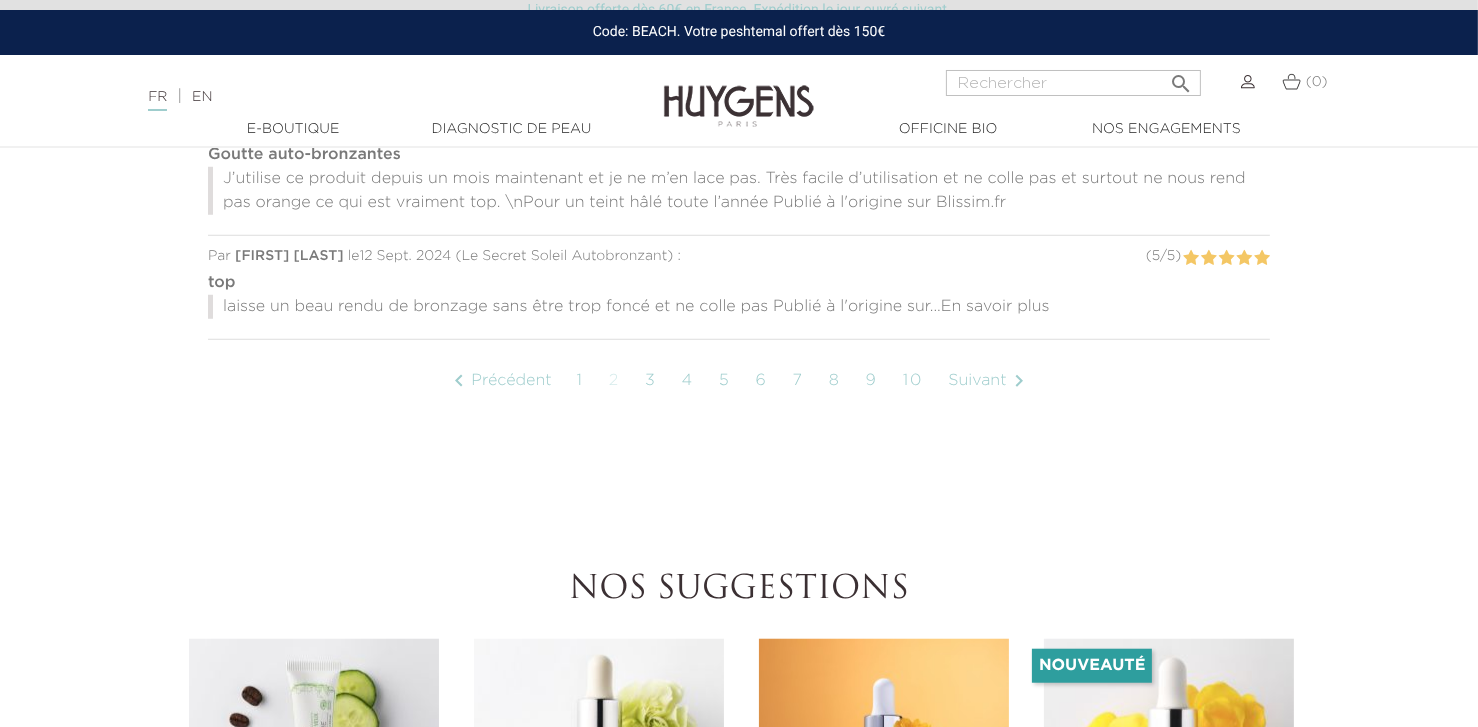 click on "En savoir plus" at bounding box center [995, 307] 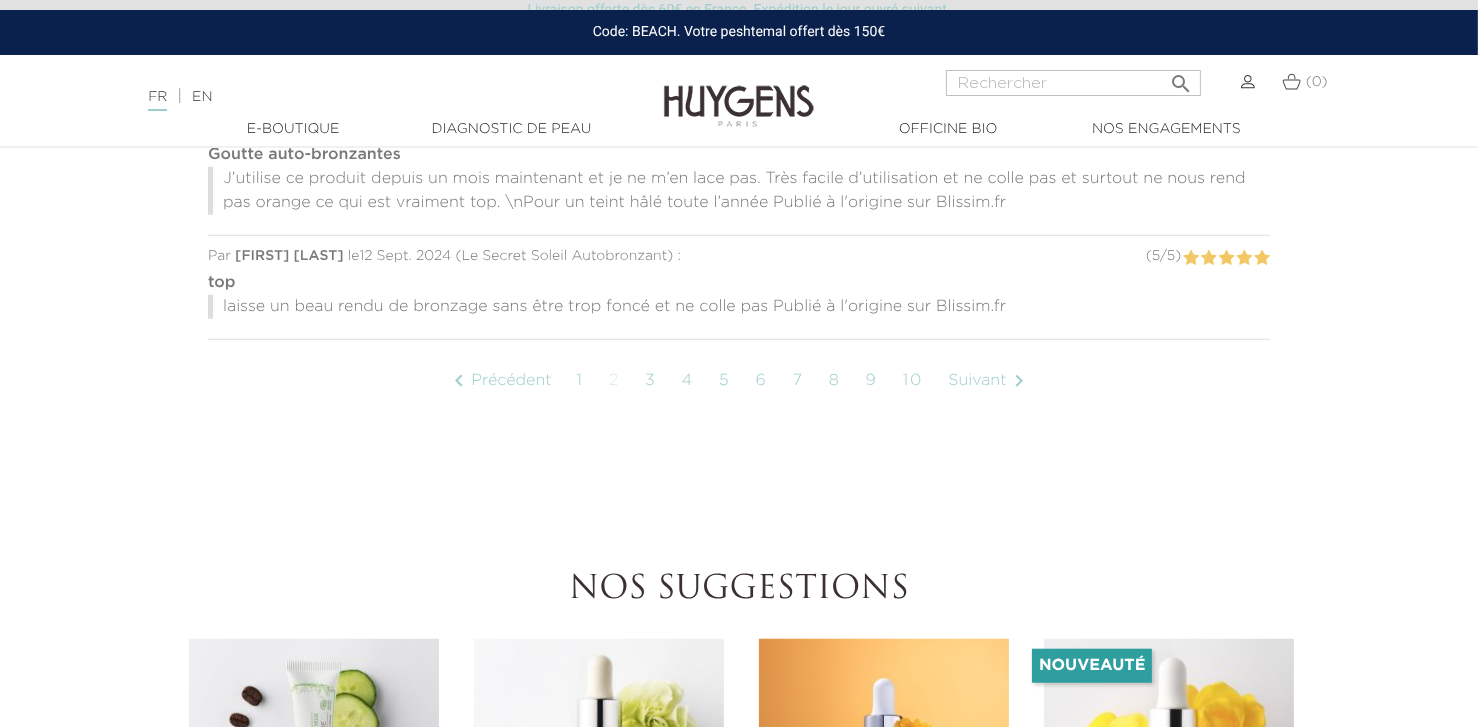 click on "Suivant  " at bounding box center (989, 381) 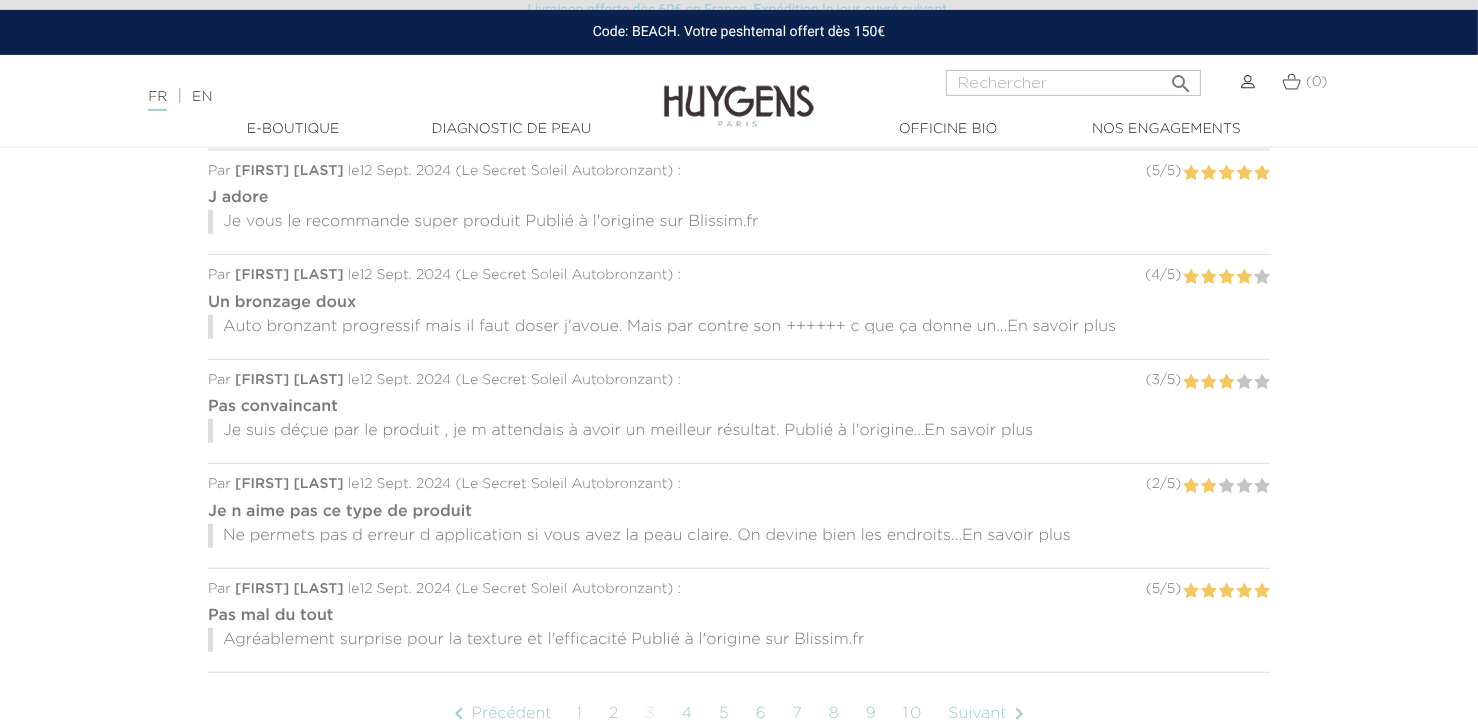 scroll, scrollTop: 1520, scrollLeft: 0, axis: vertical 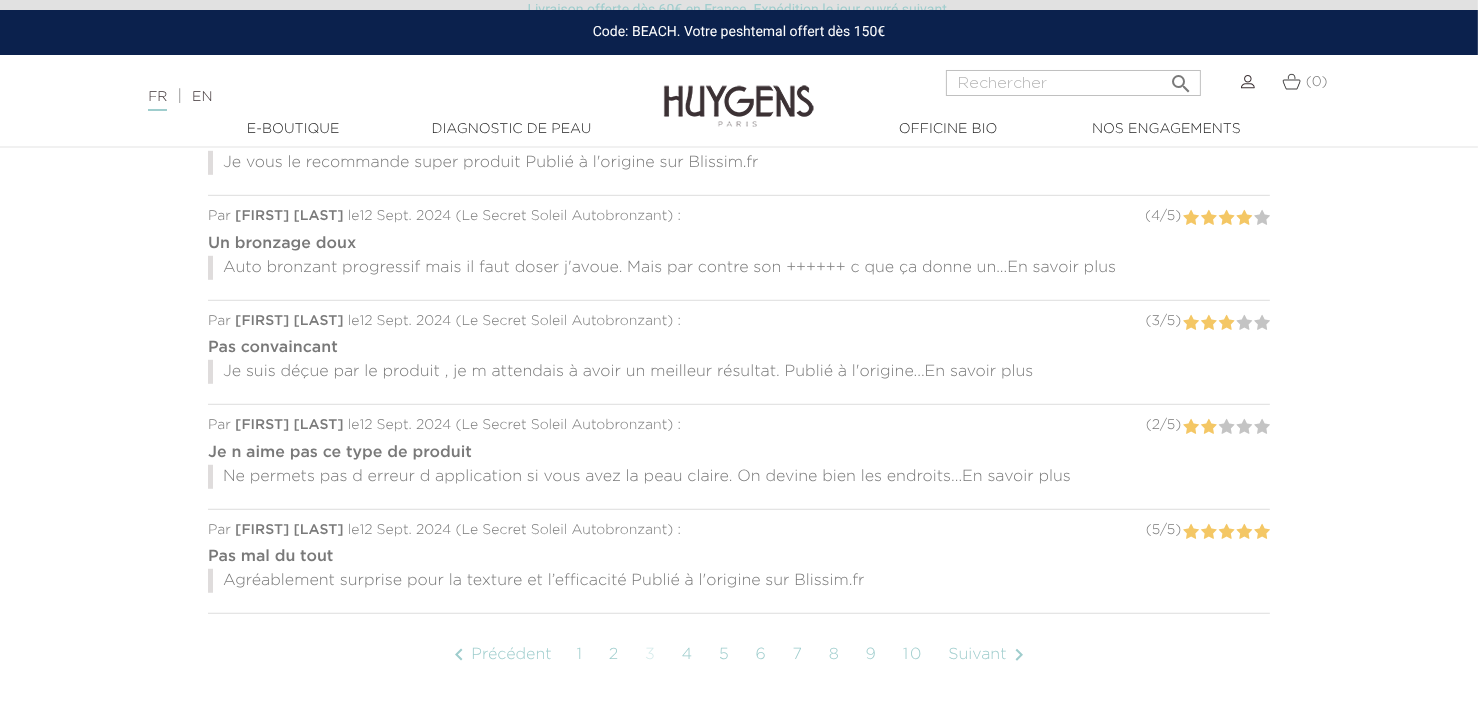 click on "En savoir plus" at bounding box center (1061, 268) 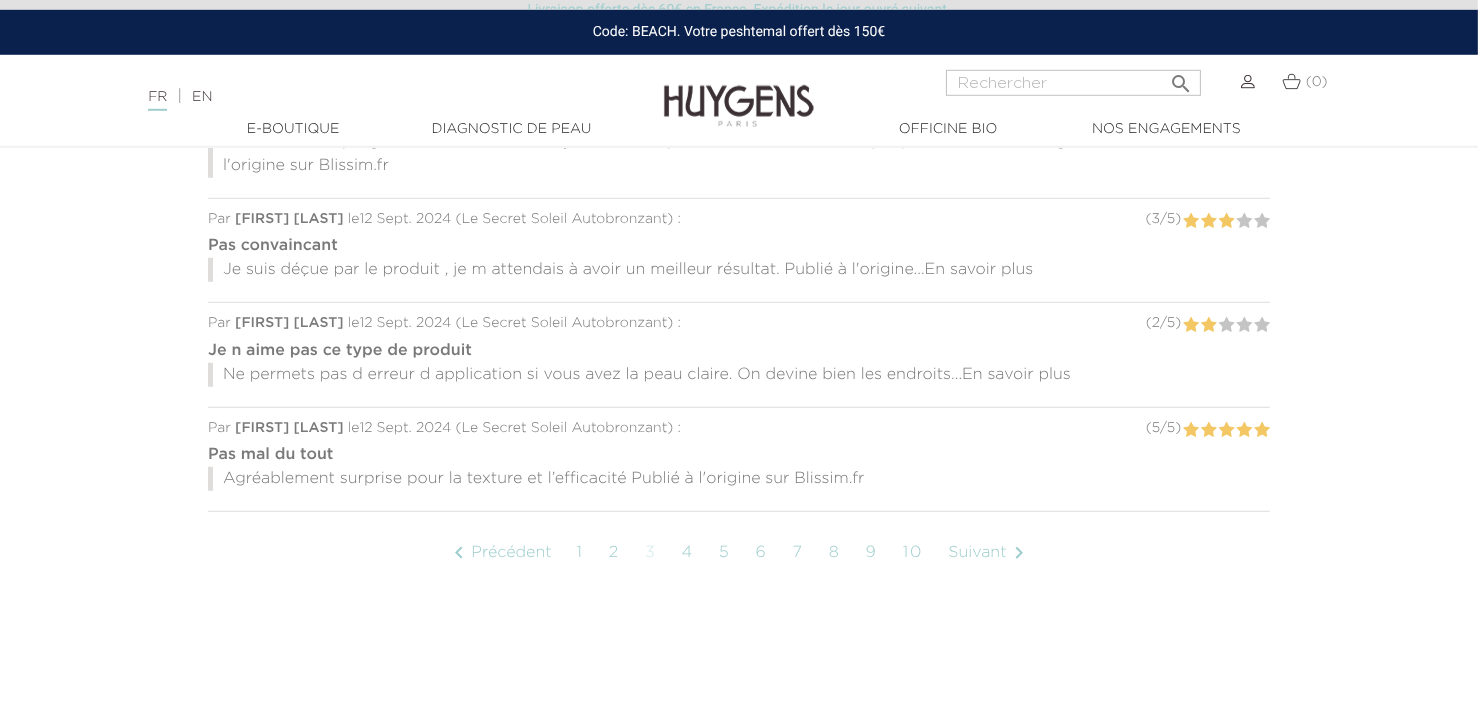 scroll, scrollTop: 1707, scrollLeft: 0, axis: vertical 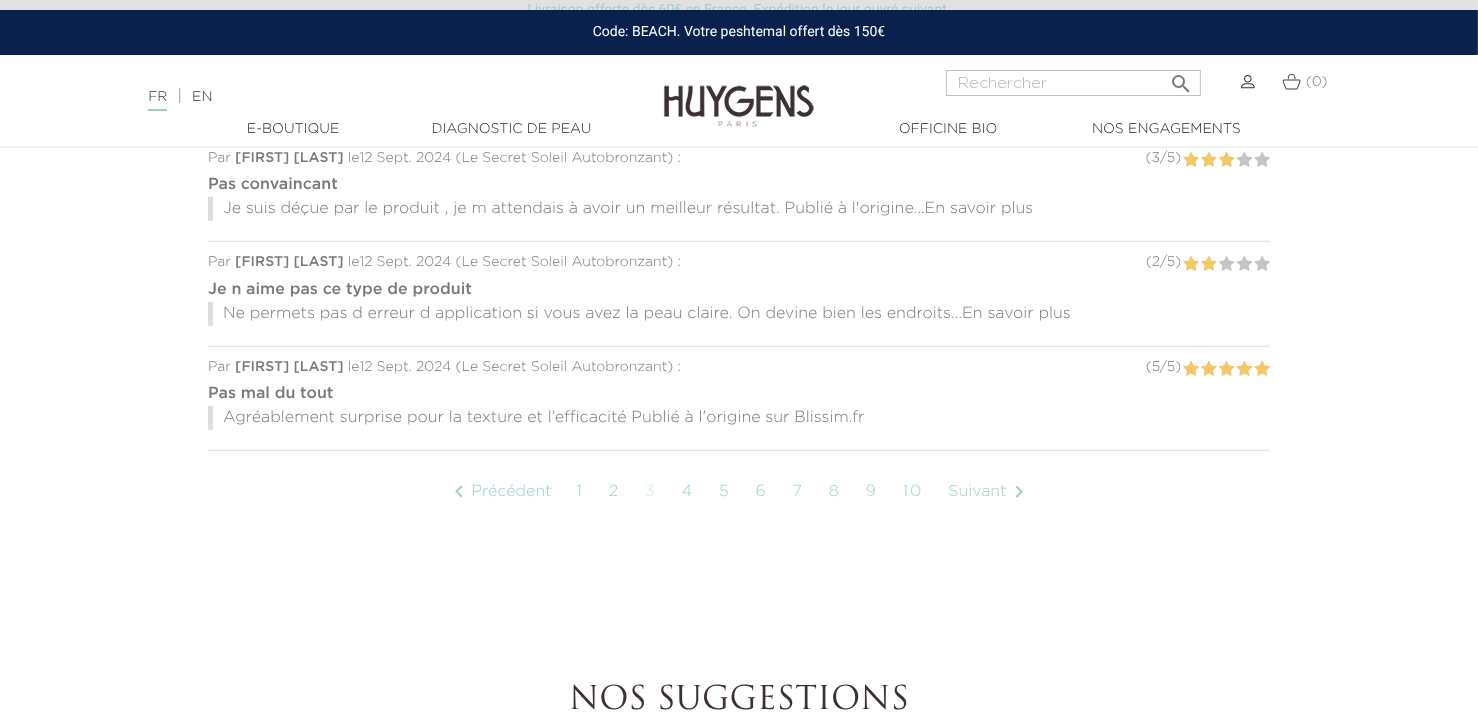 click on "En savoir plus" at bounding box center (979, 209) 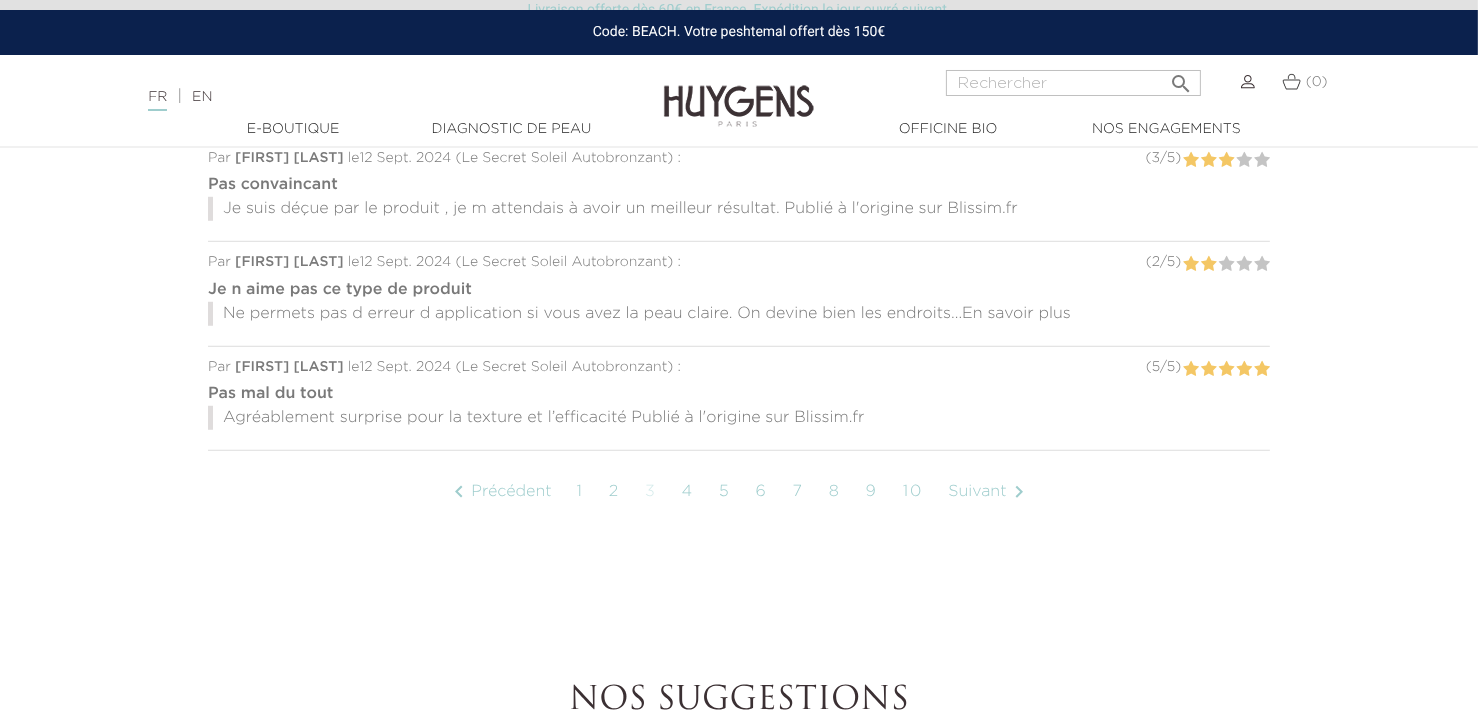 click on "En savoir plus" at bounding box center [1016, 314] 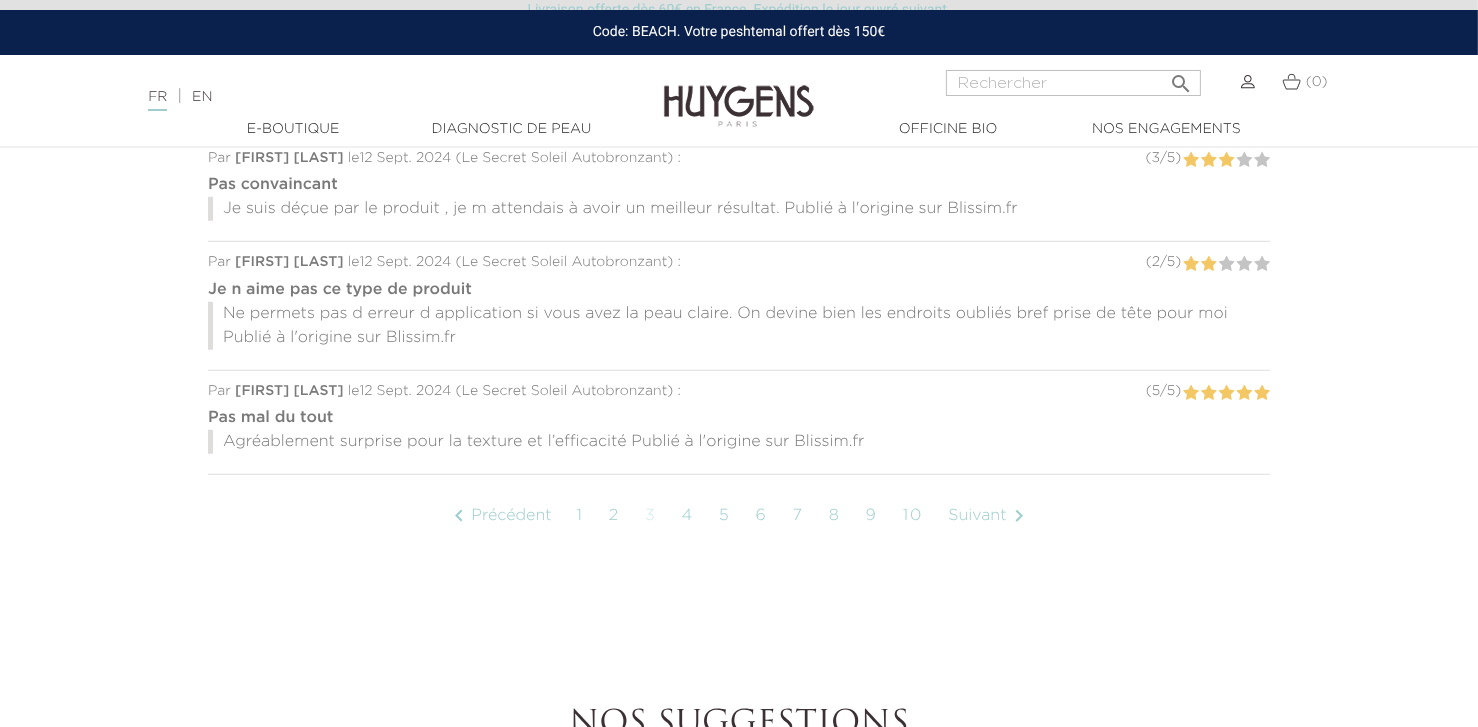 scroll, scrollTop: 1894, scrollLeft: 0, axis: vertical 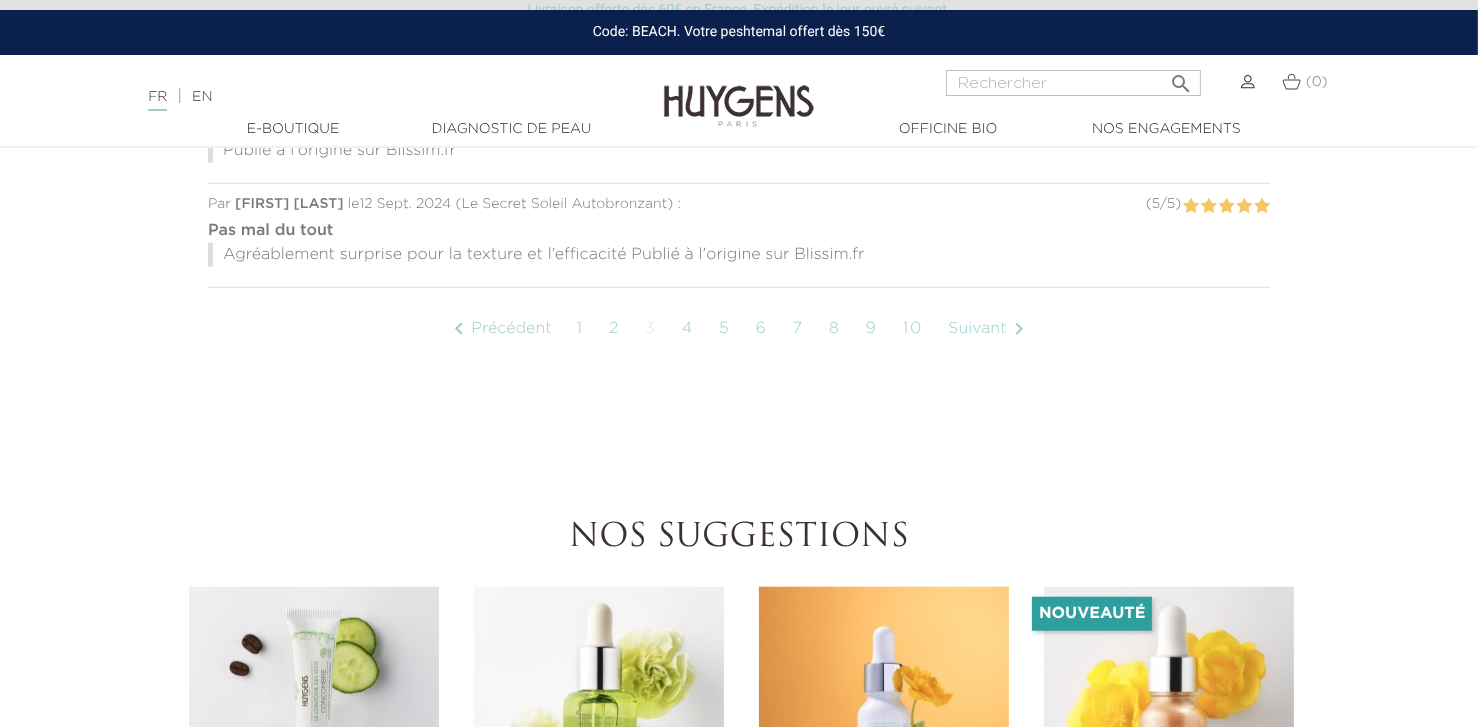 click on "Suivant  " at bounding box center (989, 329) 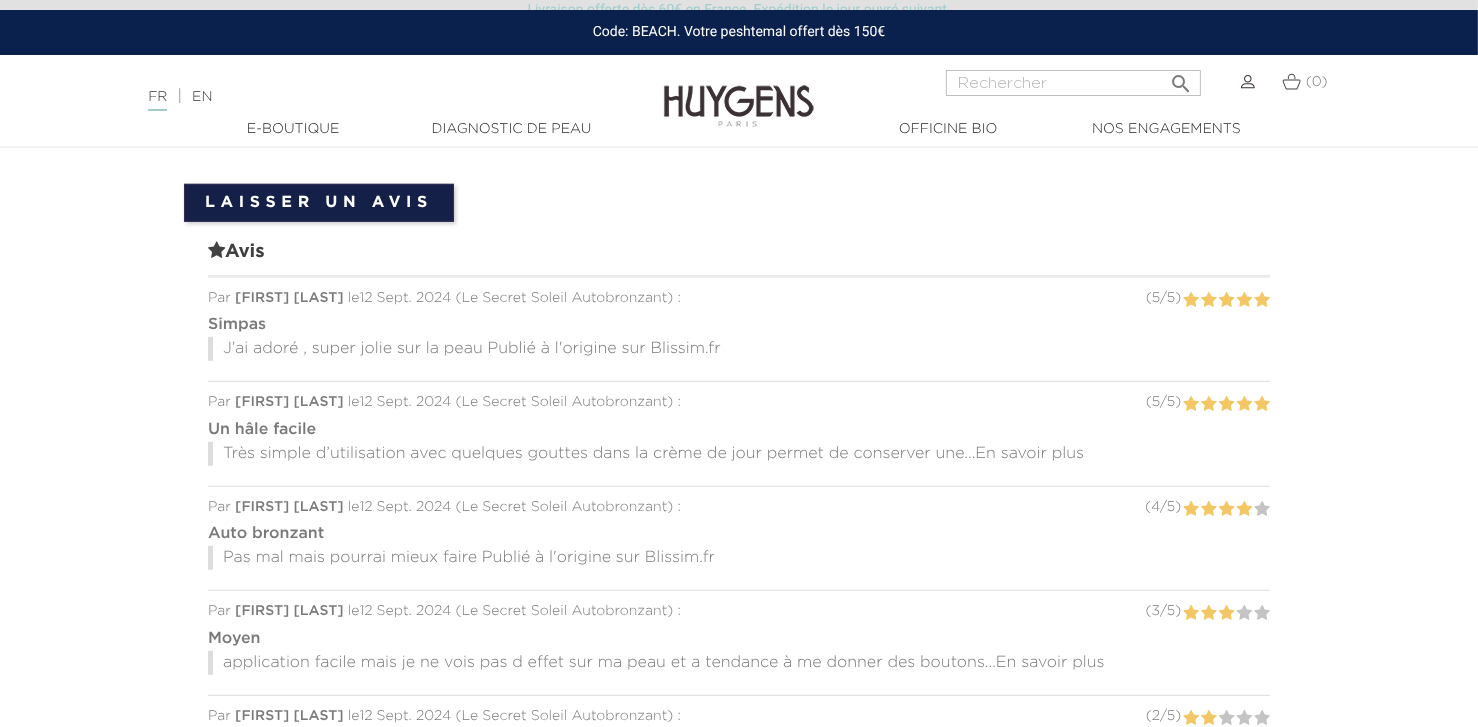 scroll, scrollTop: 1520, scrollLeft: 0, axis: vertical 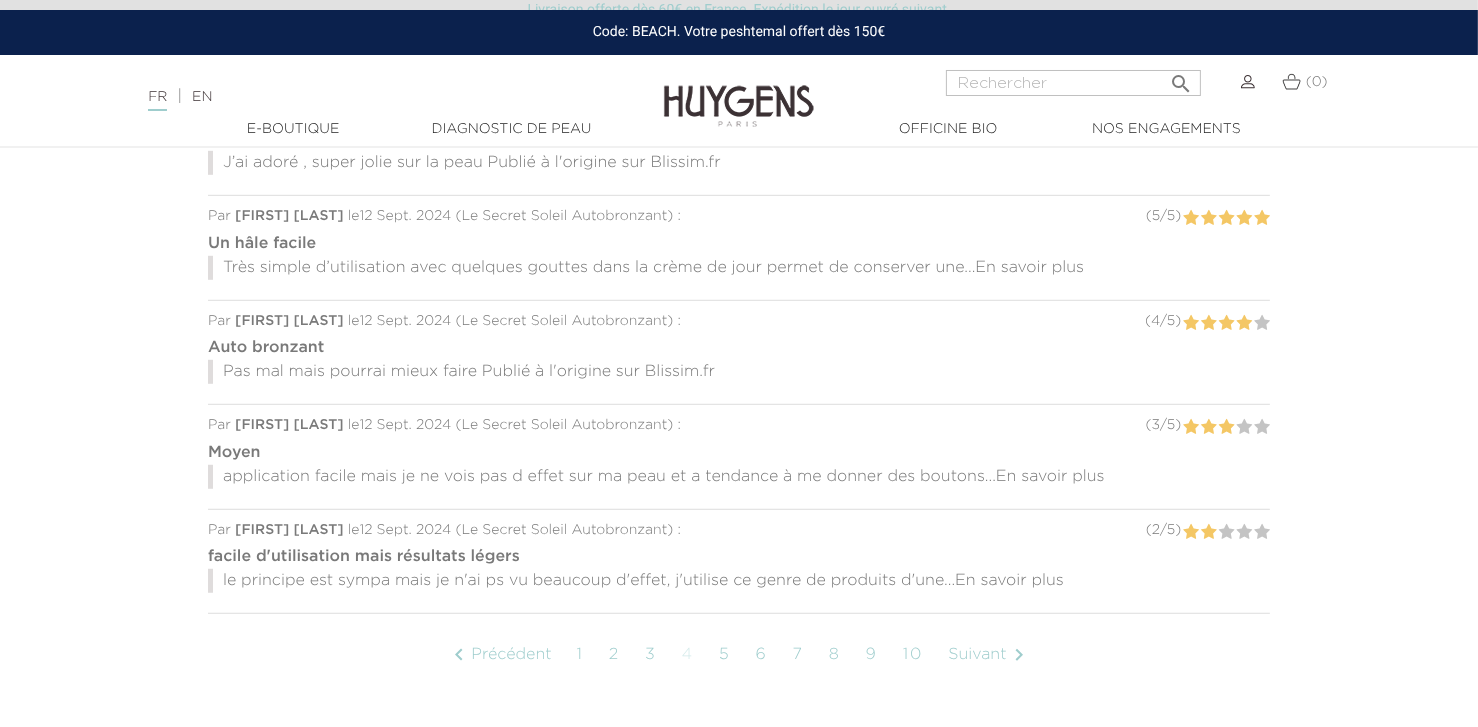 click on "En savoir plus" at bounding box center (1029, 268) 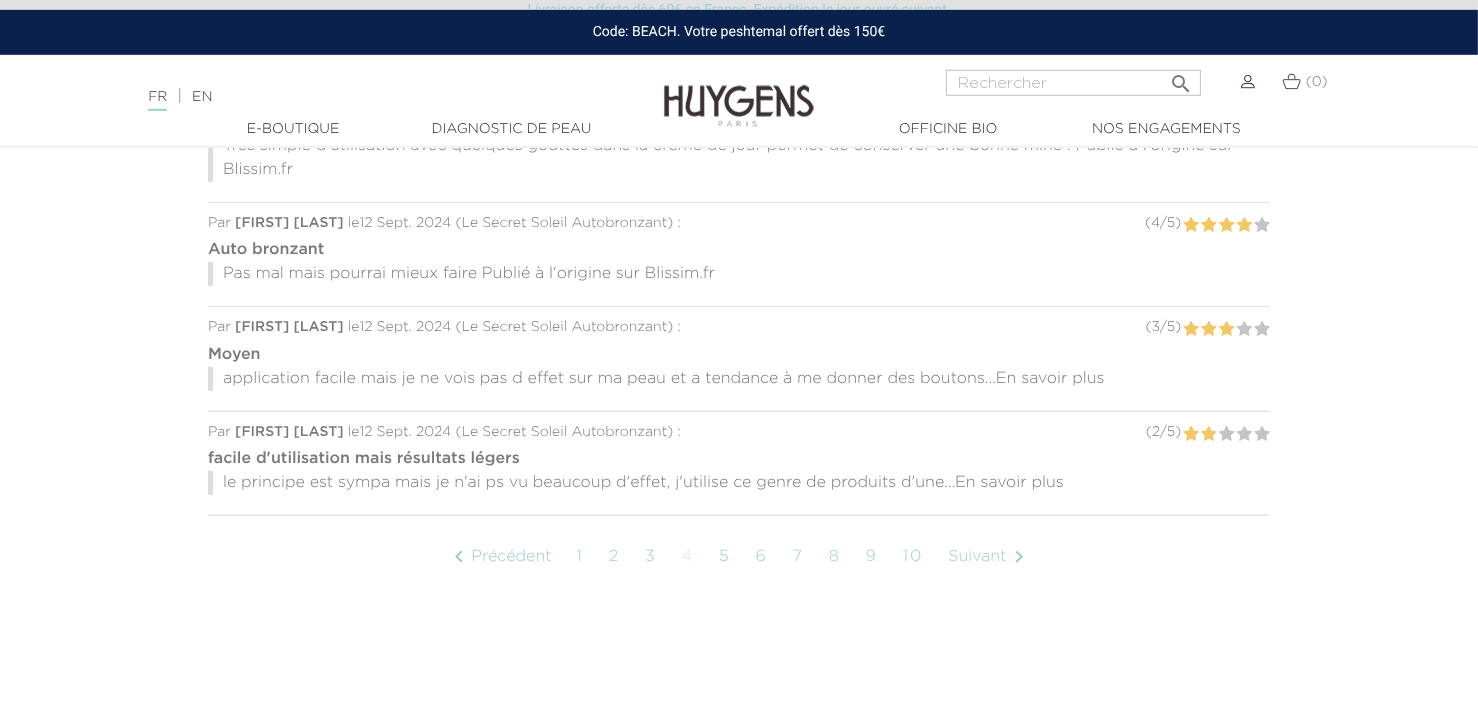 scroll, scrollTop: 1707, scrollLeft: 0, axis: vertical 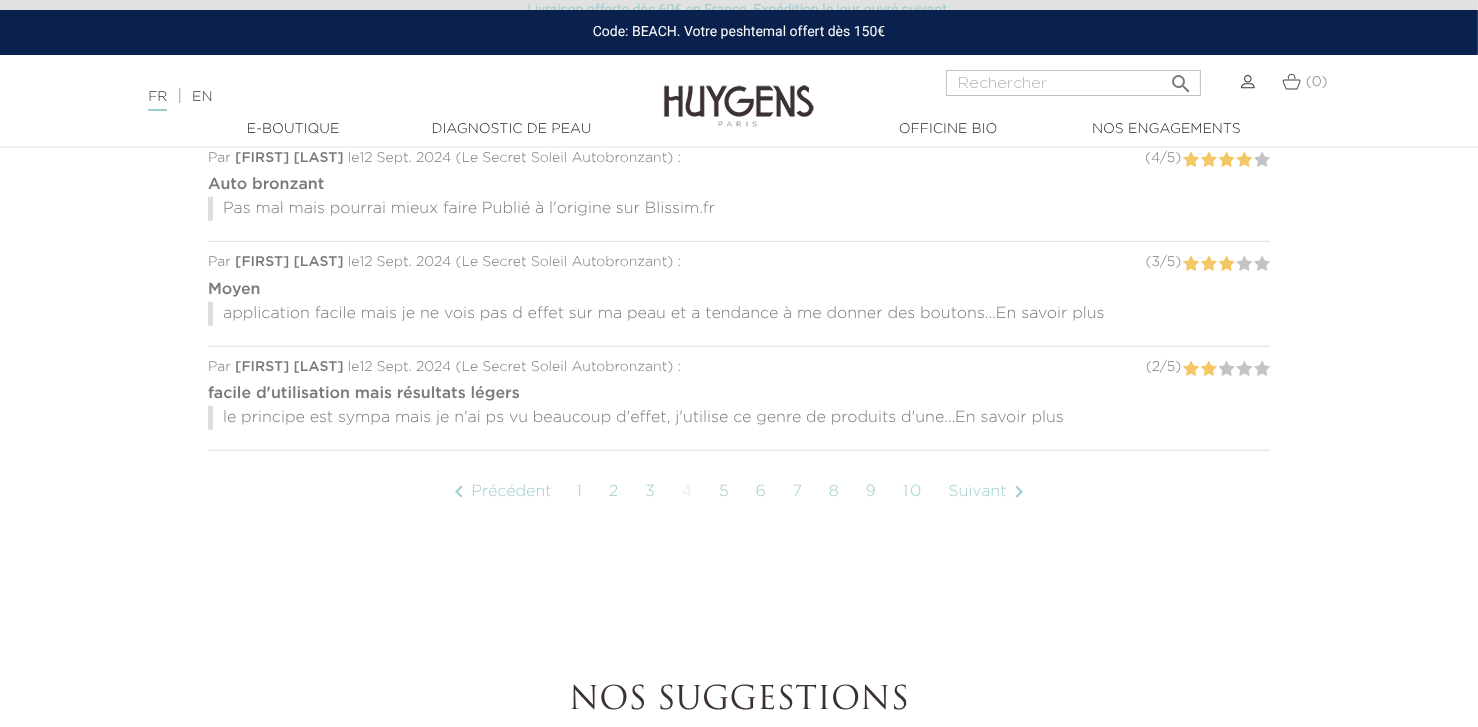 click on "En savoir plus" at bounding box center (1050, 314) 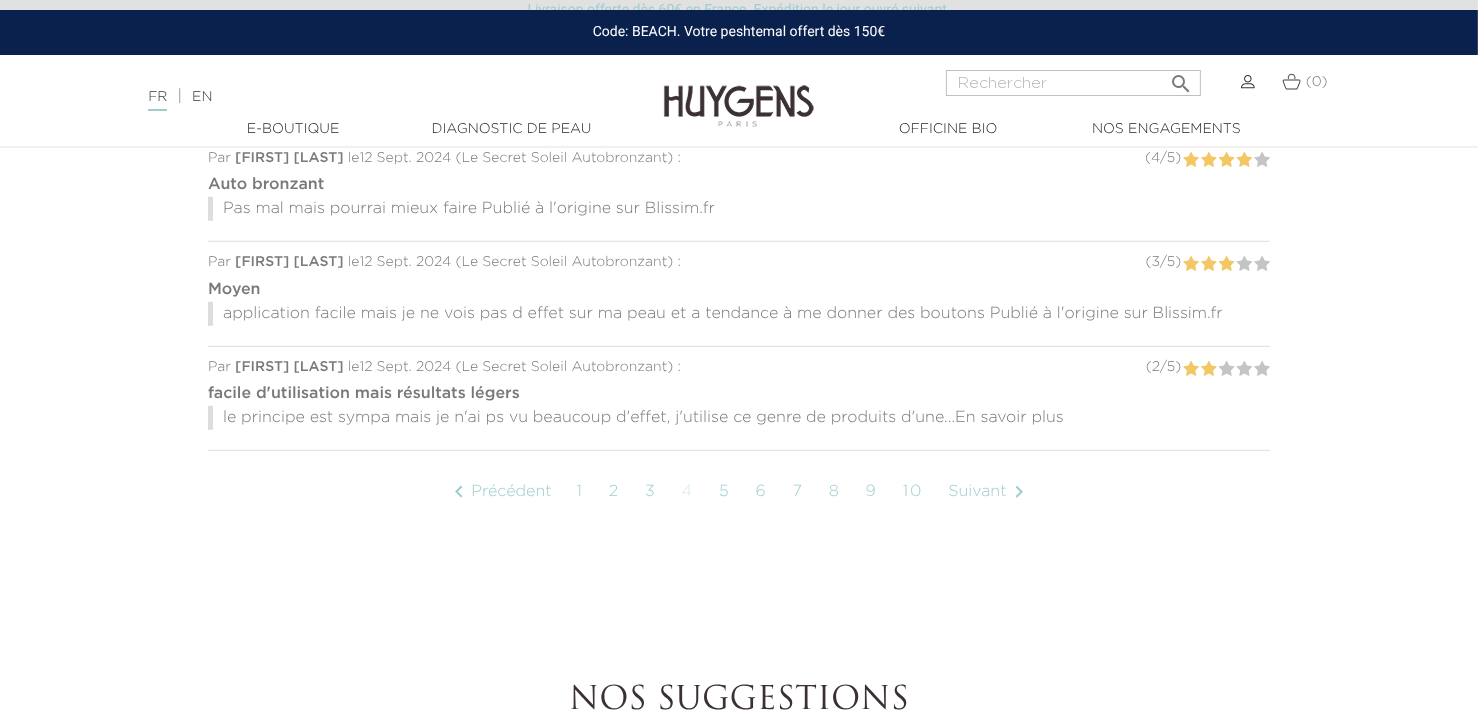 click on "En savoir plus" at bounding box center [1009, 418] 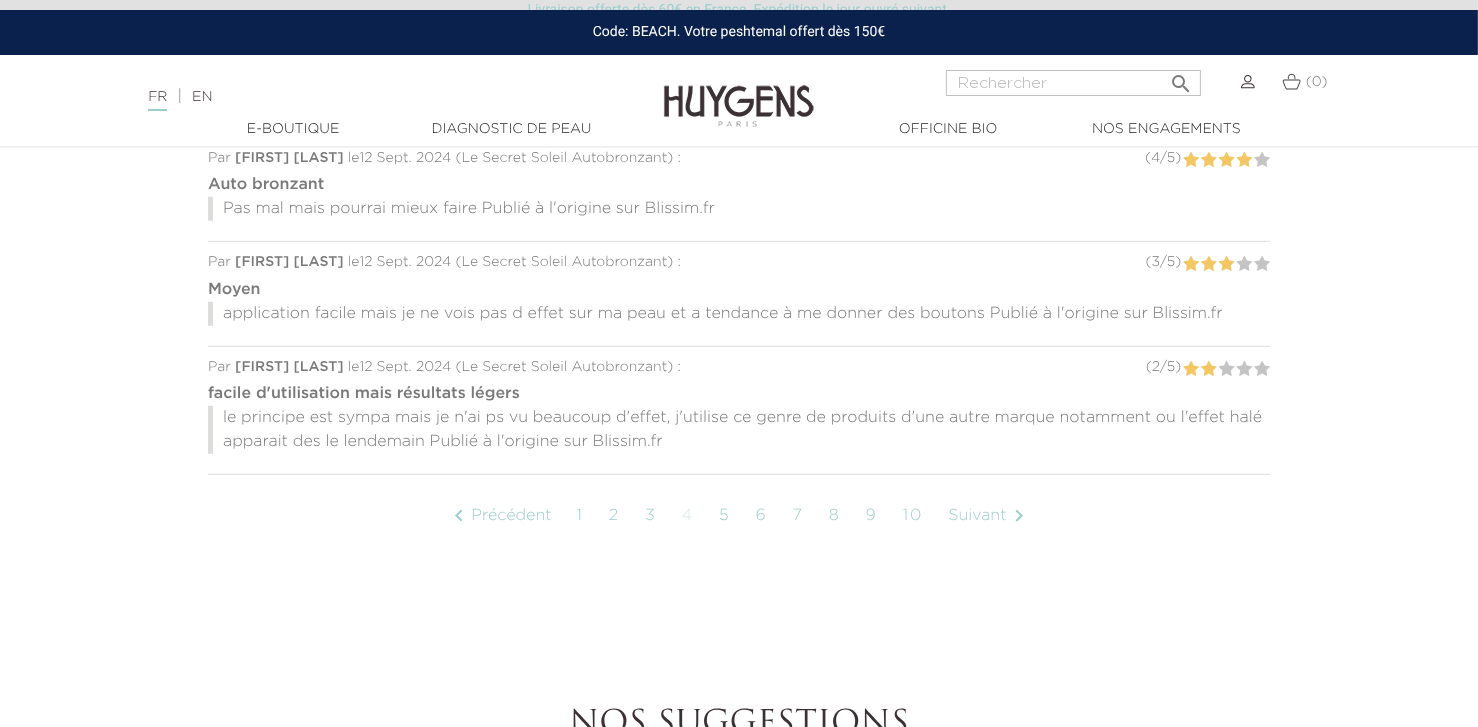 click on "Suivant  " at bounding box center (989, 516) 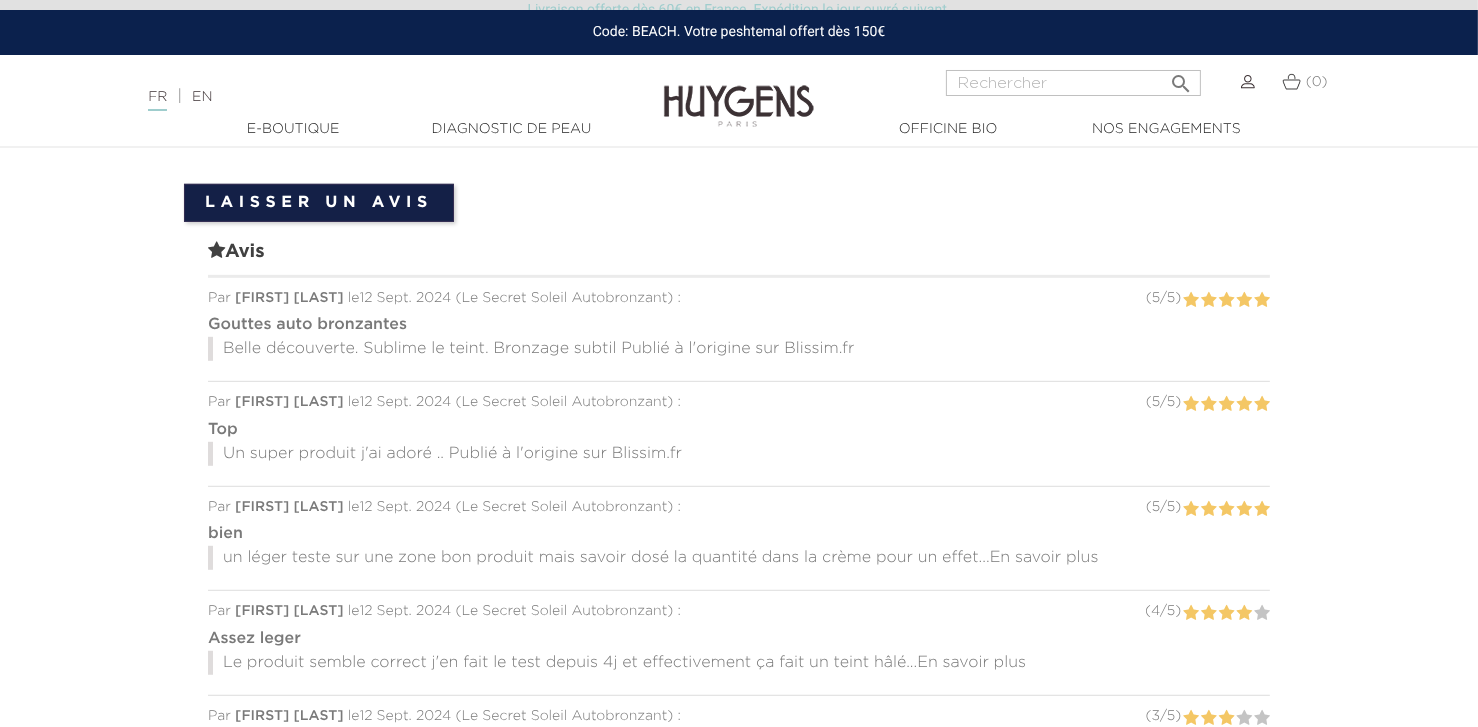 scroll, scrollTop: 1520, scrollLeft: 0, axis: vertical 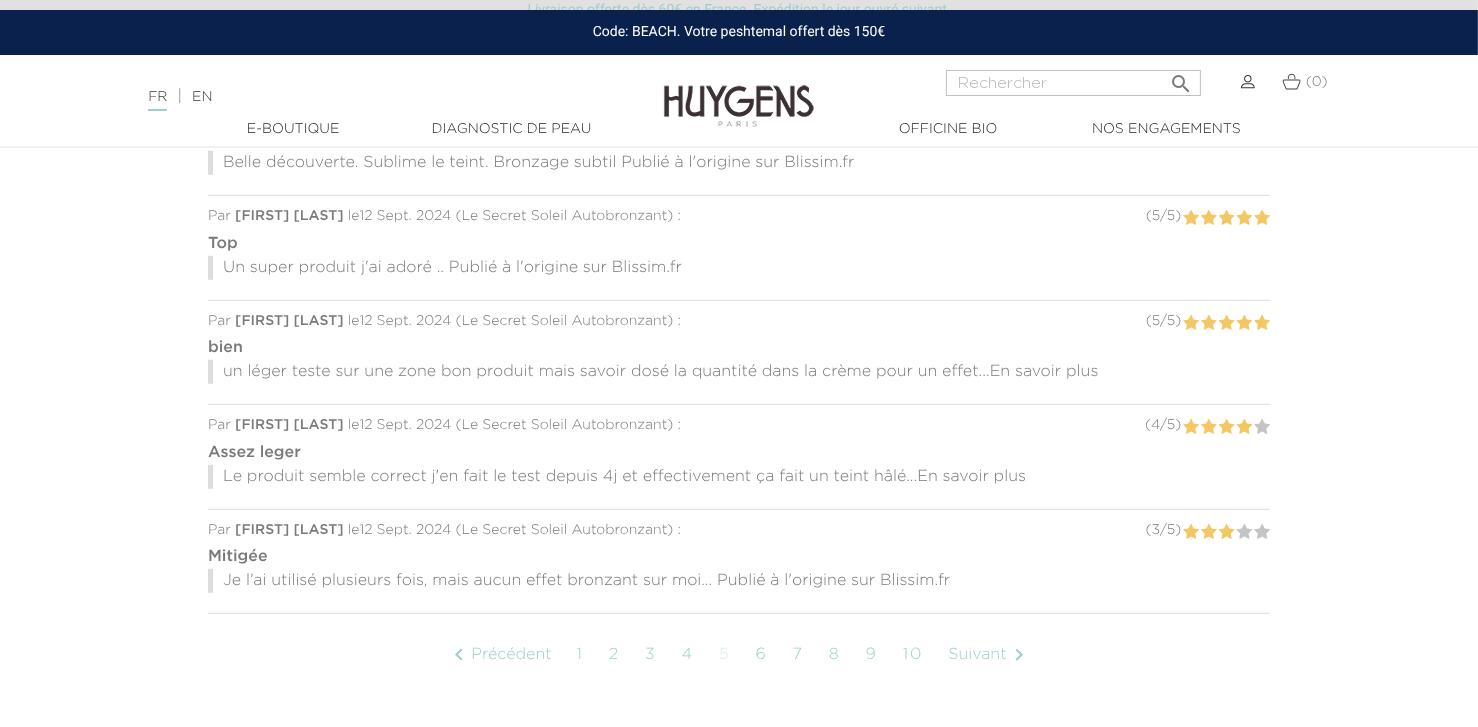 click on "En savoir plus" at bounding box center (1044, 372) 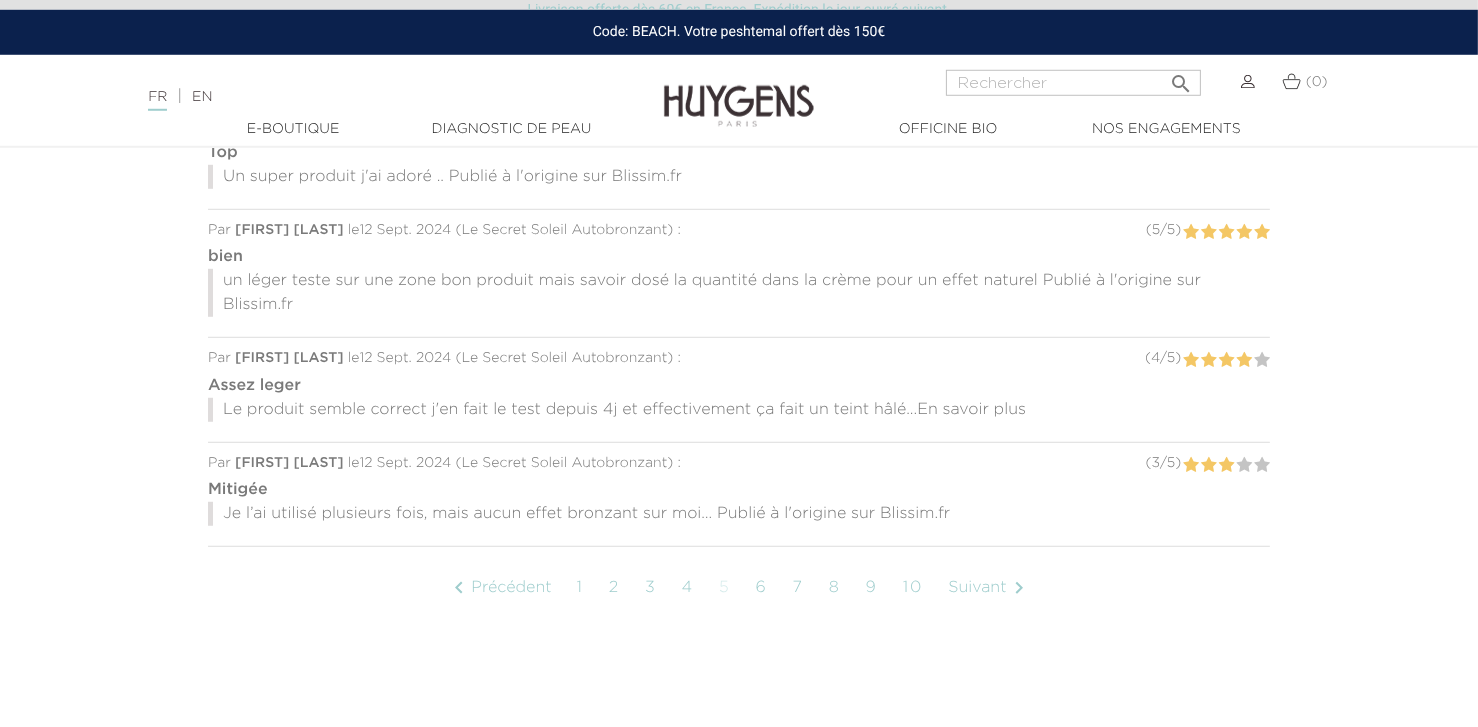 scroll, scrollTop: 1707, scrollLeft: 0, axis: vertical 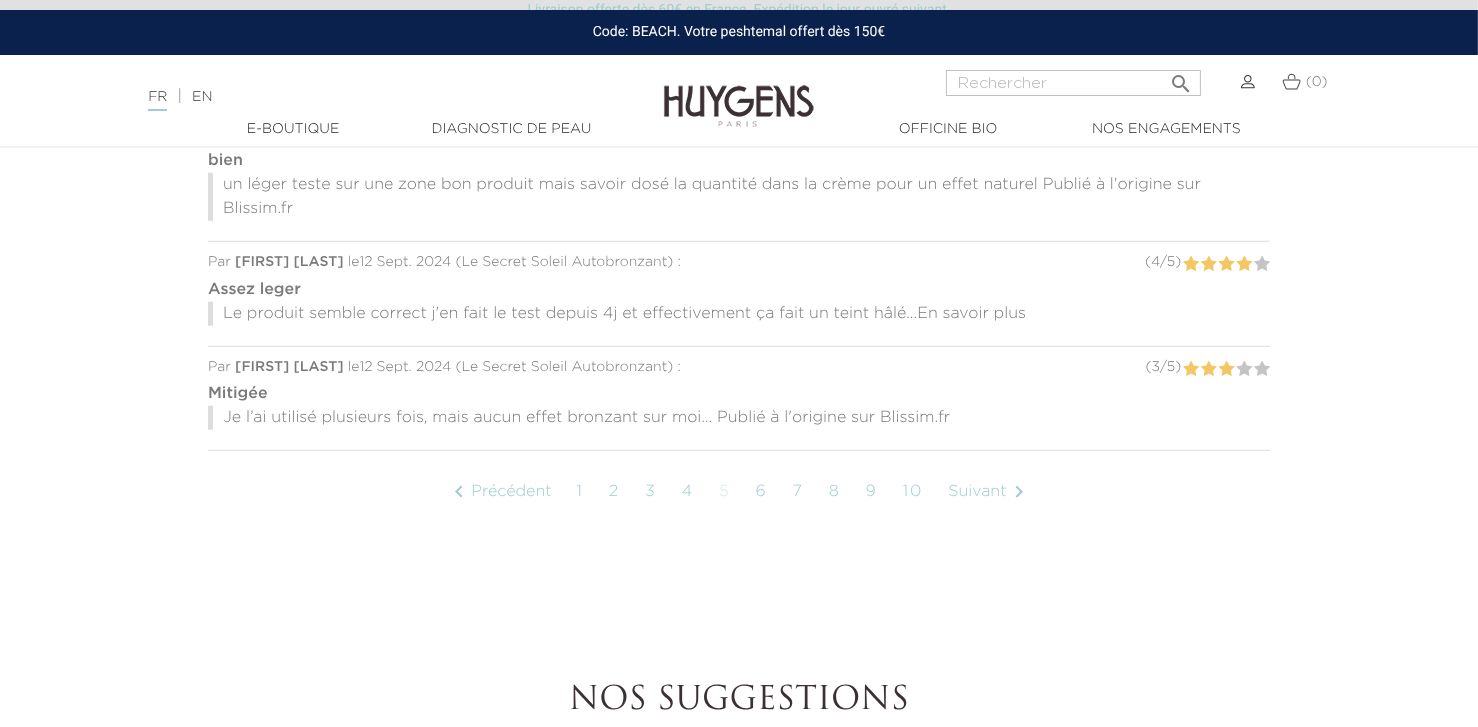 click on "En savoir plus" at bounding box center [971, 314] 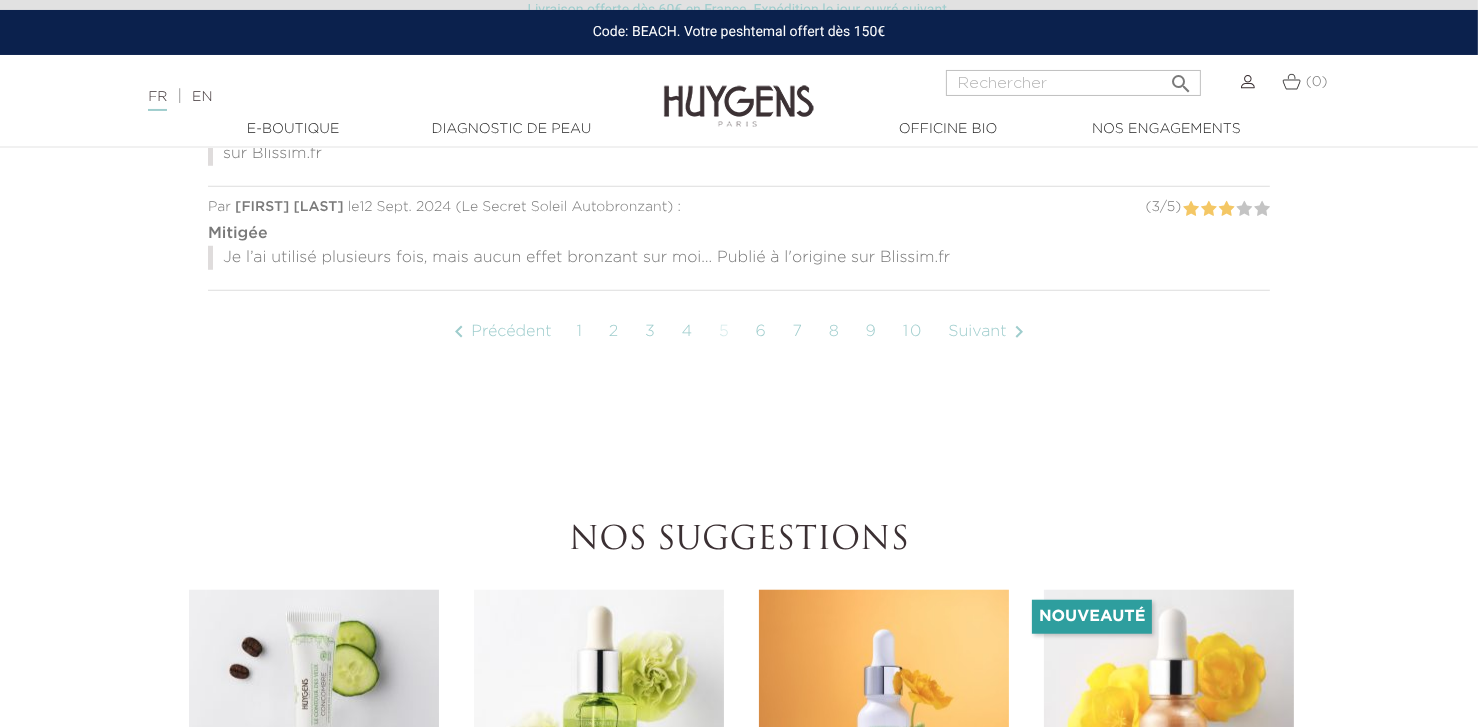 scroll, scrollTop: 1894, scrollLeft: 0, axis: vertical 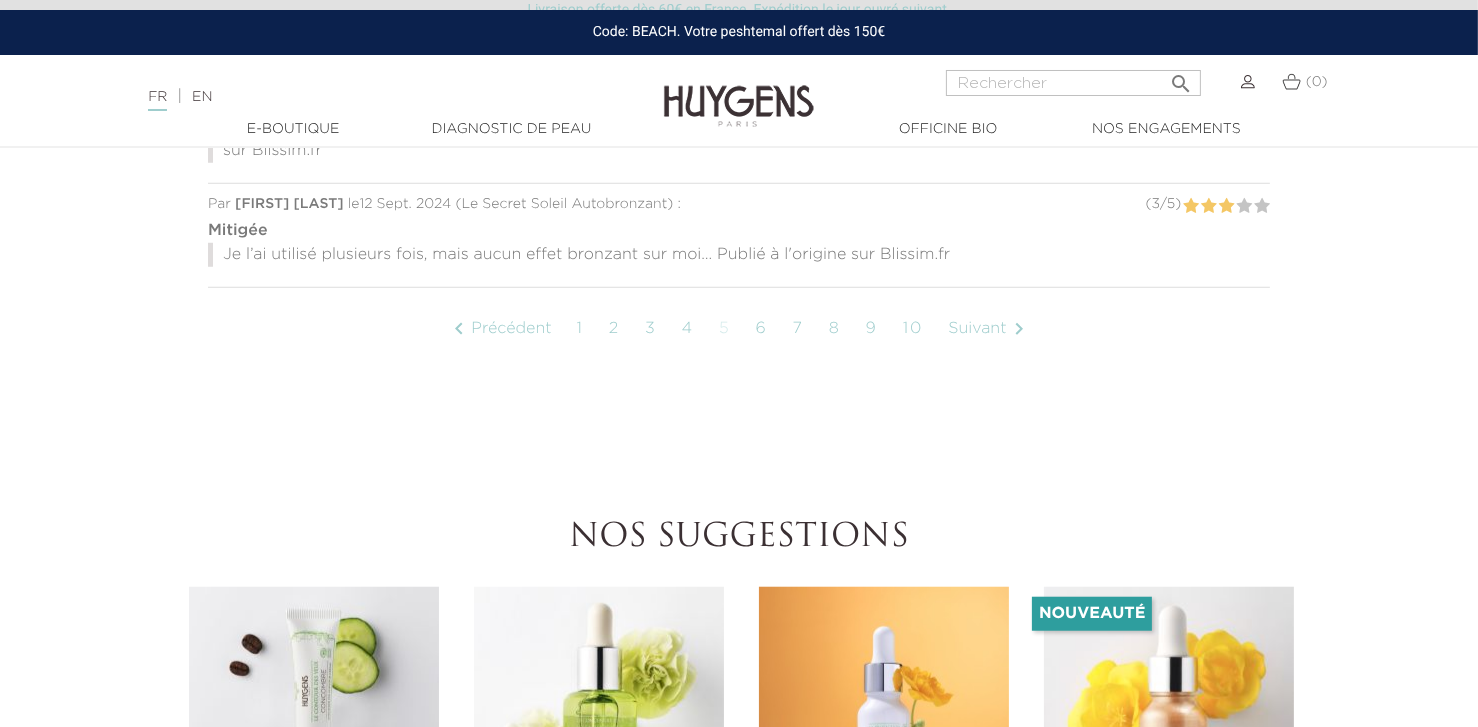 click on "Suivant  " at bounding box center [989, 329] 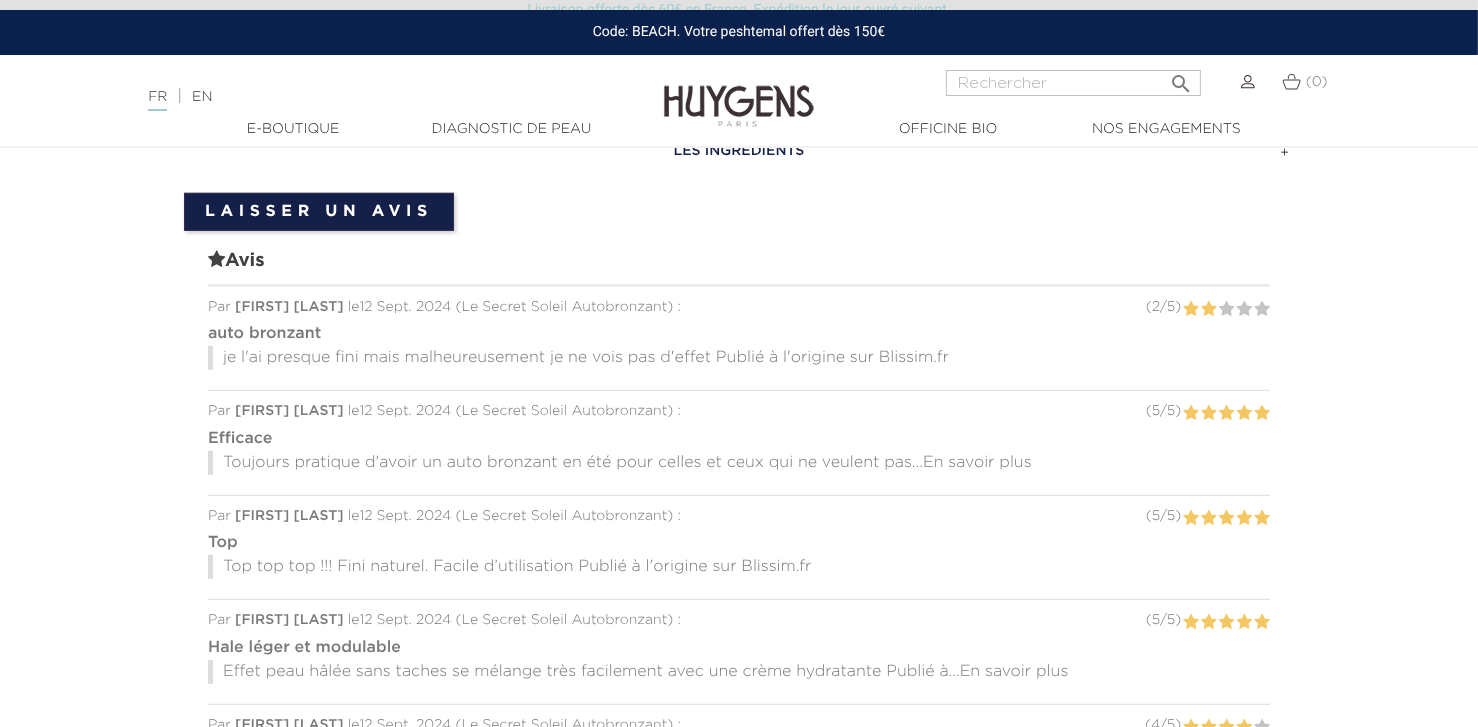 scroll, scrollTop: 1512, scrollLeft: 0, axis: vertical 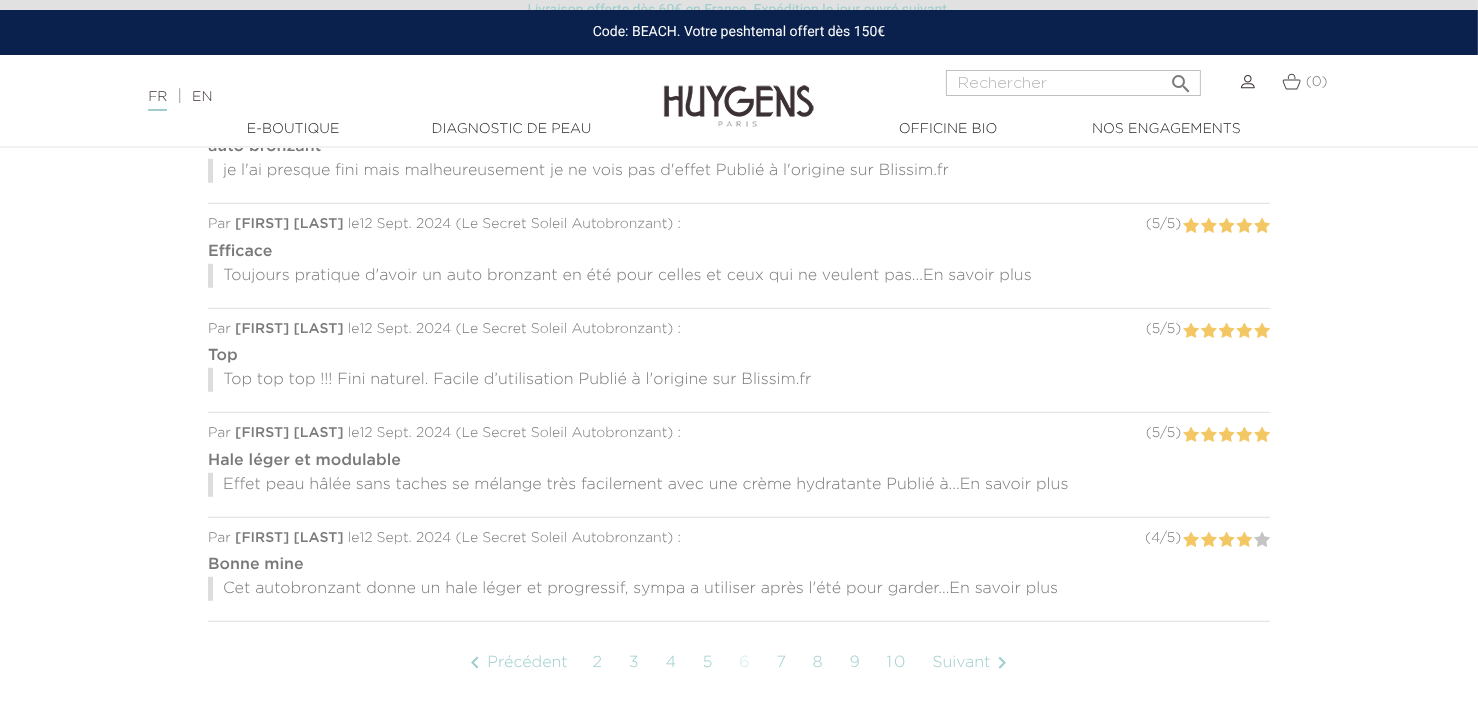 click on "En savoir plus" at bounding box center (977, 276) 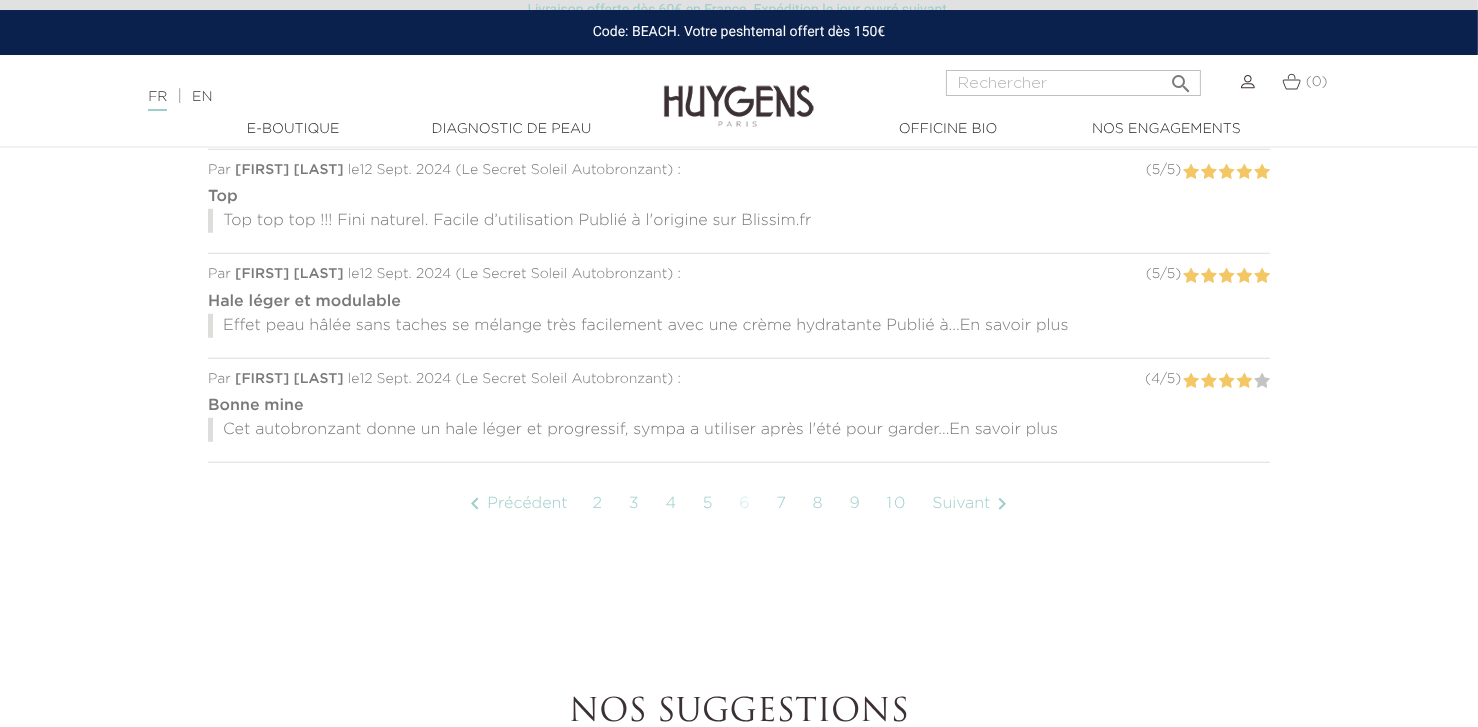 scroll, scrollTop: 1699, scrollLeft: 0, axis: vertical 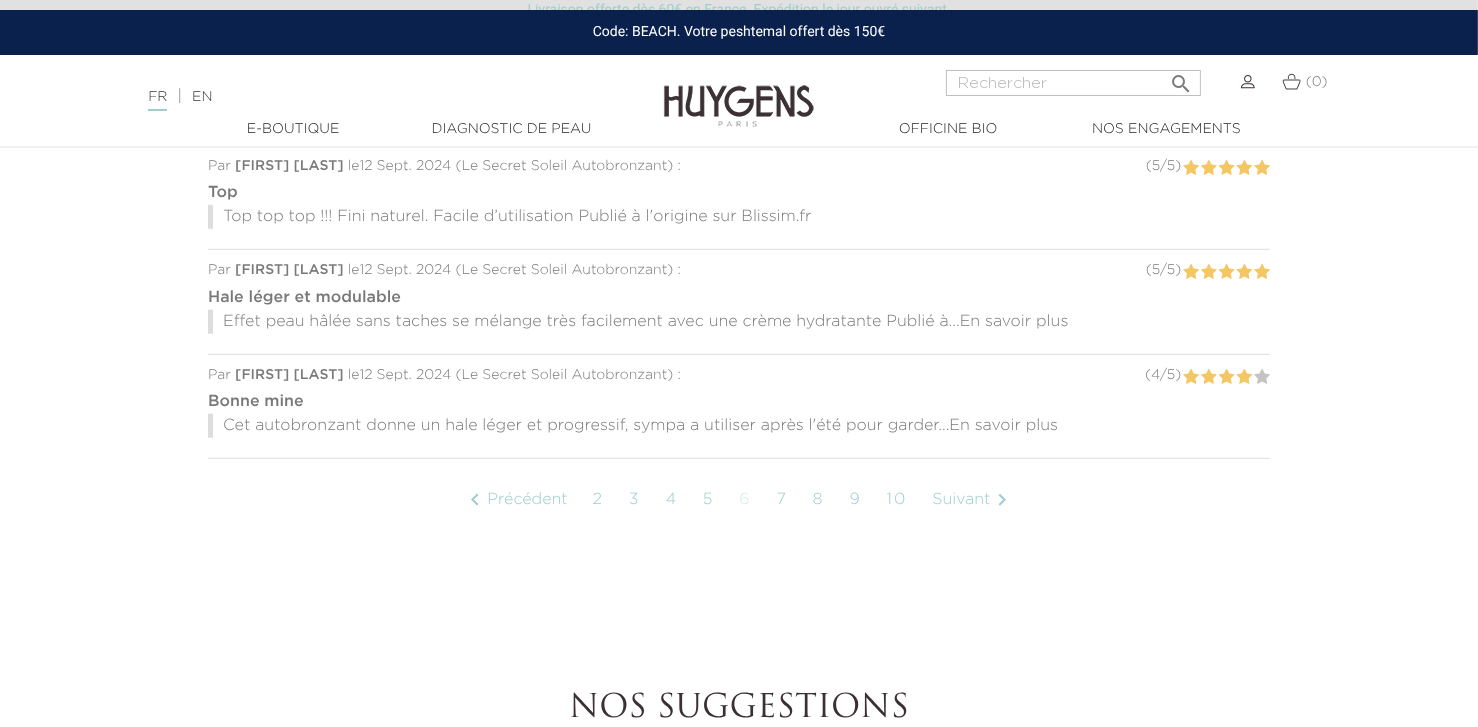click on "En savoir plus" at bounding box center [1014, 322] 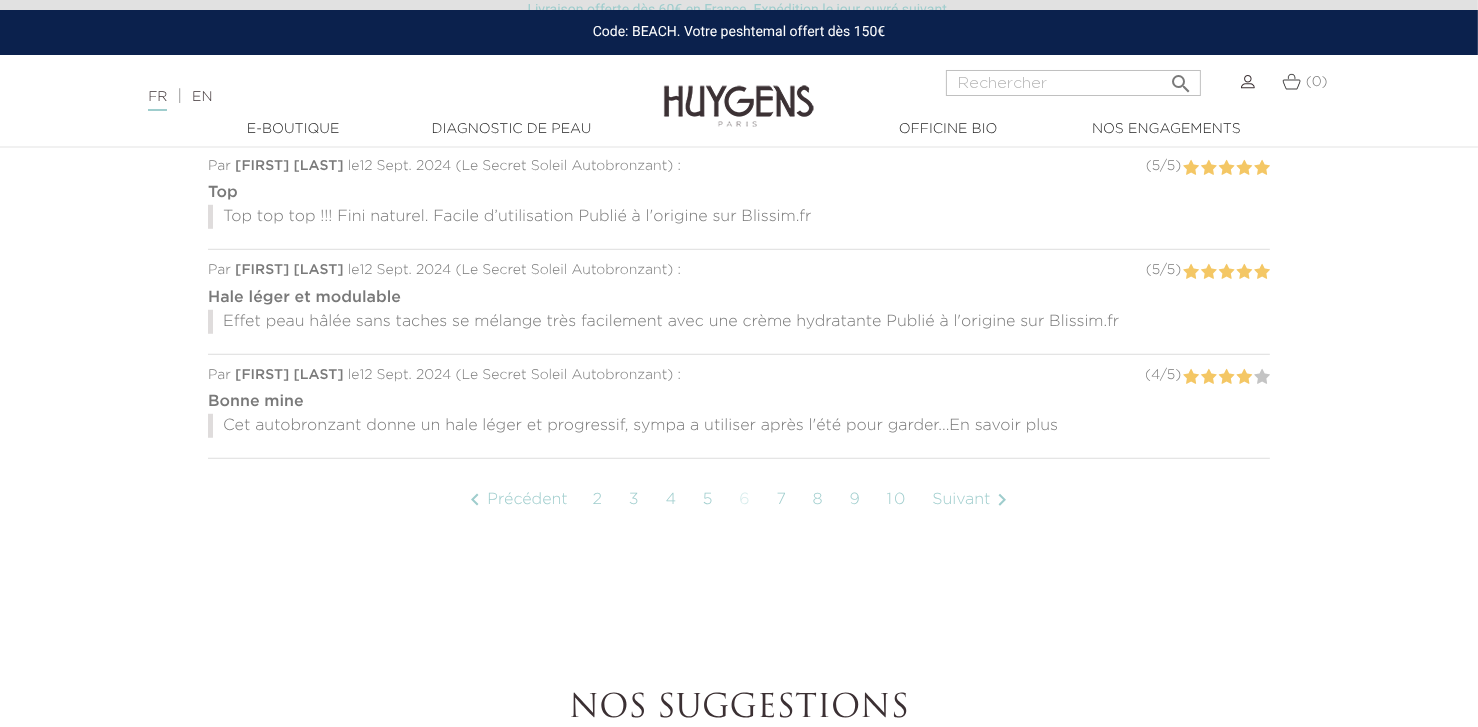 click on "En savoir plus" at bounding box center [1003, 426] 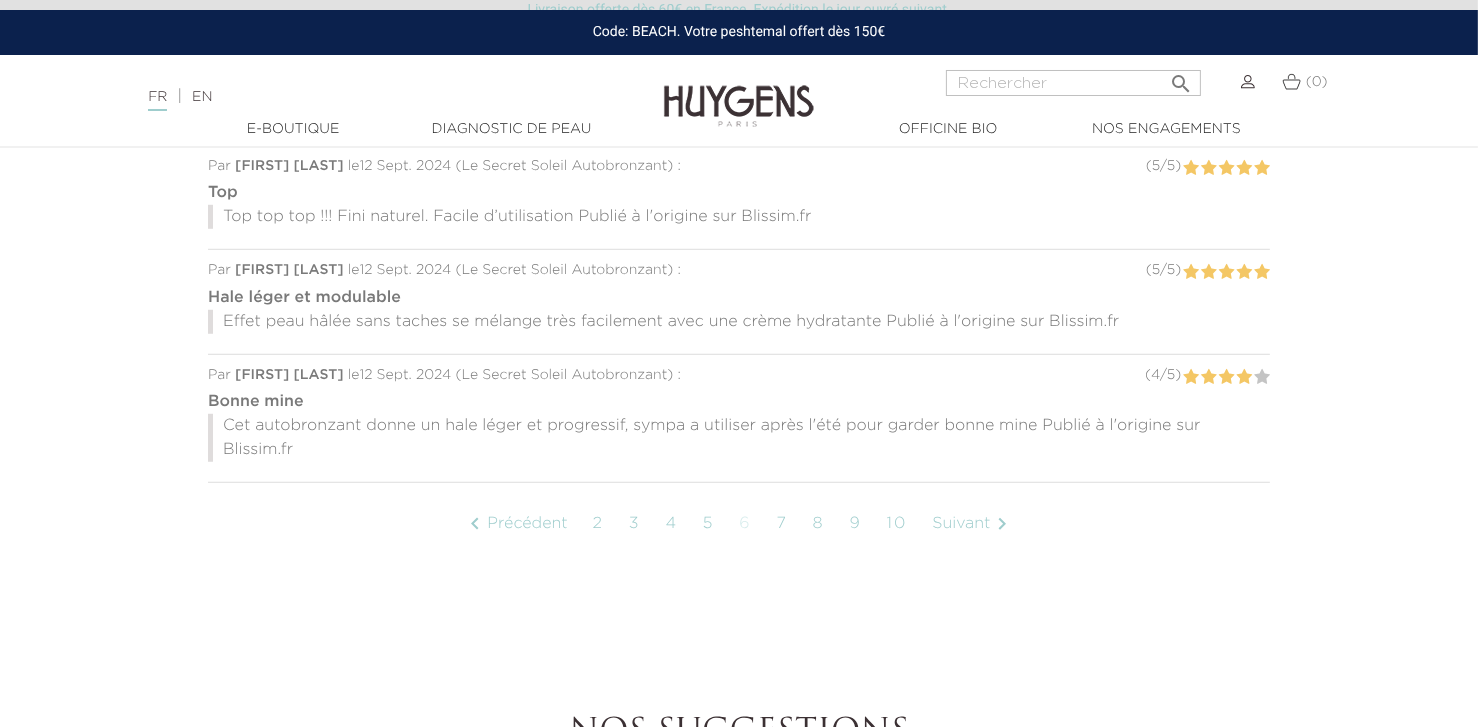 click on "Suivant  " at bounding box center [973, 524] 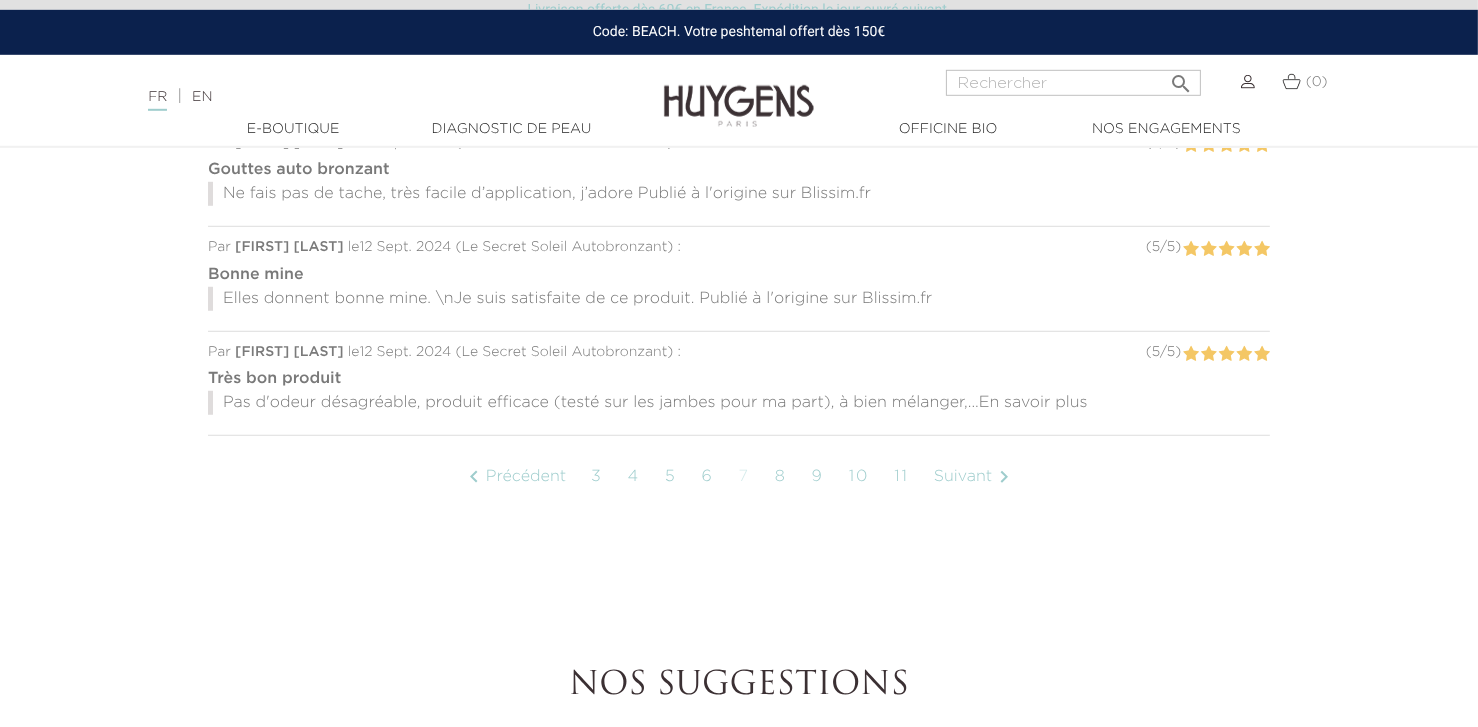 scroll, scrollTop: 1699, scrollLeft: 0, axis: vertical 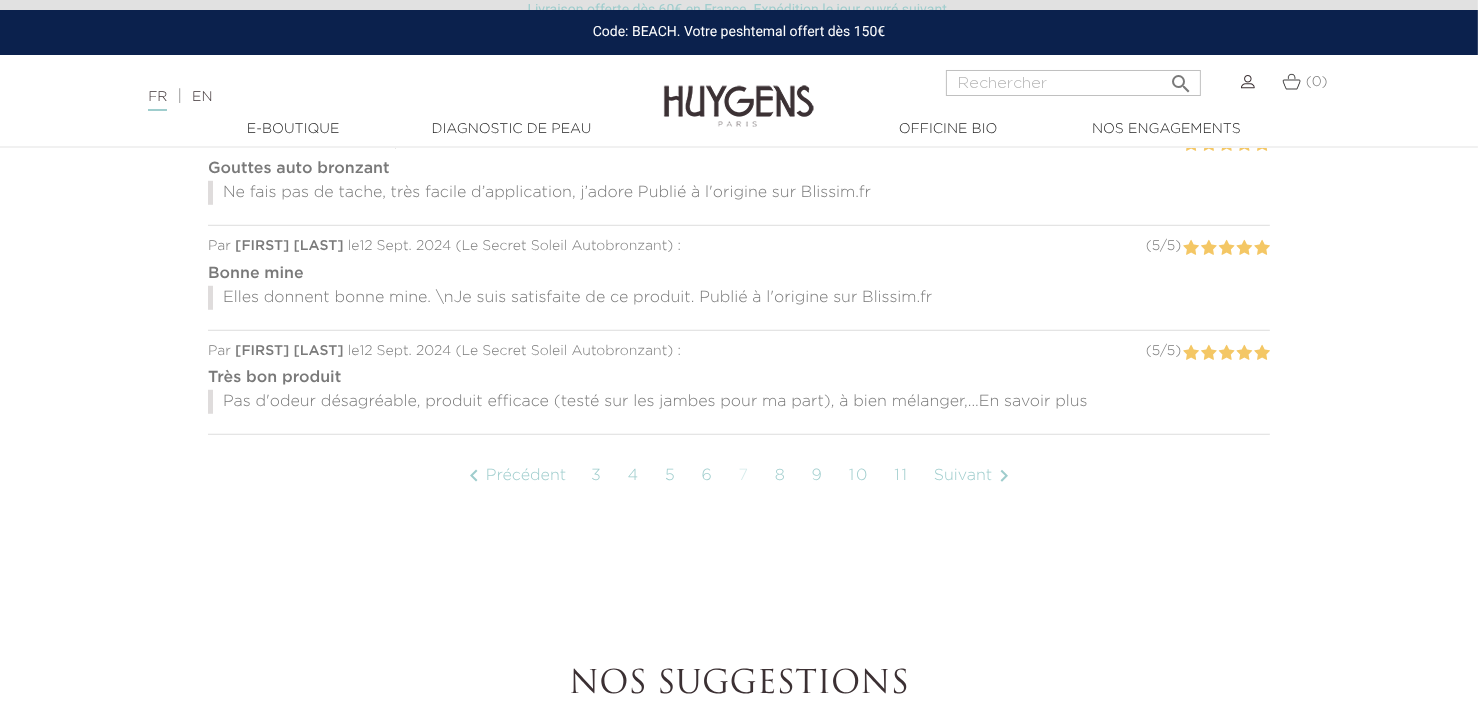 click on "En savoir plus" at bounding box center (1033, 402) 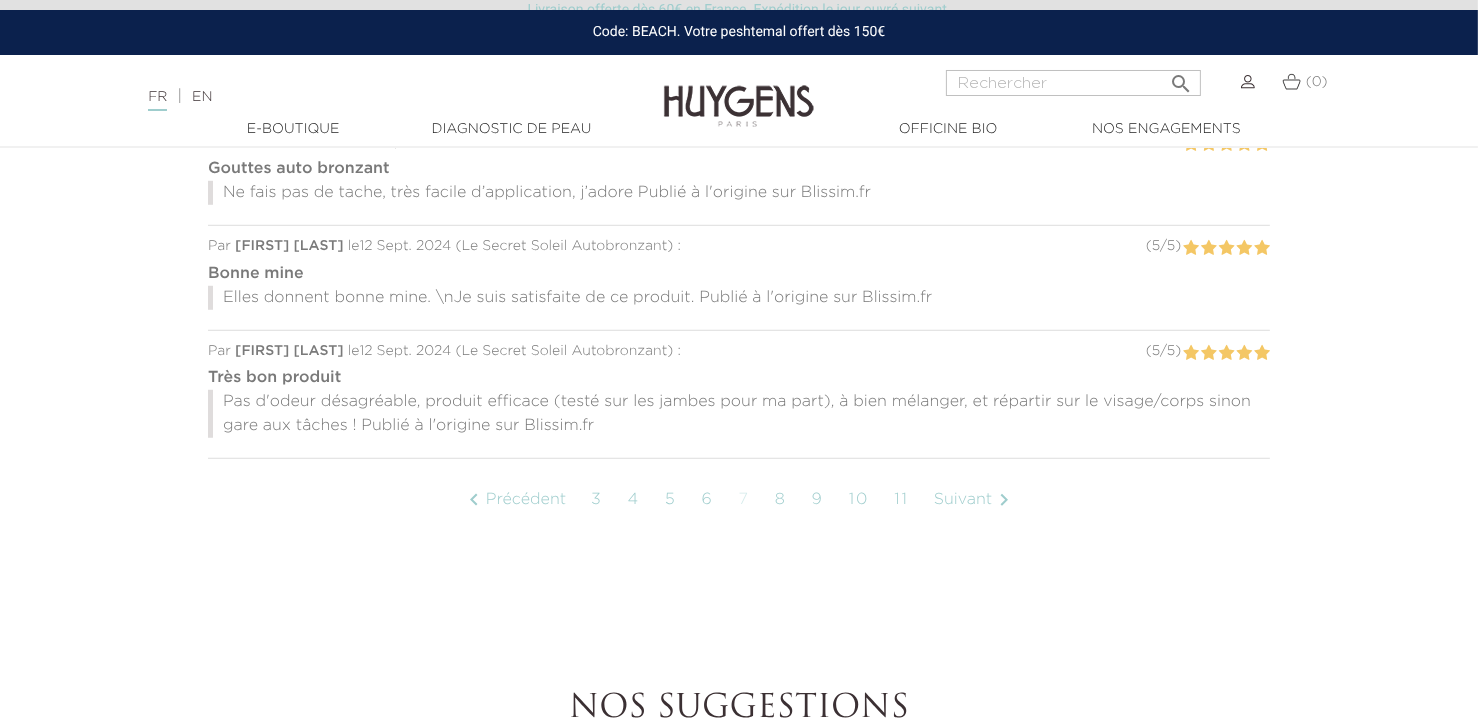 click on "Suivant  " at bounding box center [975, 500] 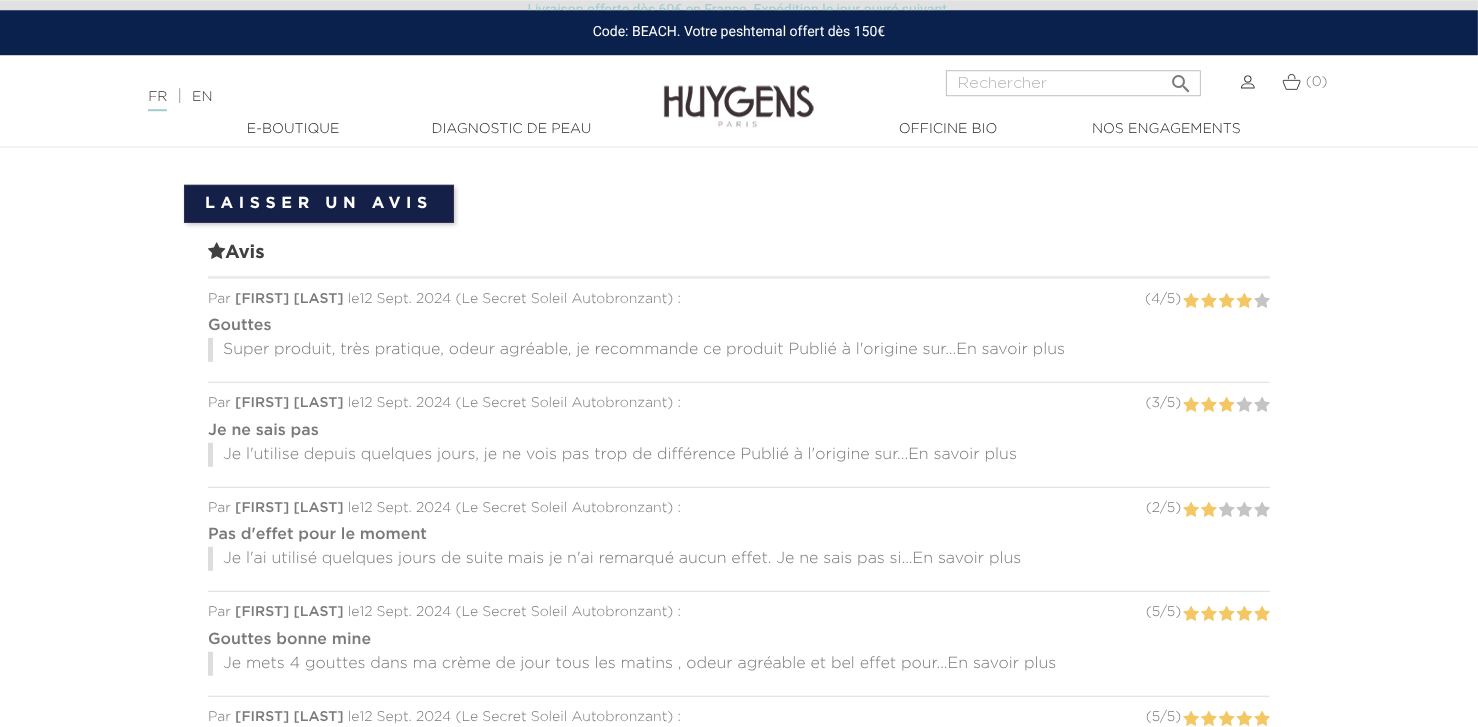 scroll, scrollTop: 1334, scrollLeft: 0, axis: vertical 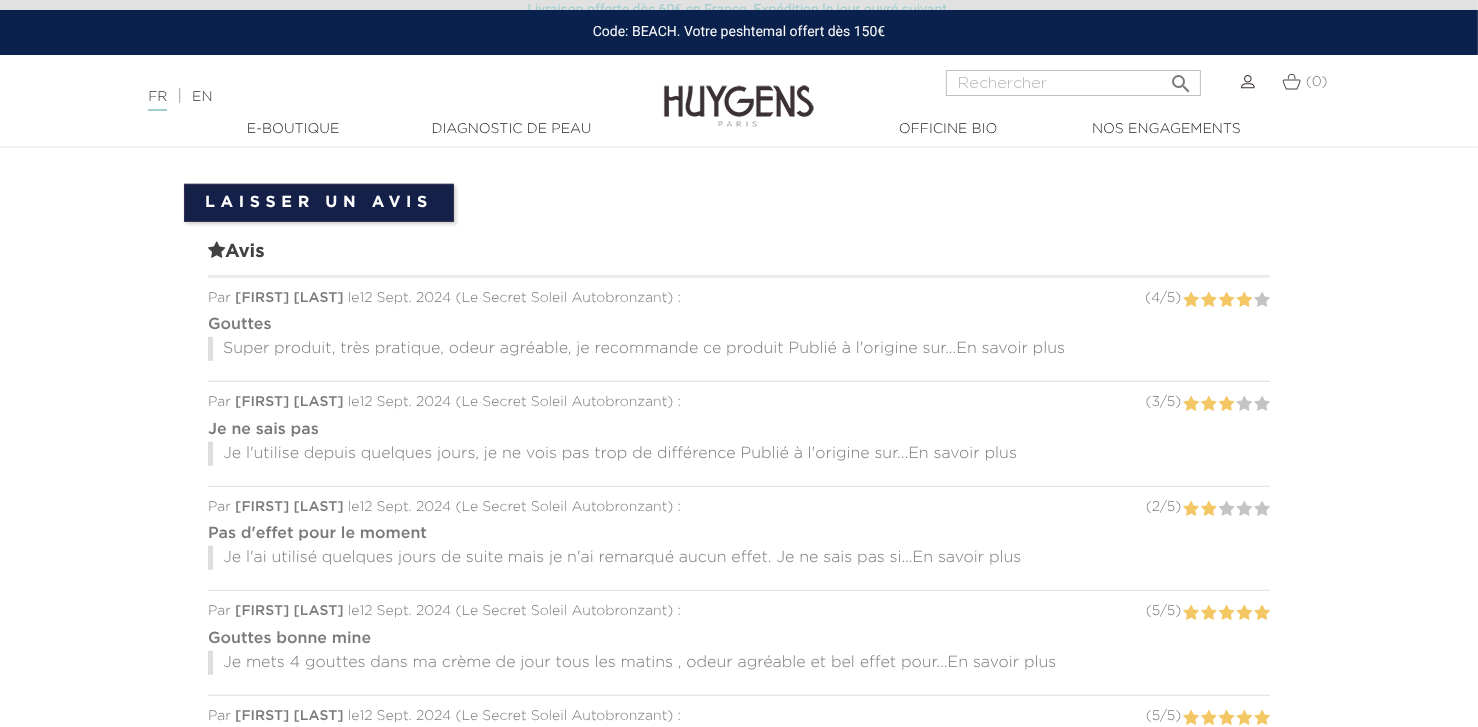 click on "En savoir plus" at bounding box center [1010, 349] 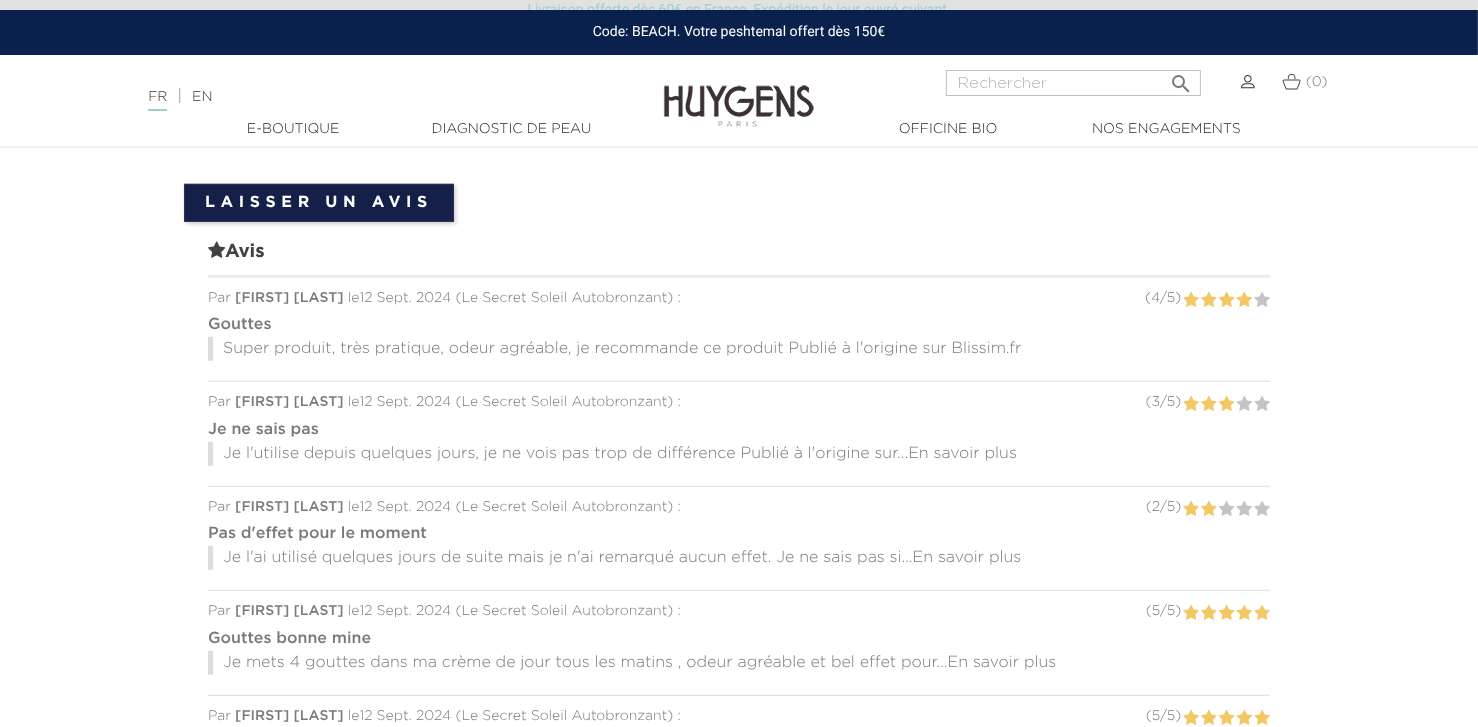 scroll, scrollTop: 1520, scrollLeft: 0, axis: vertical 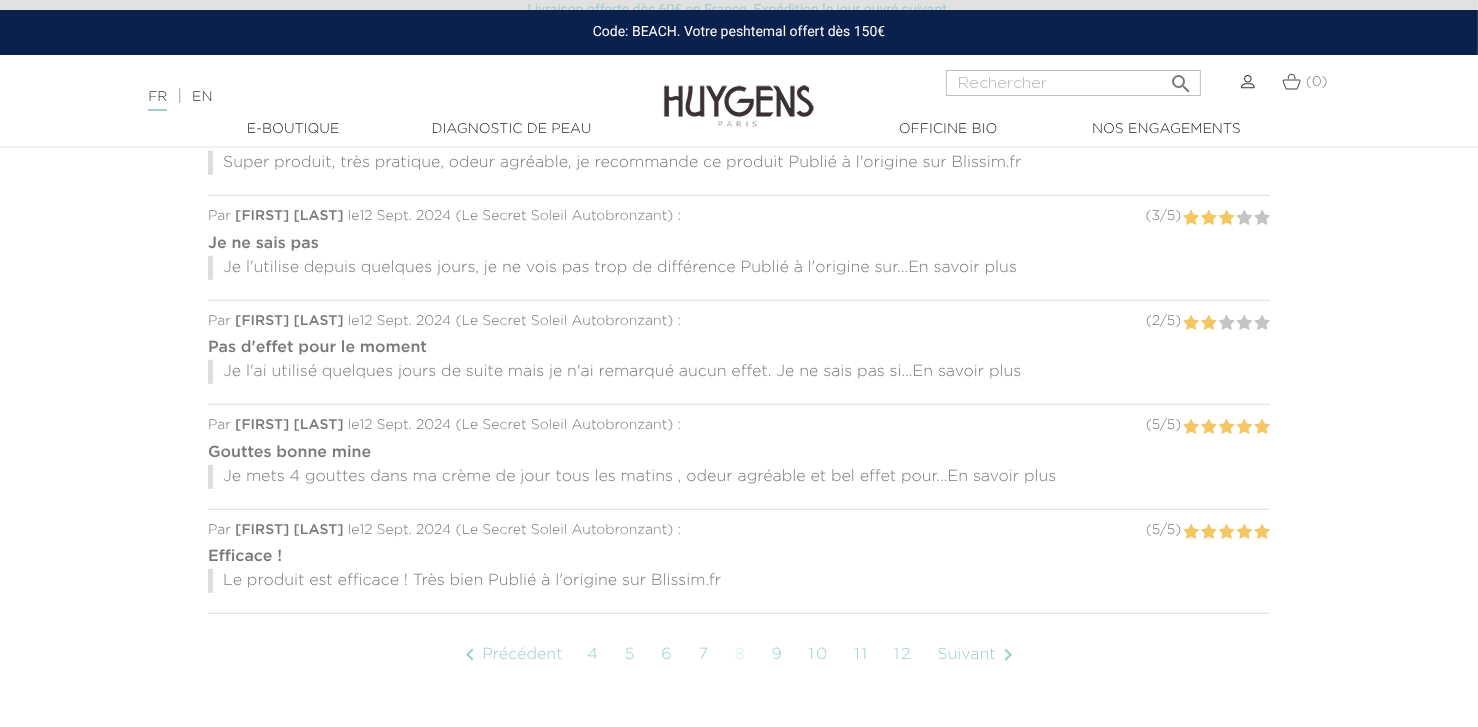 click on "En savoir plus" at bounding box center [962, 268] 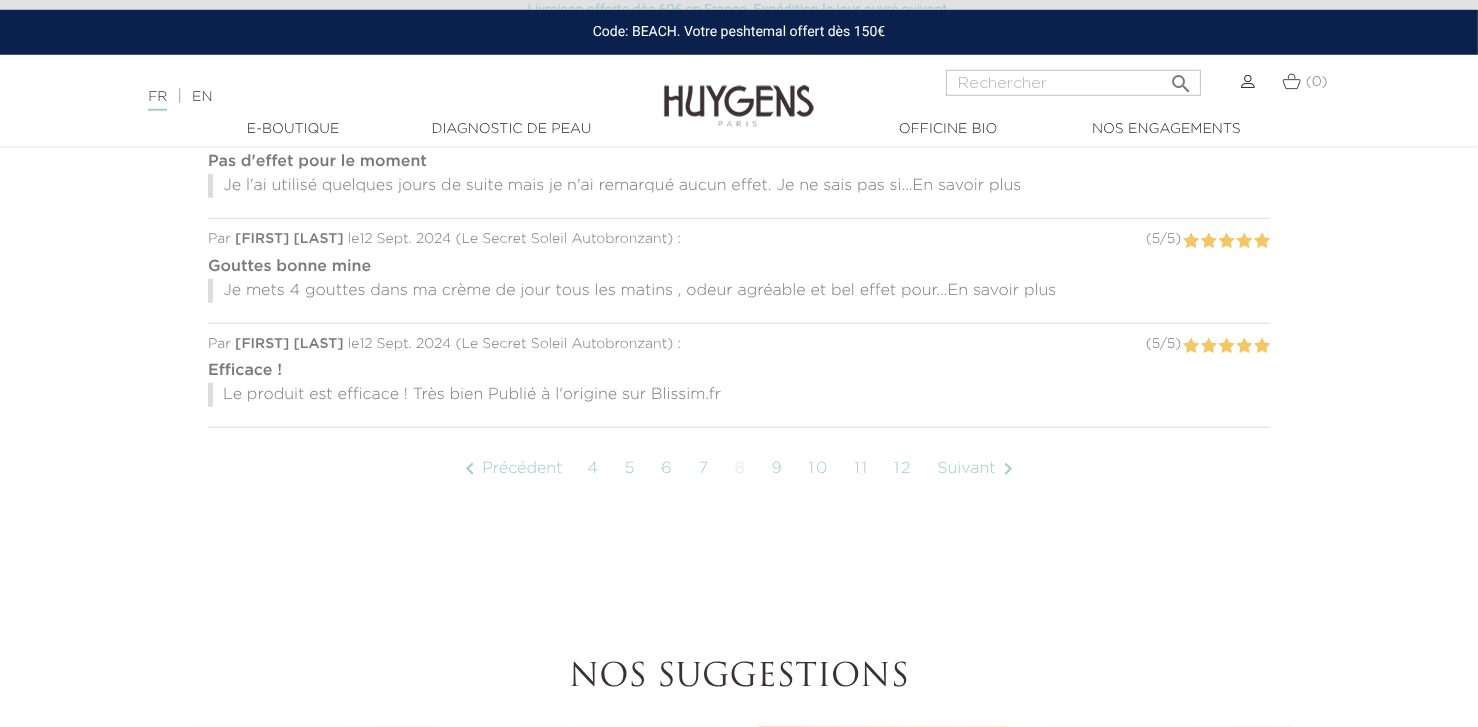 scroll, scrollTop: 1707, scrollLeft: 0, axis: vertical 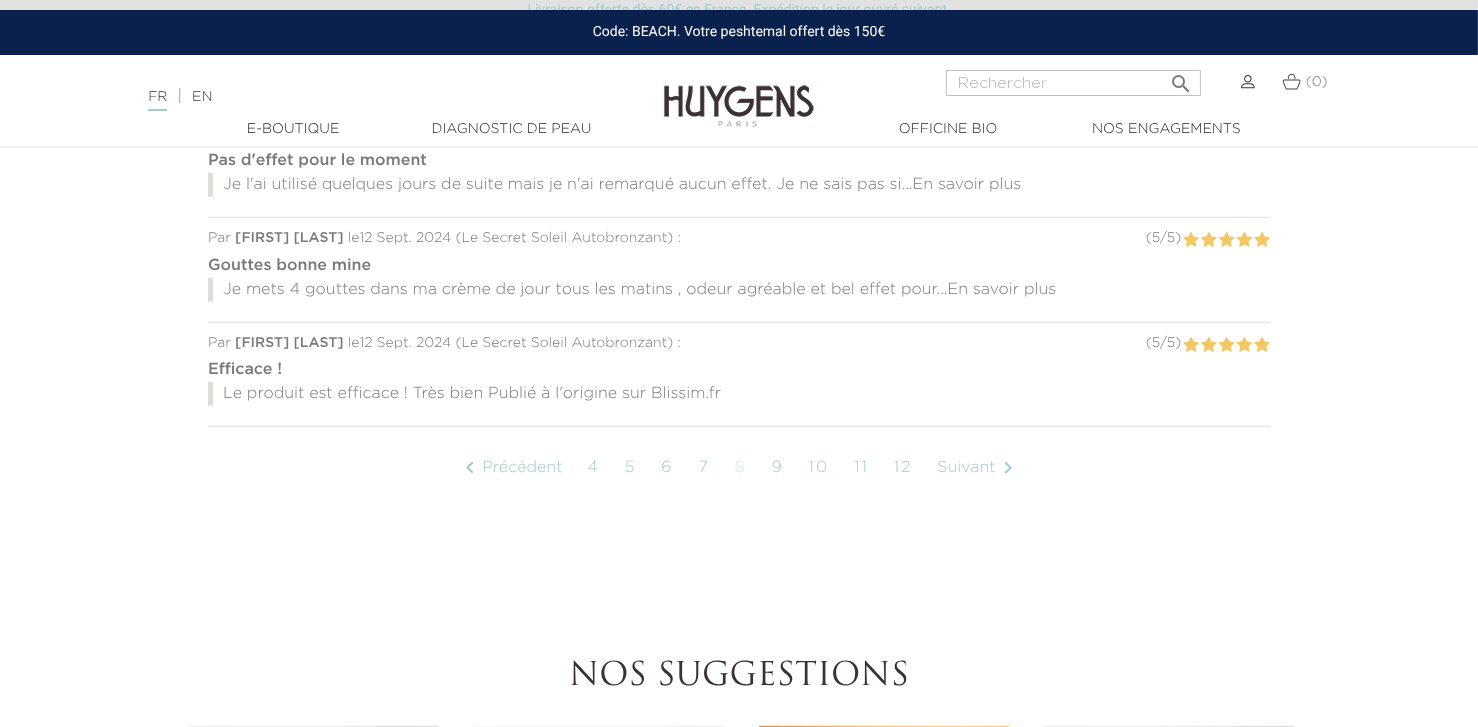 click on "En savoir plus" at bounding box center [967, 185] 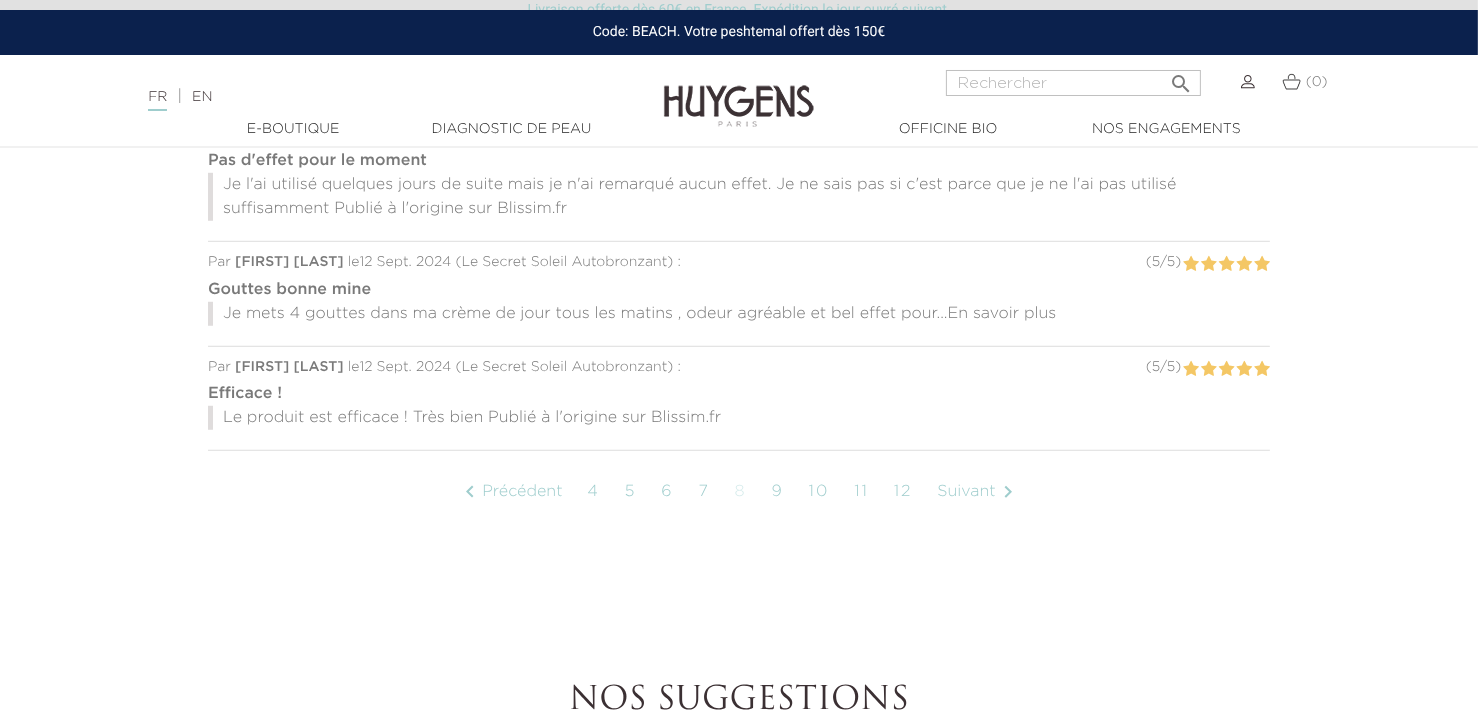 click on "En savoir plus" at bounding box center [1002, 314] 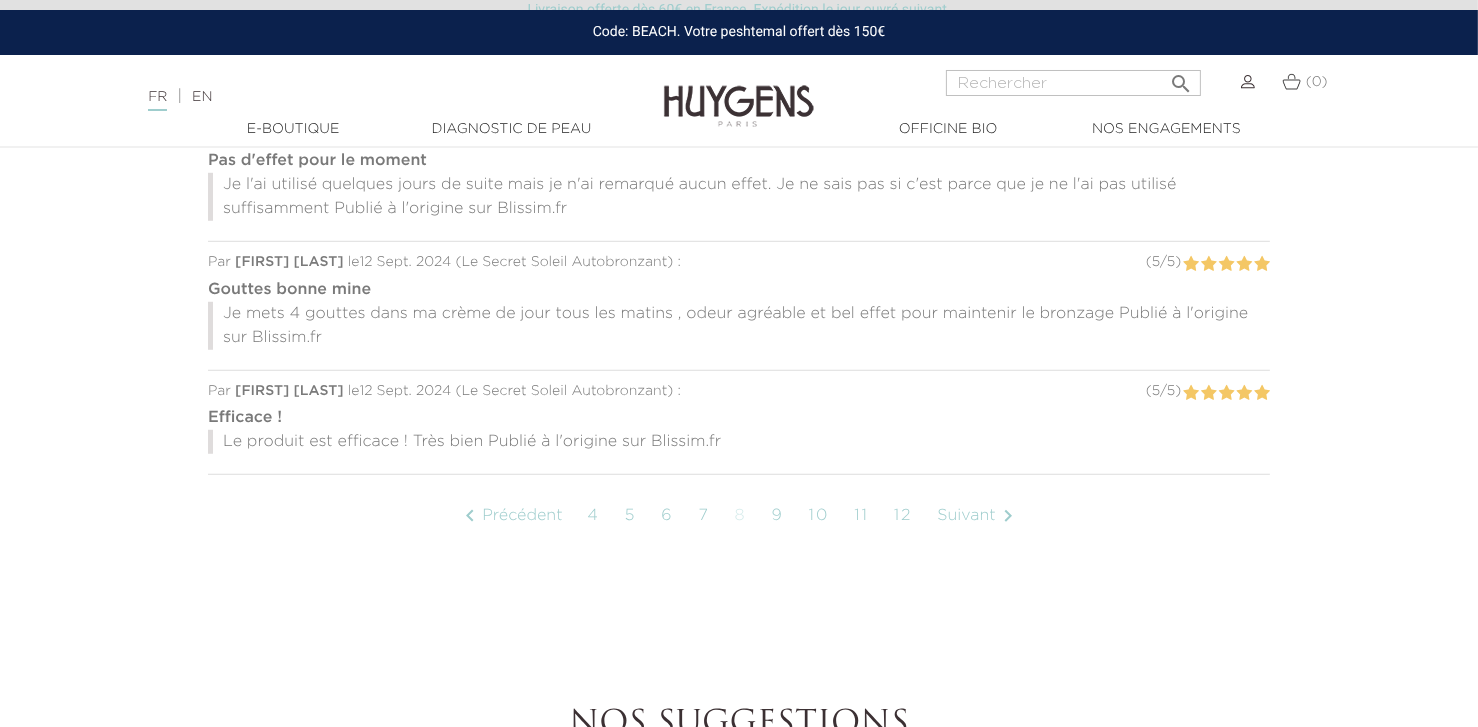 click on "Suivant  " at bounding box center (978, 516) 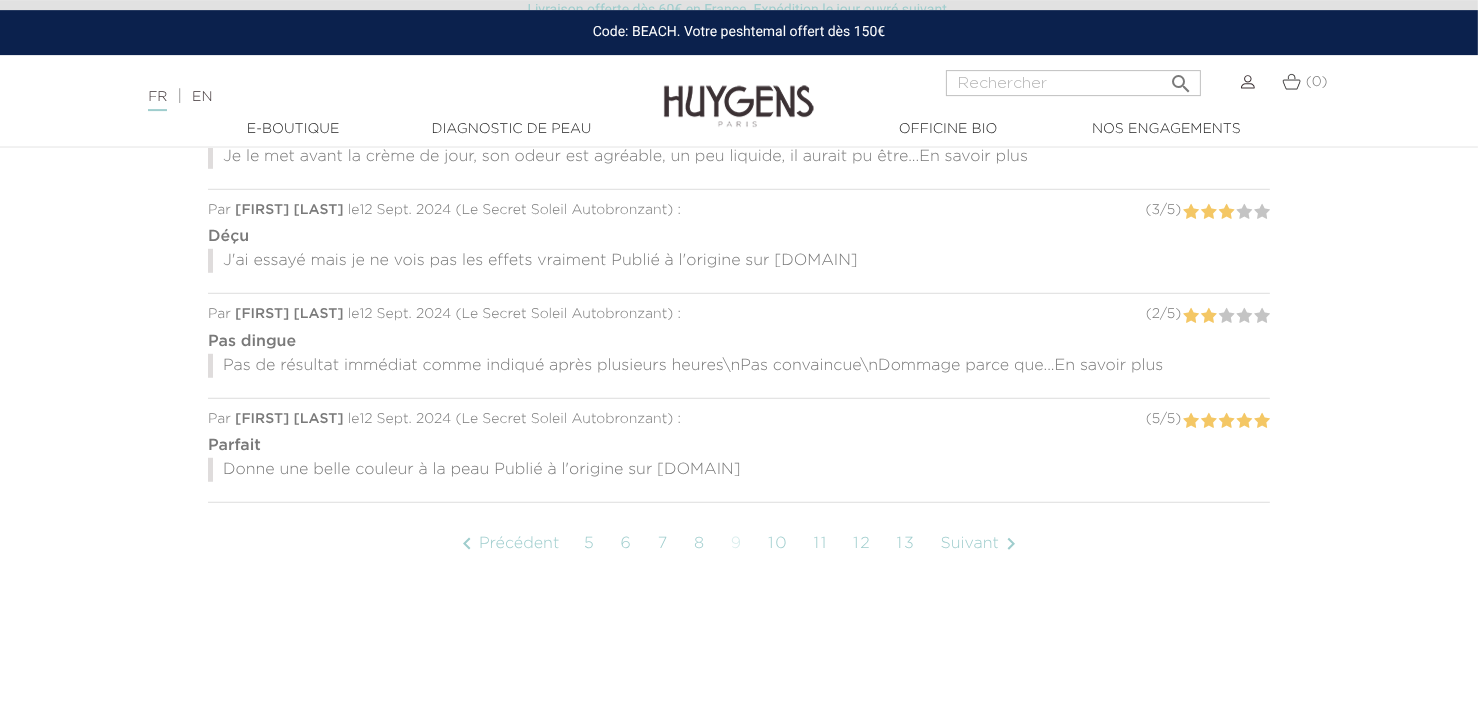 scroll, scrollTop: 1707, scrollLeft: 0, axis: vertical 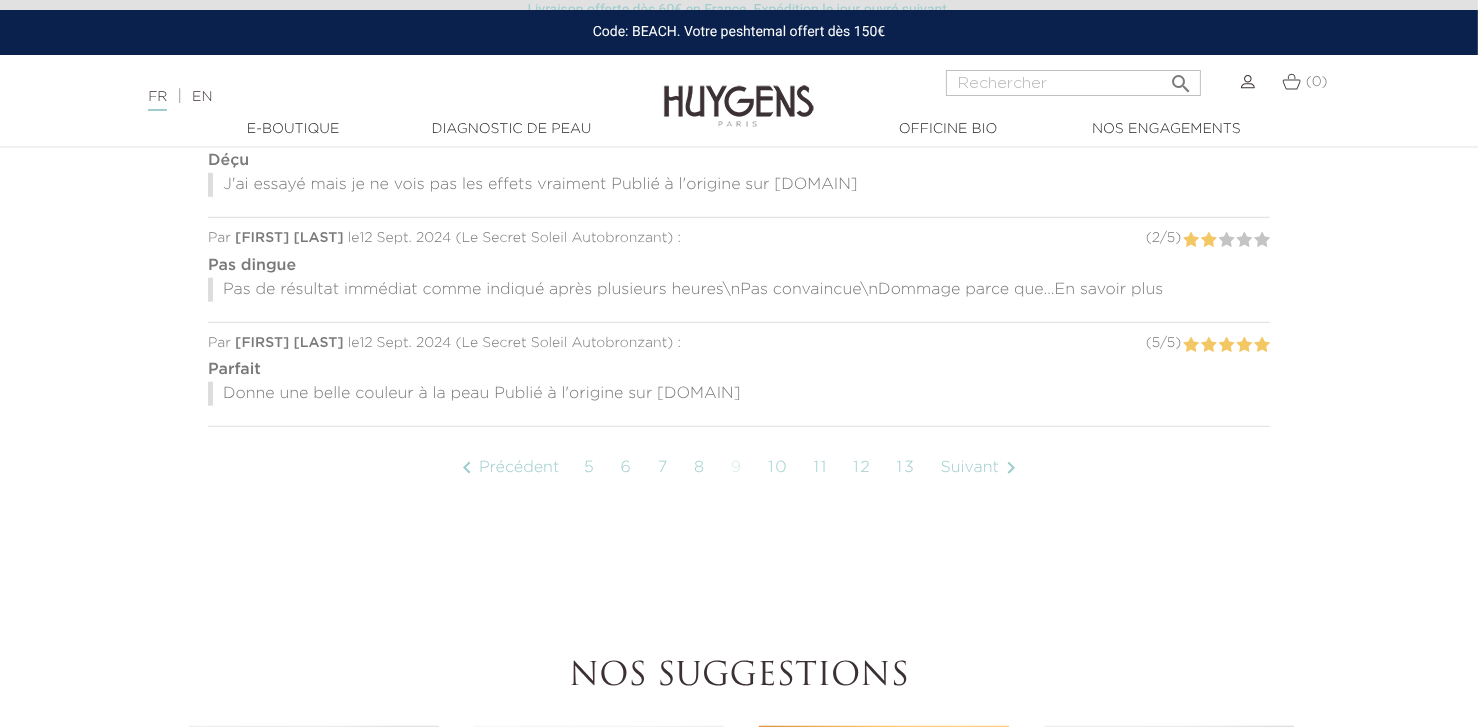 click on "En savoir plus" at bounding box center (1109, 290) 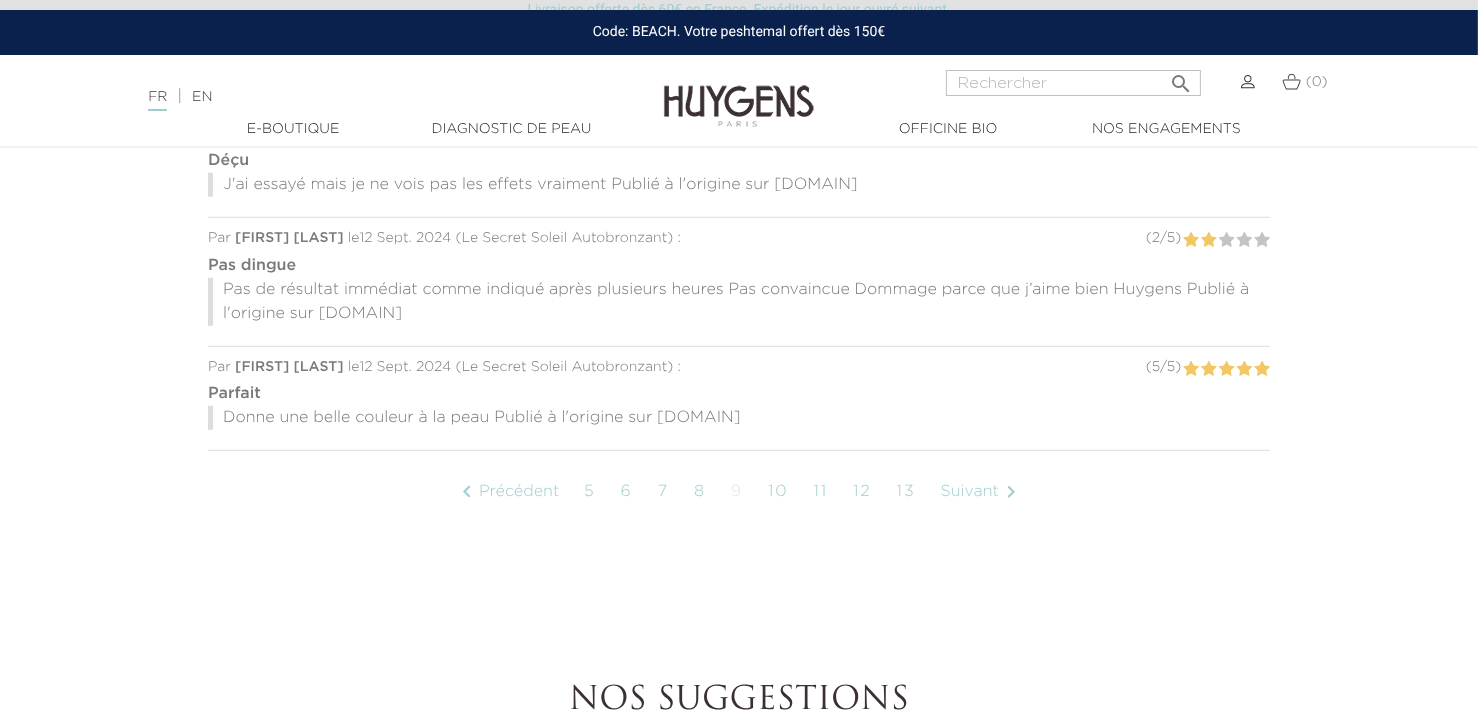 scroll, scrollTop: 1894, scrollLeft: 0, axis: vertical 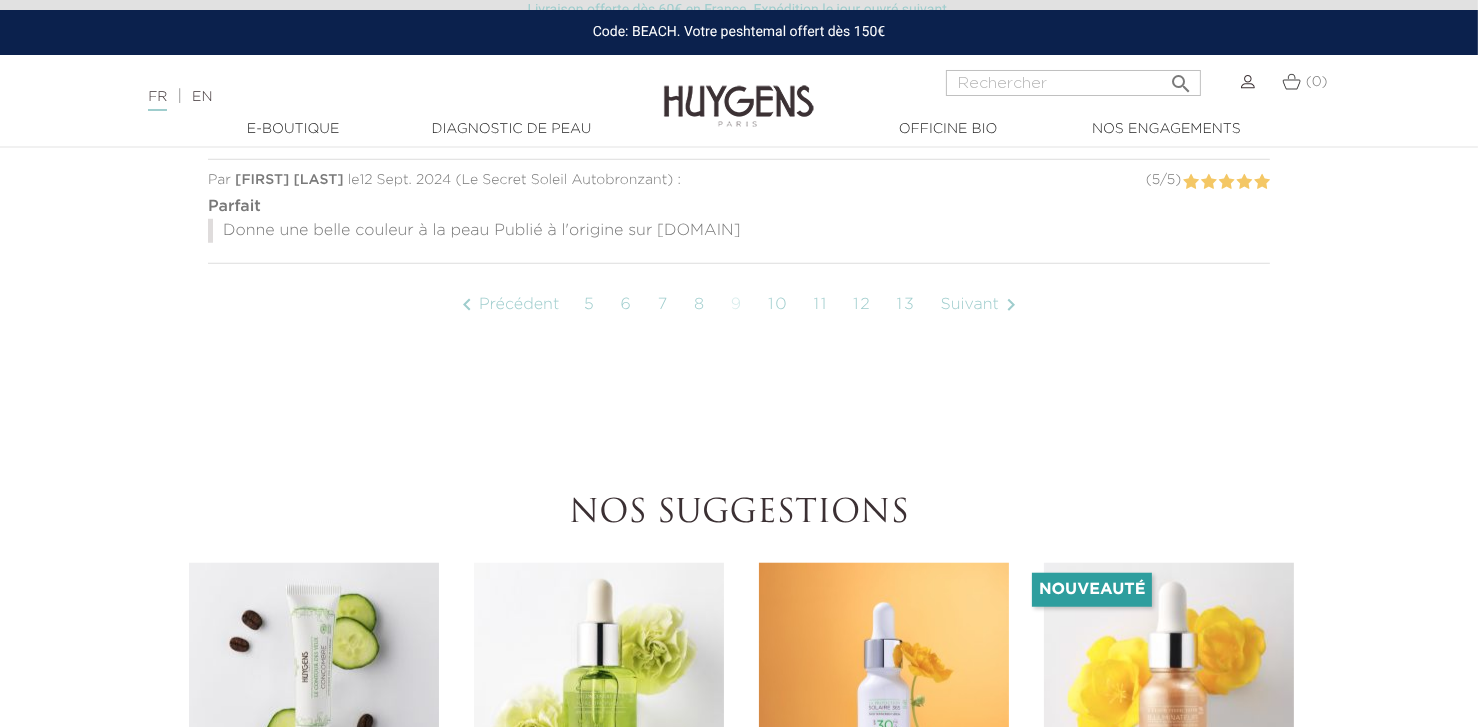 click on "Suivant  " at bounding box center (982, 305) 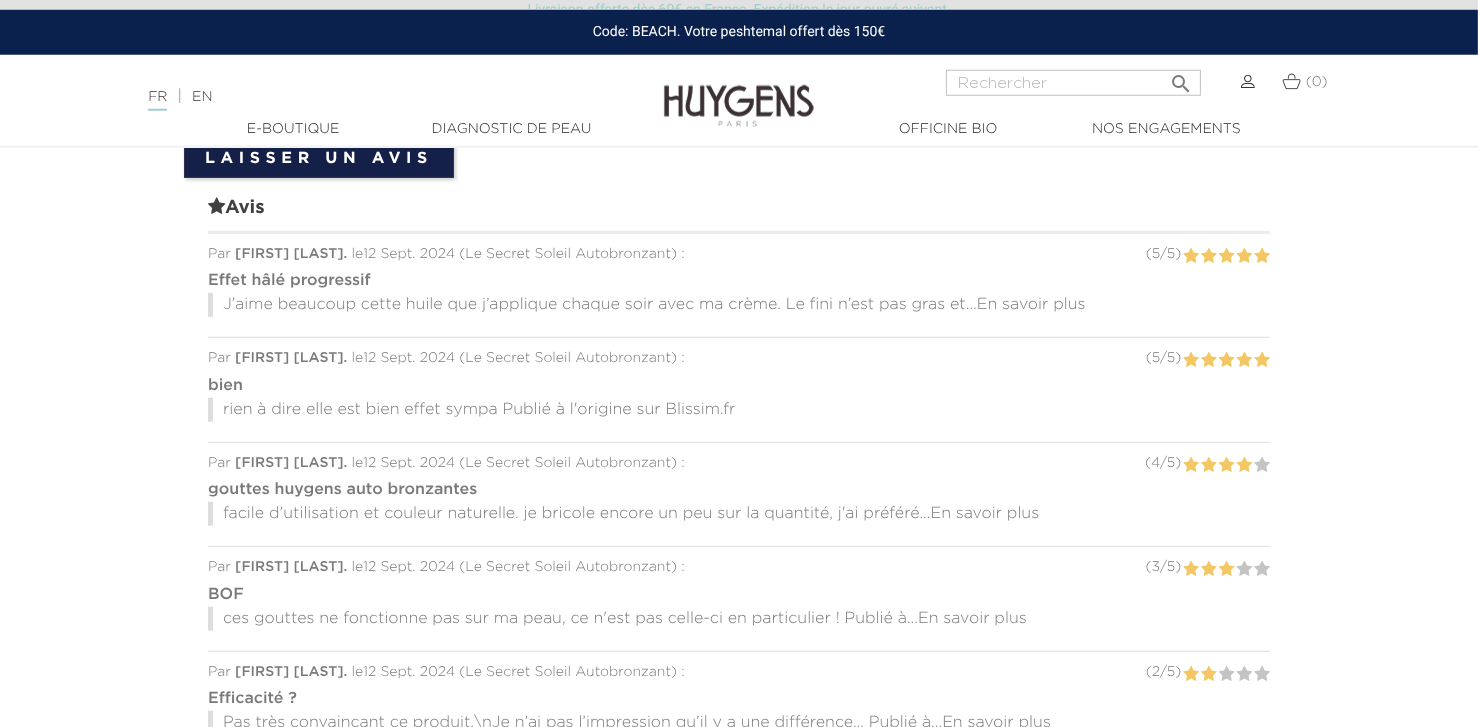 scroll, scrollTop: 1334, scrollLeft: 0, axis: vertical 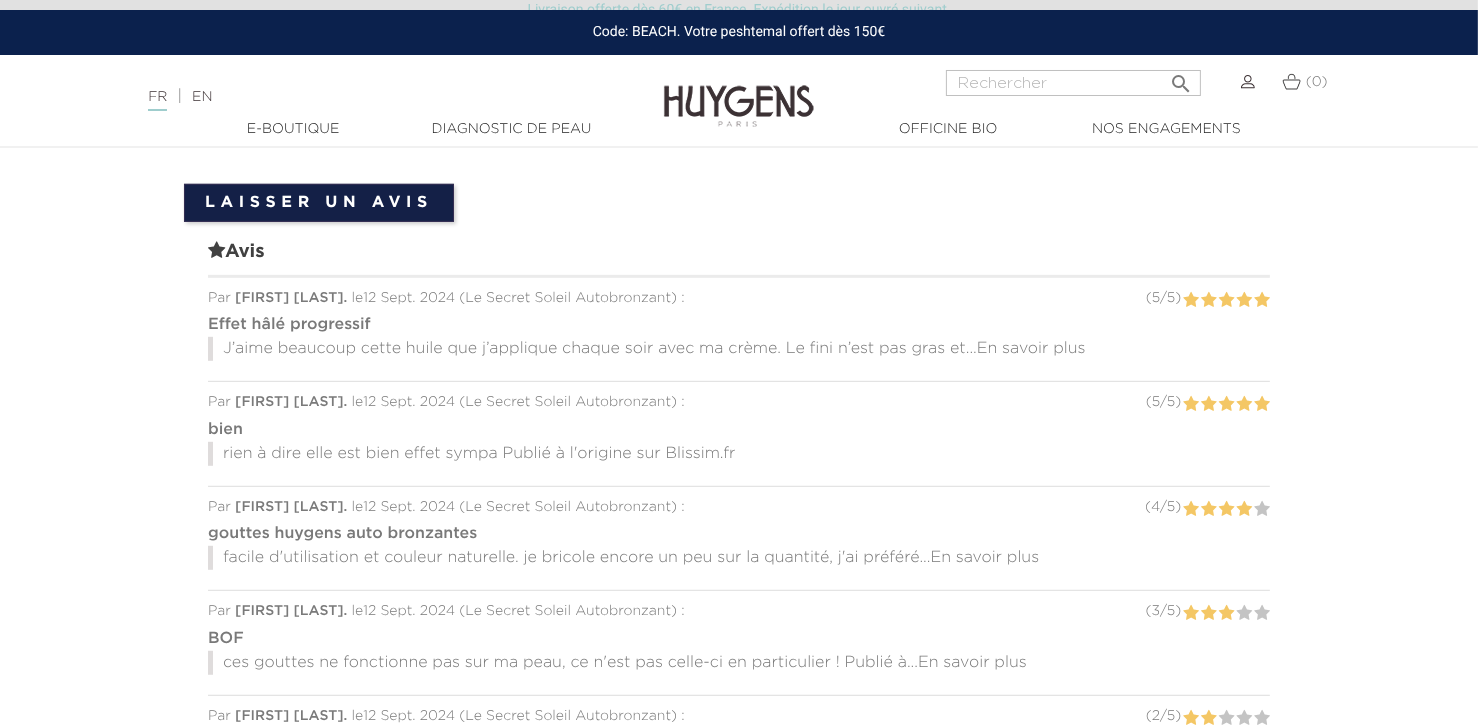 click on "En savoir plus" at bounding box center [1031, 349] 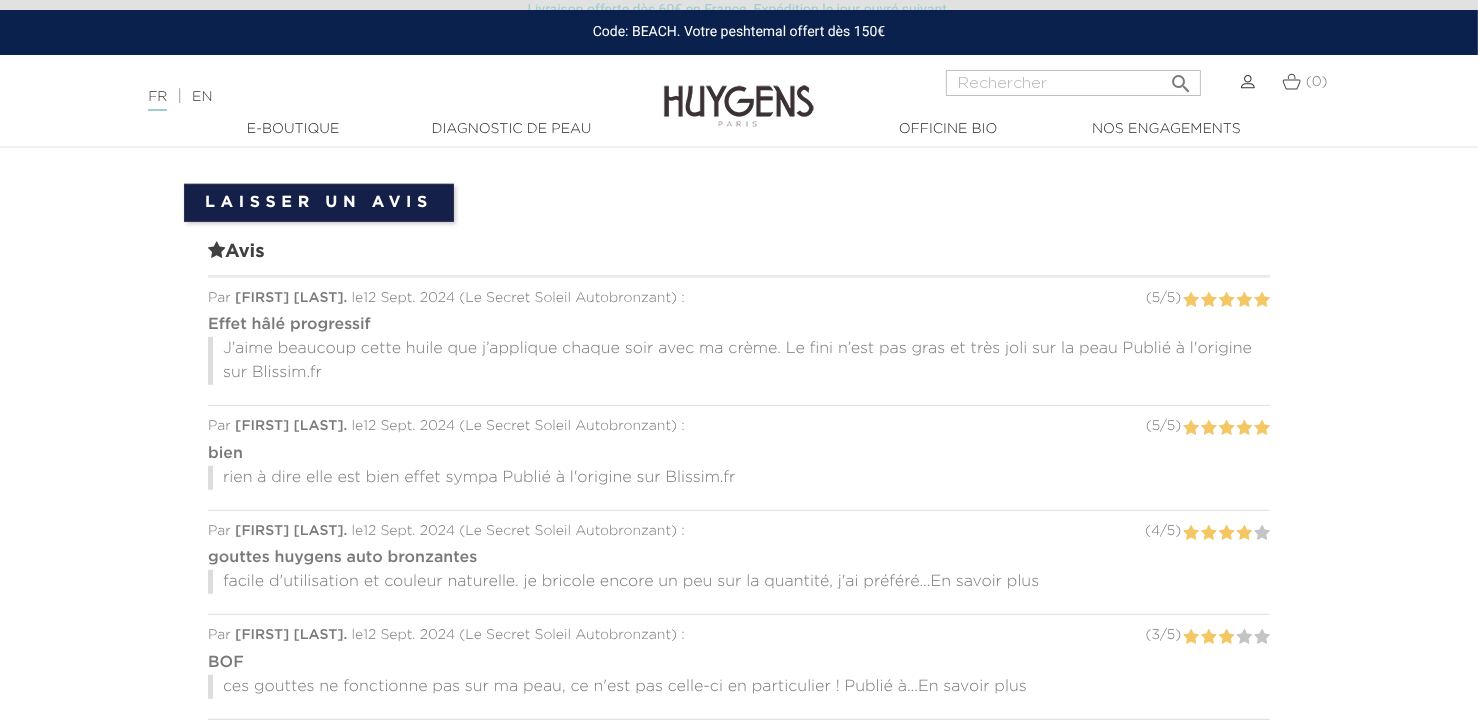 scroll, scrollTop: 1520, scrollLeft: 0, axis: vertical 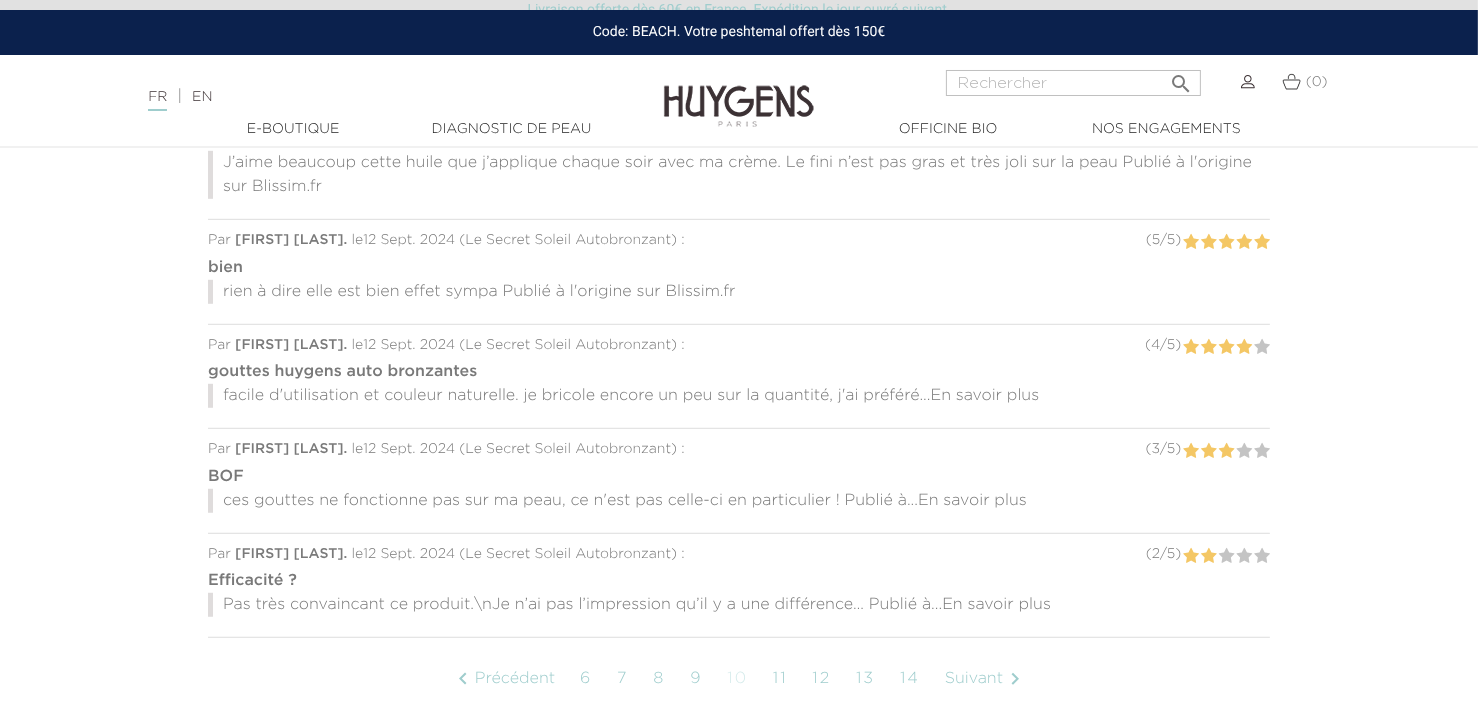click on "En savoir plus" at bounding box center [985, 396] 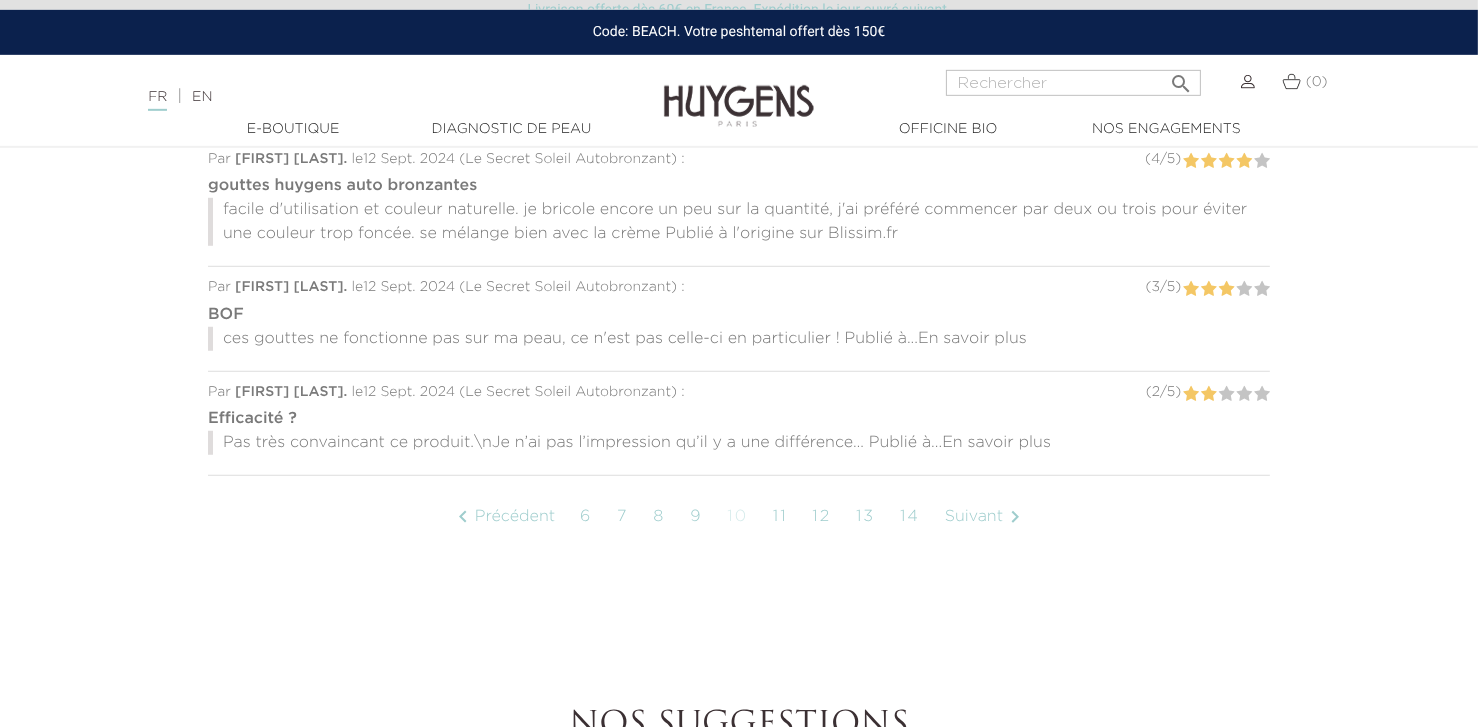 scroll, scrollTop: 1707, scrollLeft: 0, axis: vertical 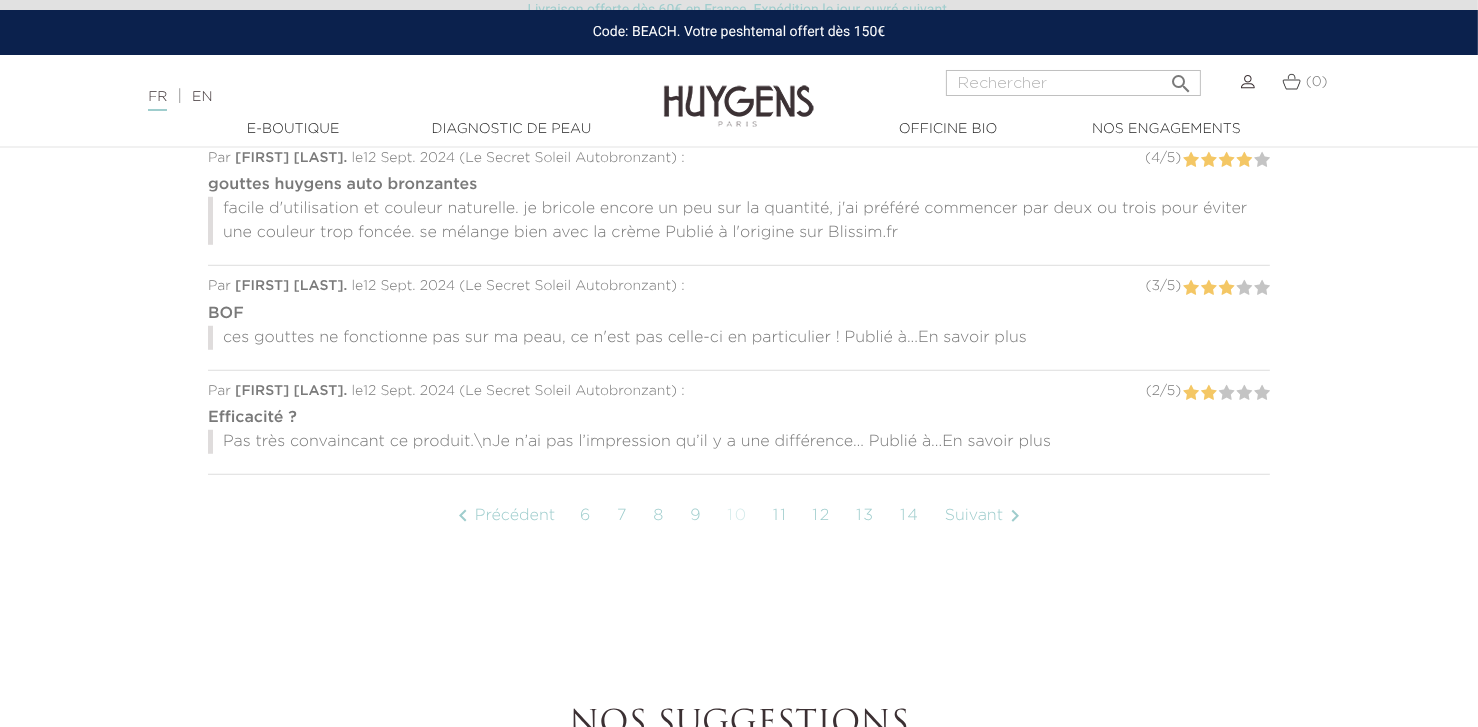 click on "En savoir plus" at bounding box center (972, 338) 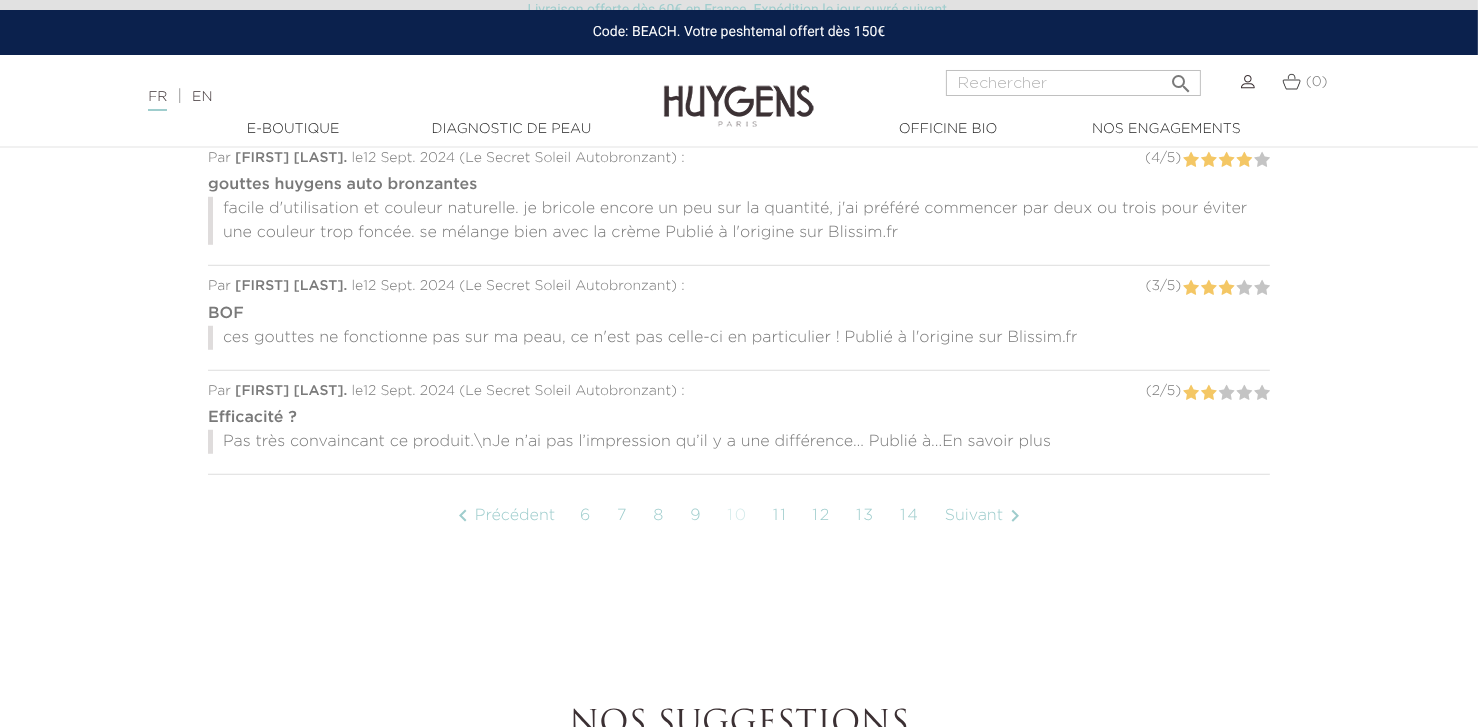 click on "En savoir plus" at bounding box center (996, 442) 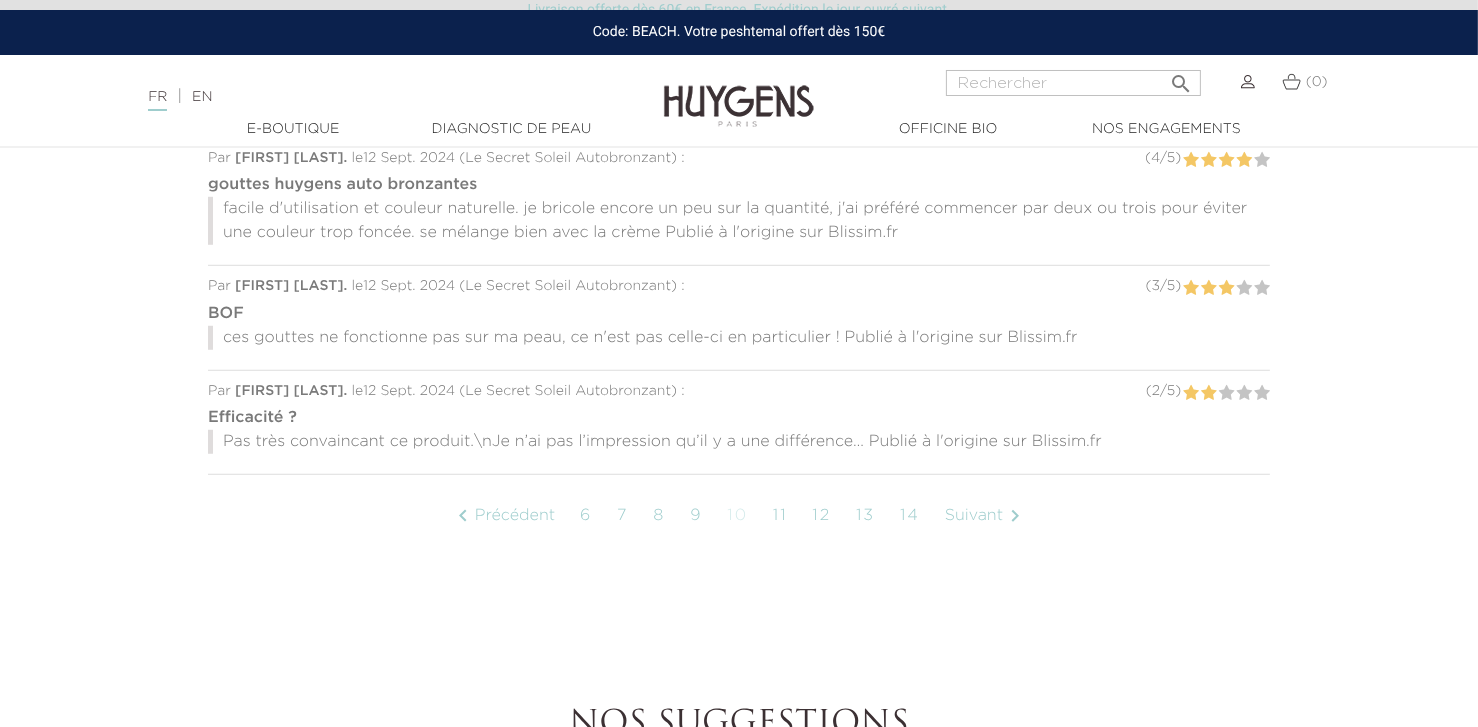 click on "Suivant  " at bounding box center (986, 516) 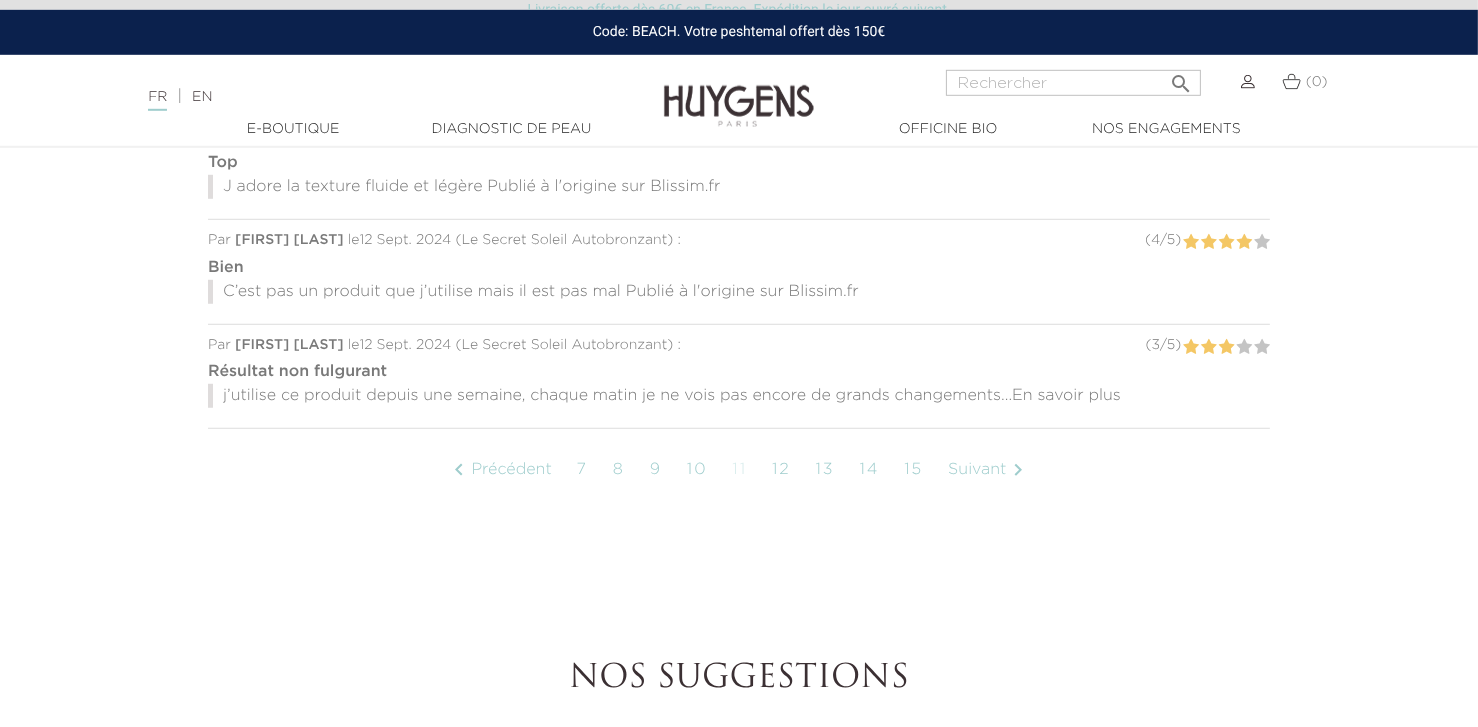 scroll, scrollTop: 1707, scrollLeft: 0, axis: vertical 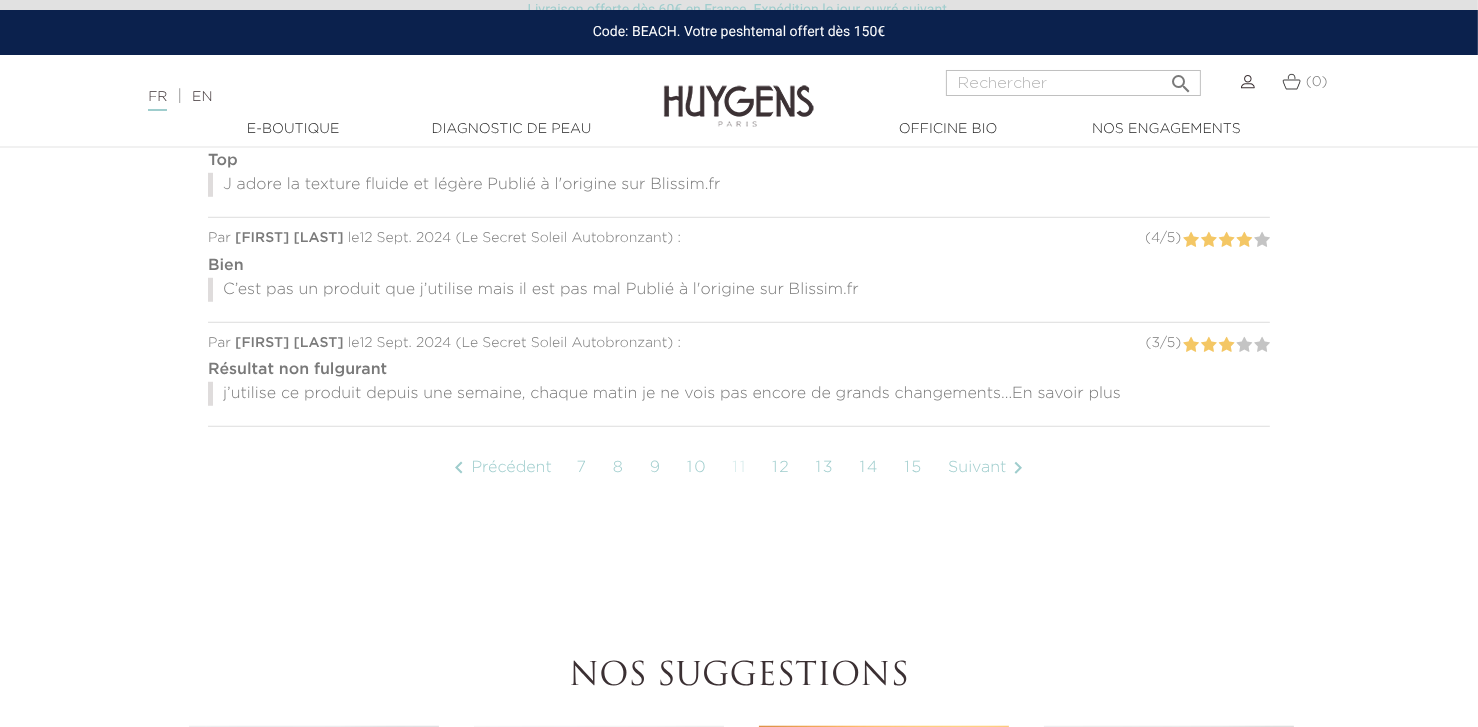 click on "En savoir plus" at bounding box center (1066, 394) 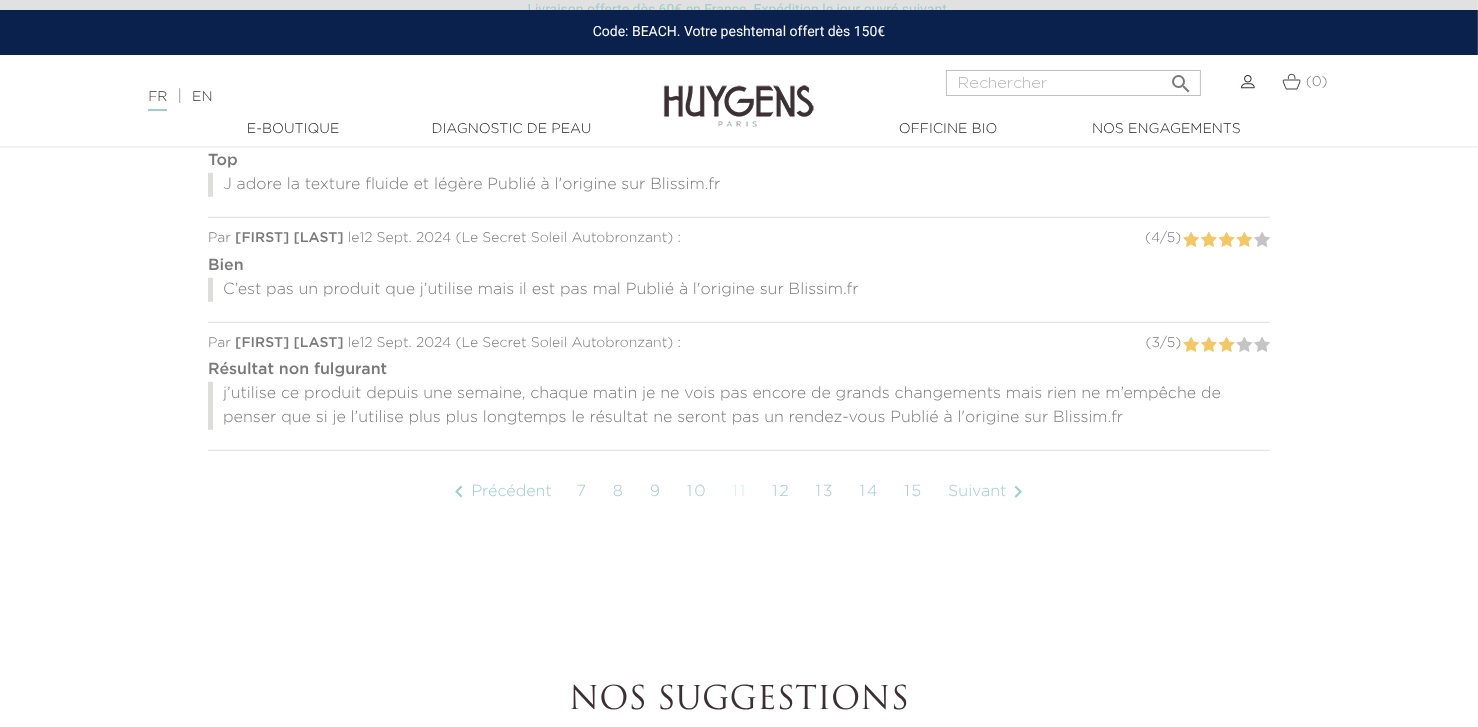 click on "Suivant  " at bounding box center (989, 492) 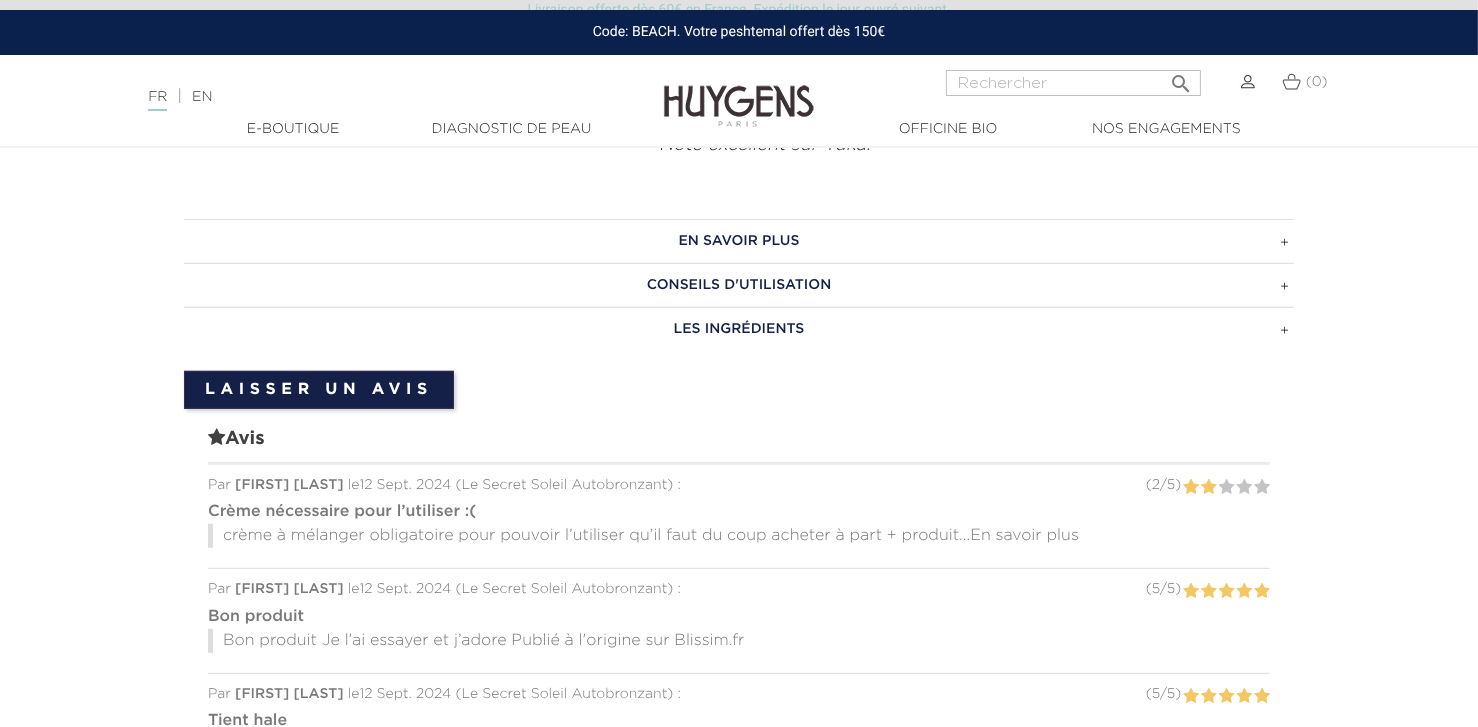 scroll, scrollTop: 1334, scrollLeft: 0, axis: vertical 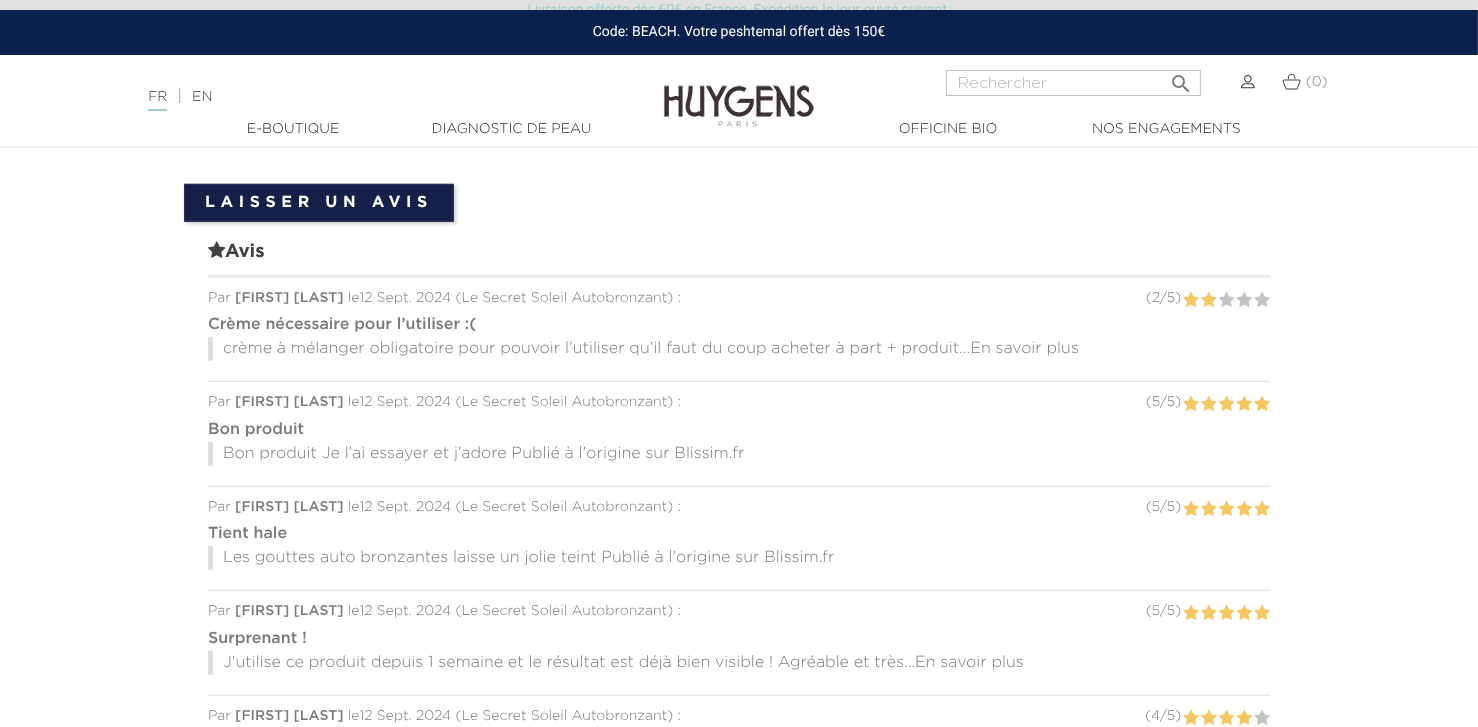 click on "En savoir plus" at bounding box center [1024, 349] 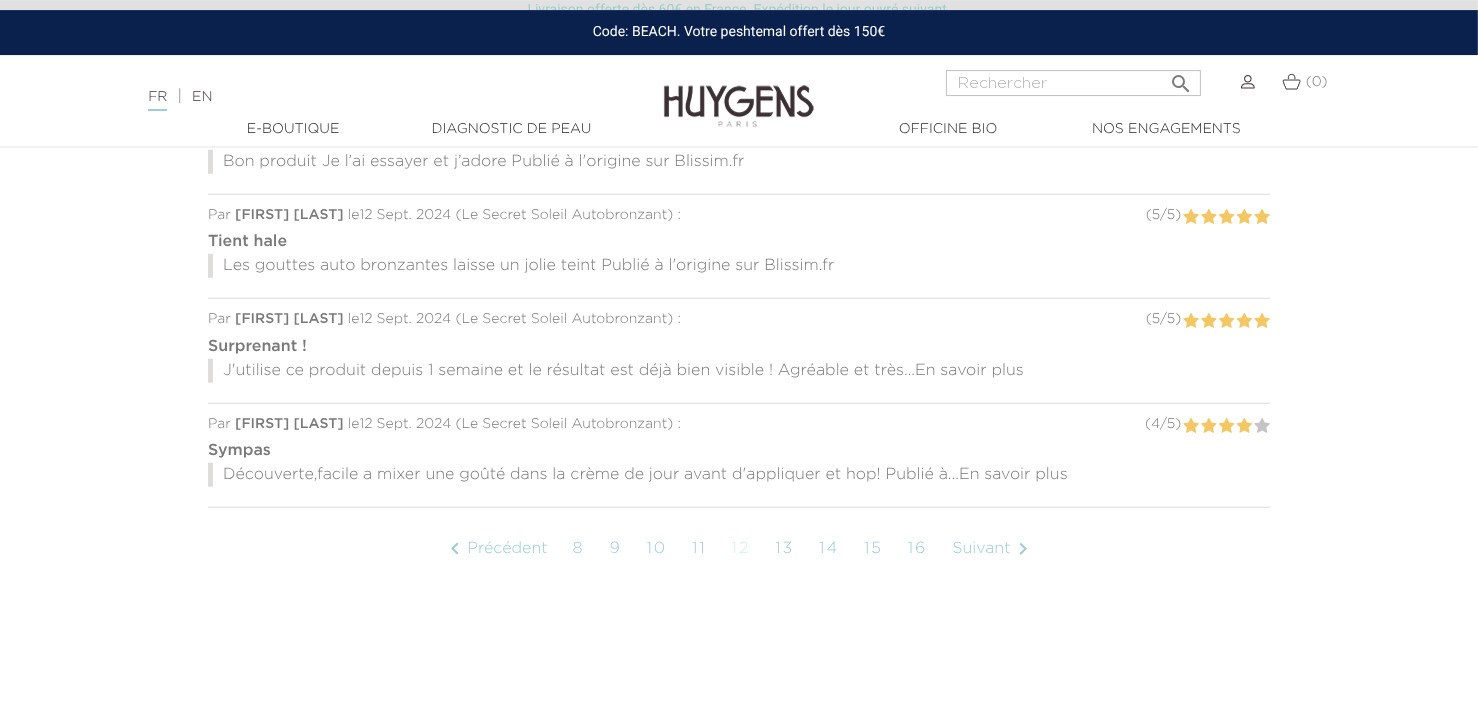 scroll, scrollTop: 1707, scrollLeft: 0, axis: vertical 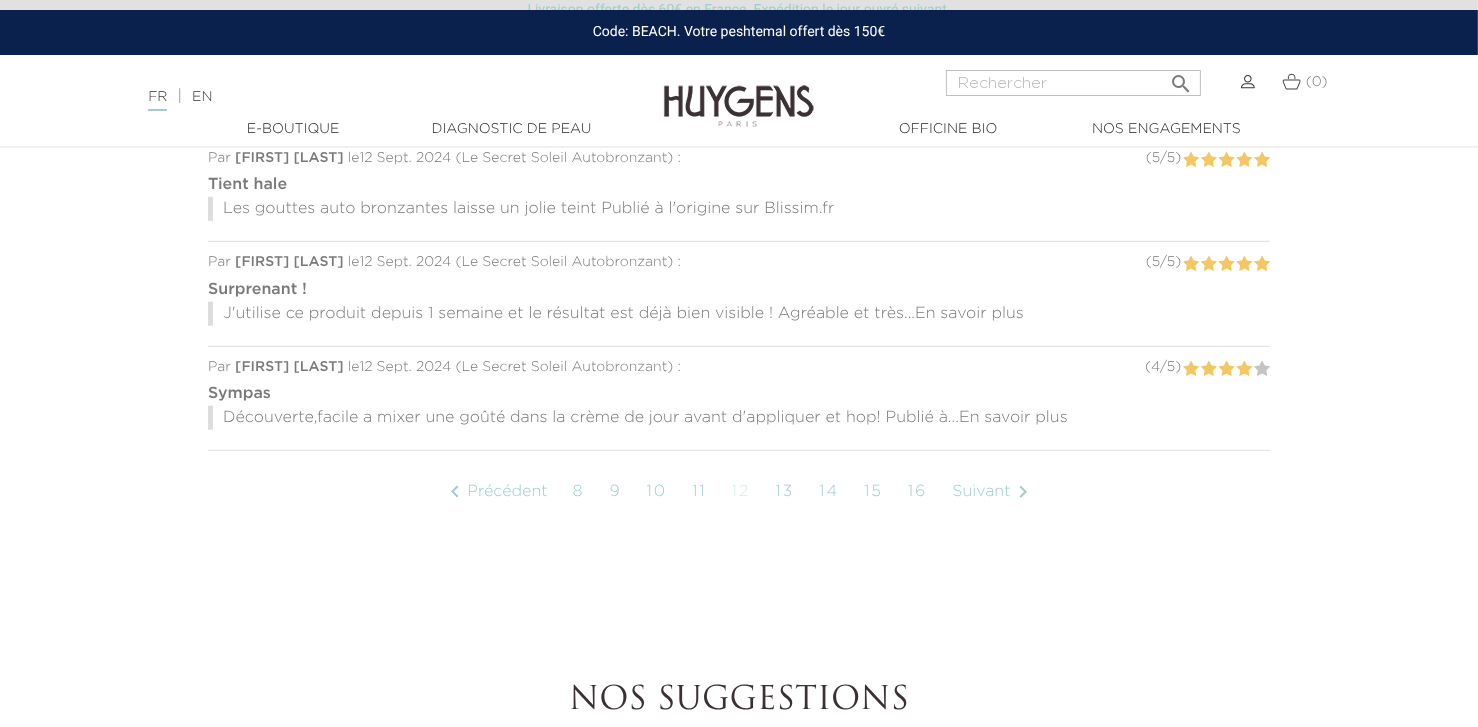 click on "En savoir plus" at bounding box center [969, 314] 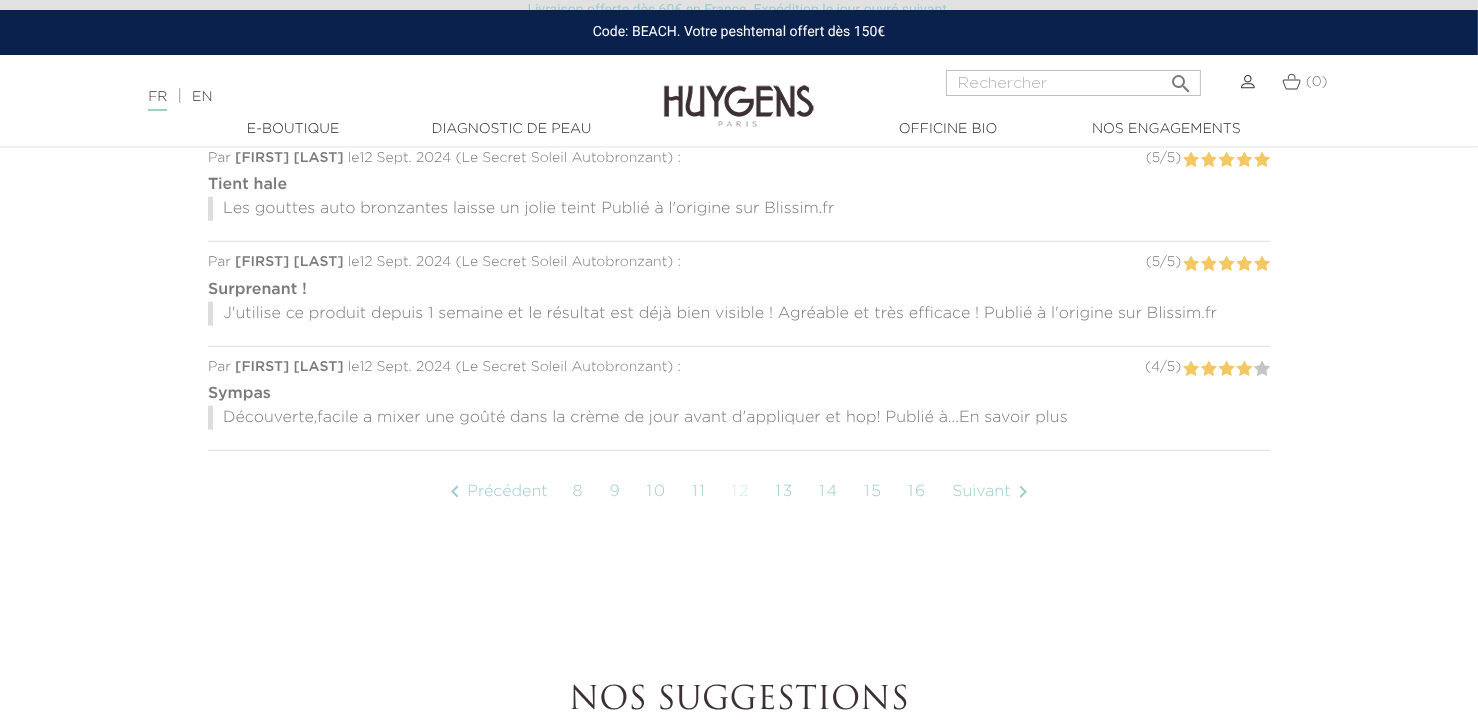 click on "En savoir plus" at bounding box center (1013, 418) 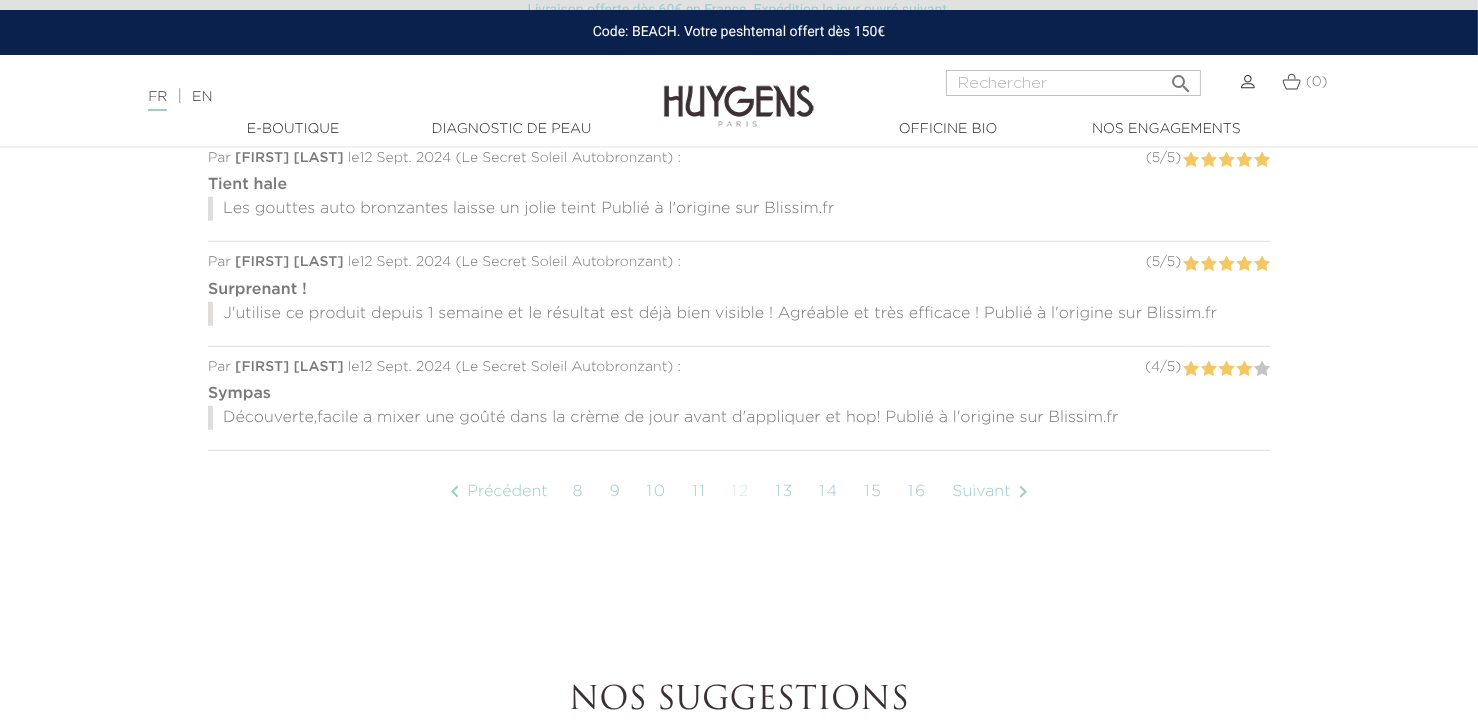 click on "Suivant  " at bounding box center [993, 492] 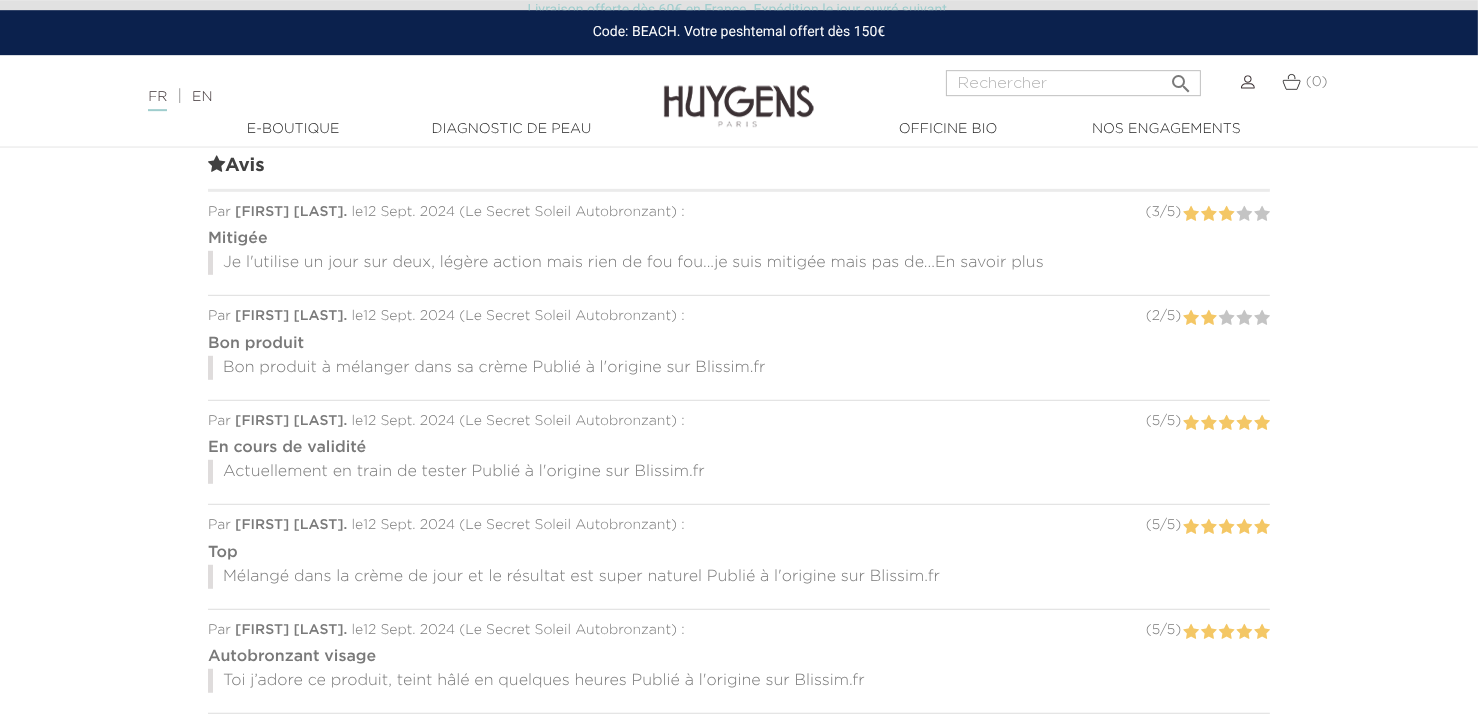 scroll, scrollTop: 1334, scrollLeft: 0, axis: vertical 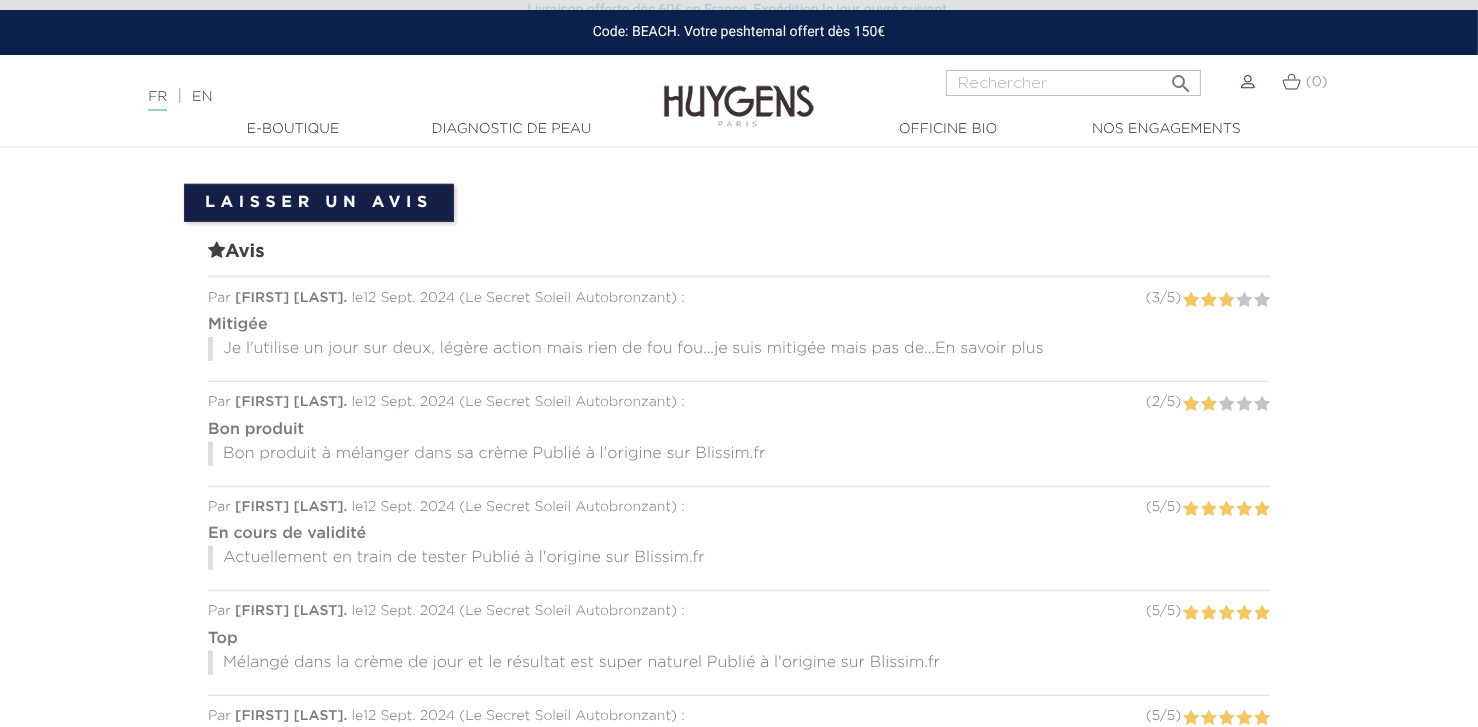 click on "En savoir plus" at bounding box center (989, 349) 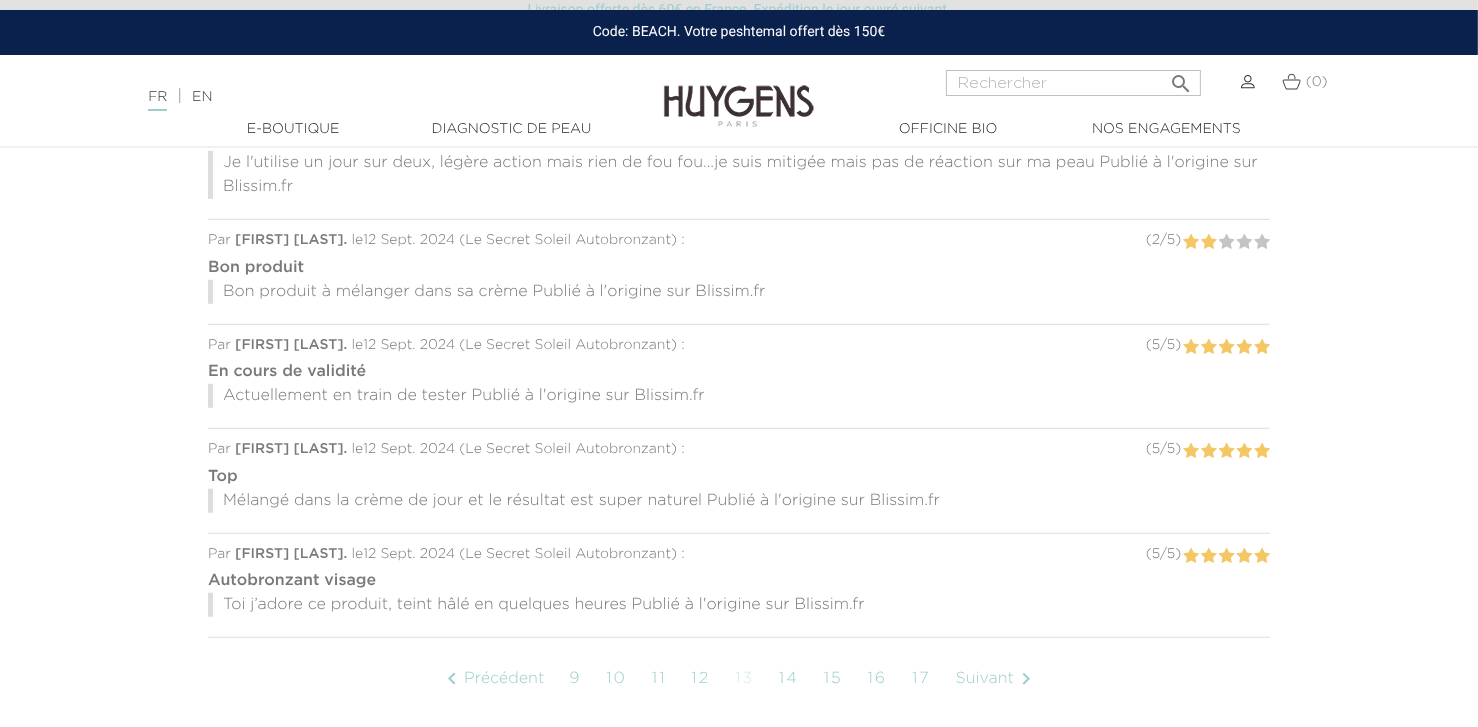 scroll, scrollTop: 1707, scrollLeft: 0, axis: vertical 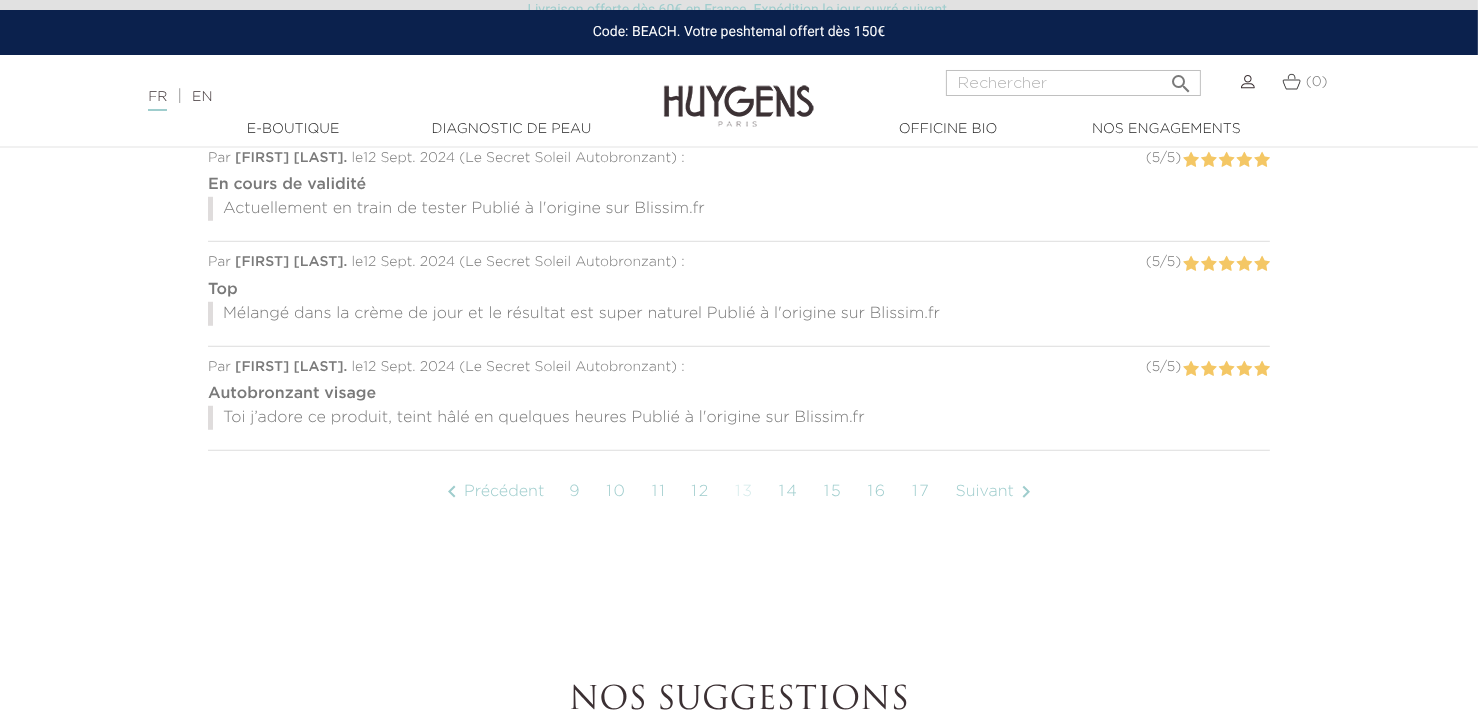 click on "Suivant  " at bounding box center (997, 492) 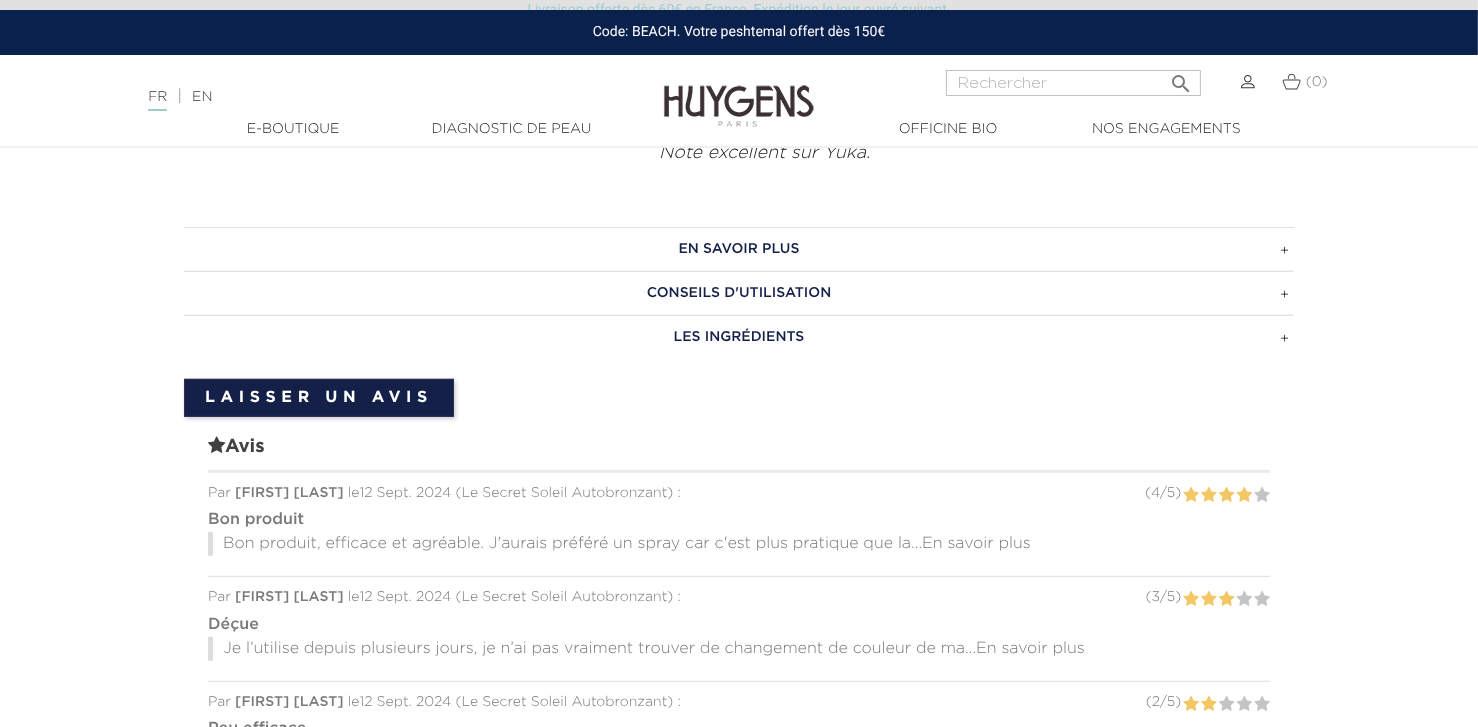 scroll, scrollTop: 1325, scrollLeft: 0, axis: vertical 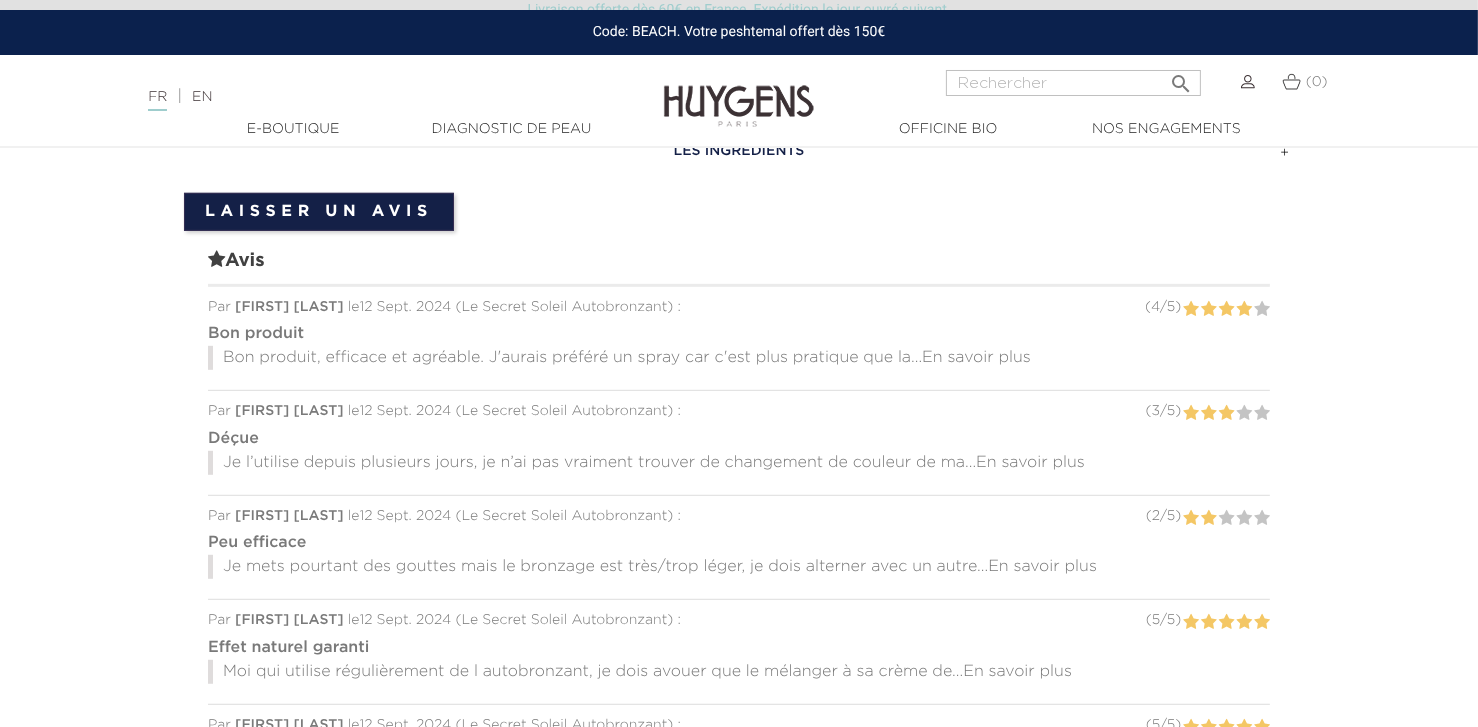 click on "En savoir plus" at bounding box center [976, 358] 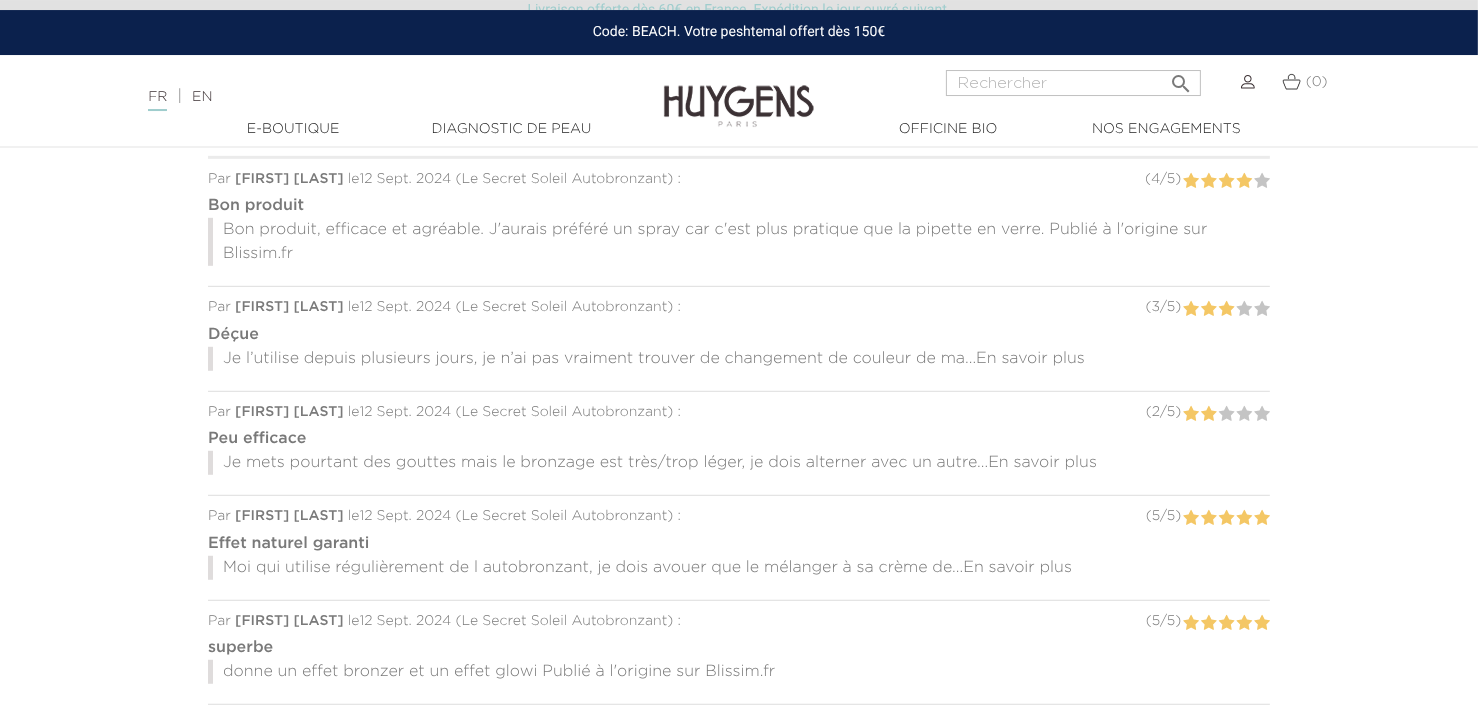scroll, scrollTop: 1512, scrollLeft: 0, axis: vertical 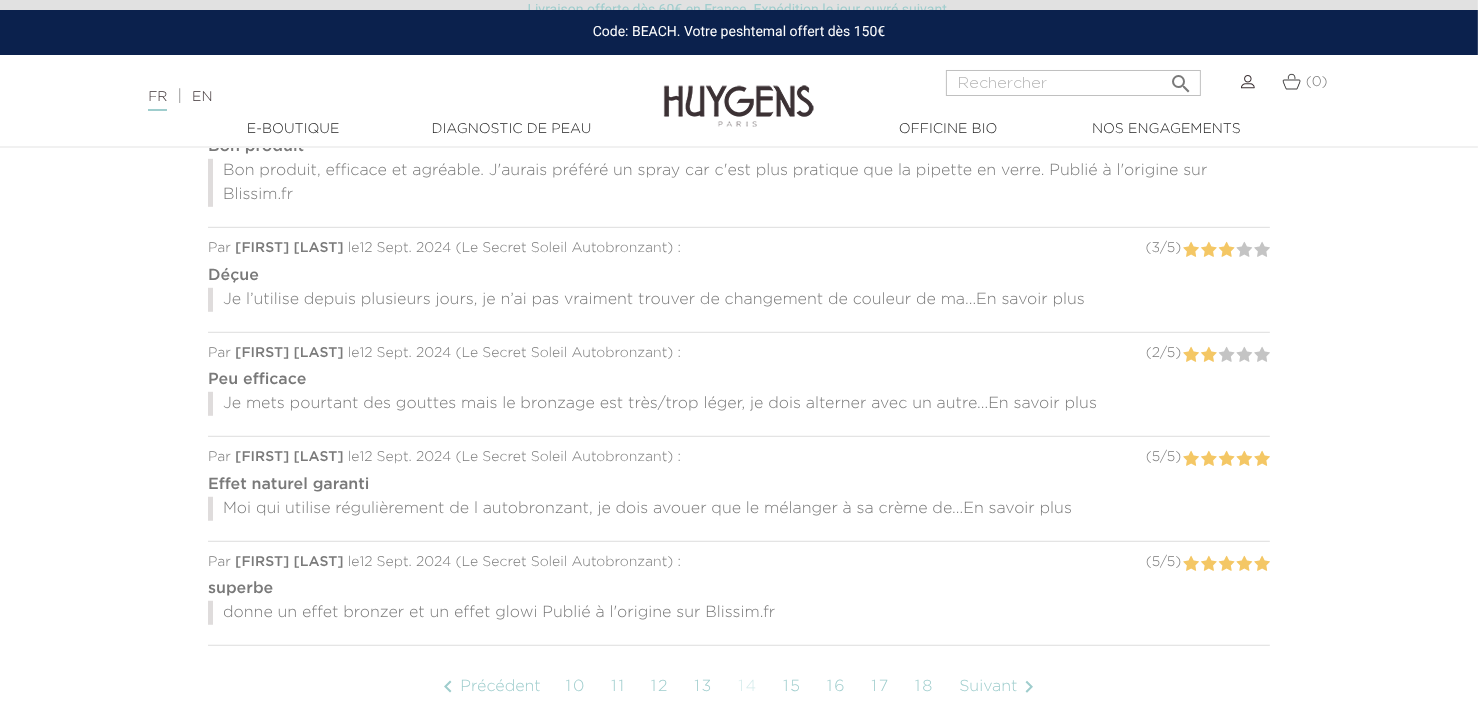 click on "En savoir plus" at bounding box center (1030, 300) 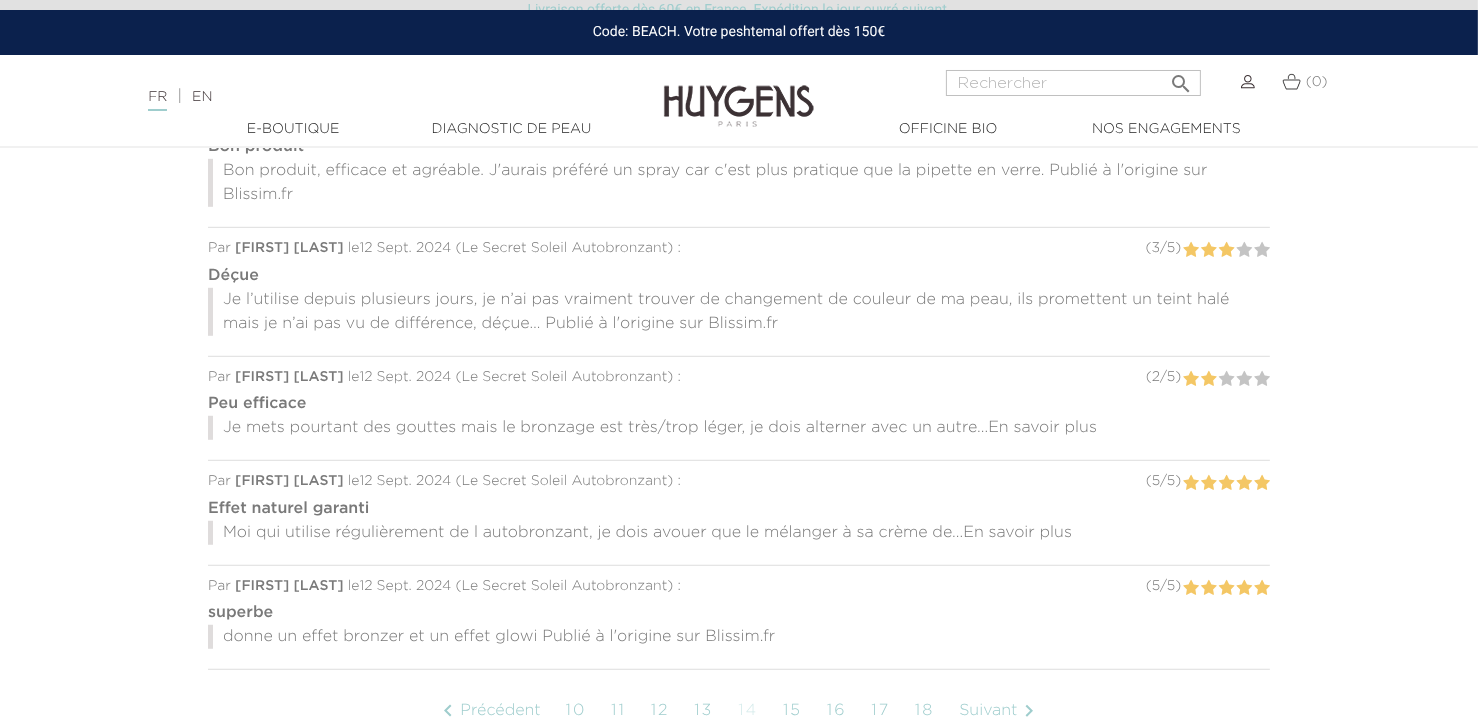 click on "En savoir plus" at bounding box center (1042, 428) 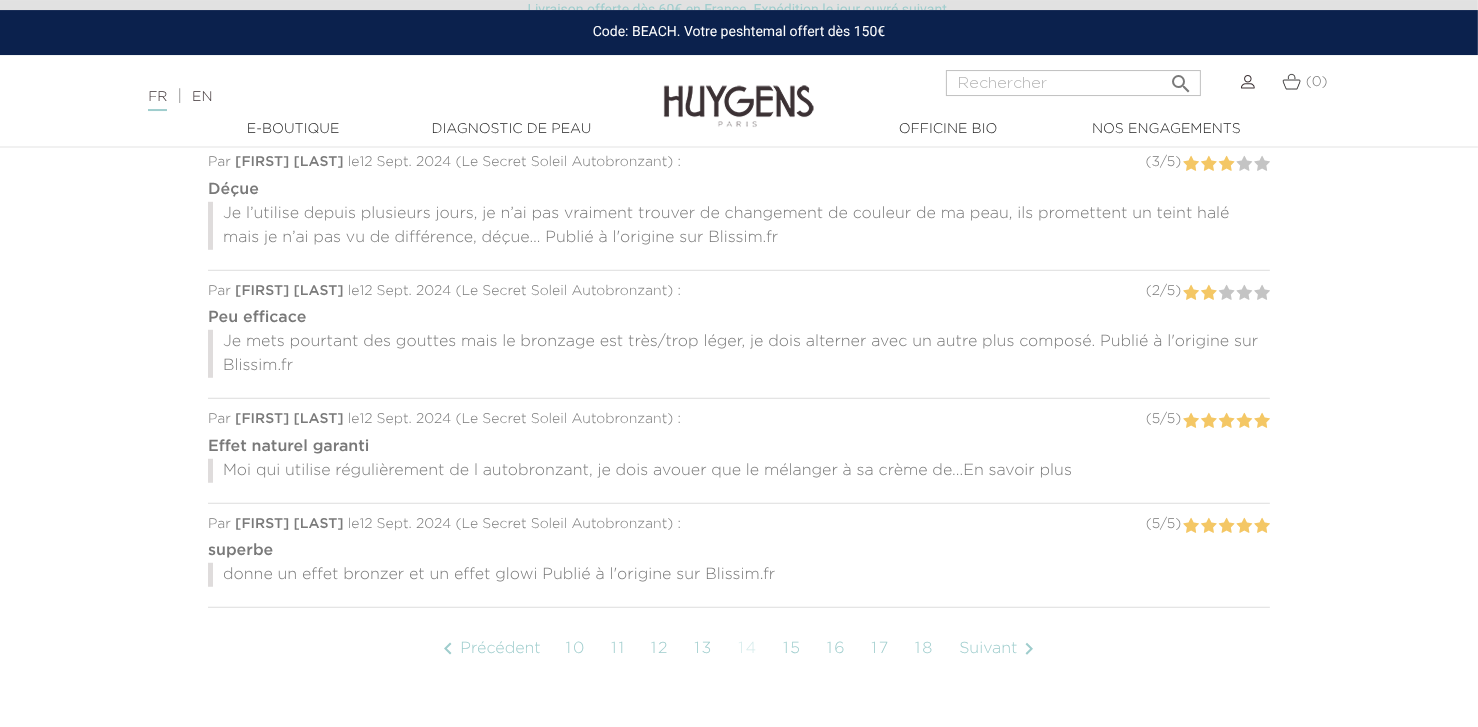 scroll, scrollTop: 1699, scrollLeft: 0, axis: vertical 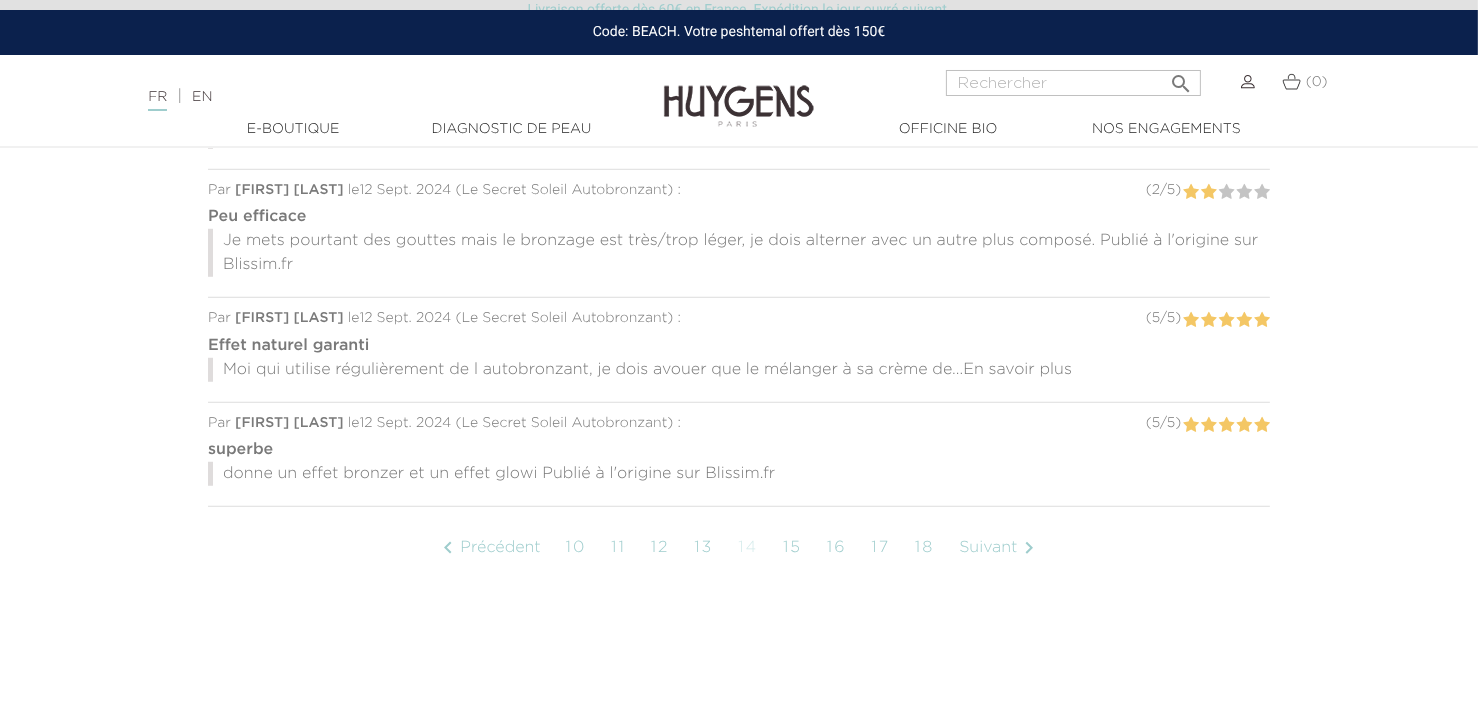 click on "En savoir plus" at bounding box center (1017, 370) 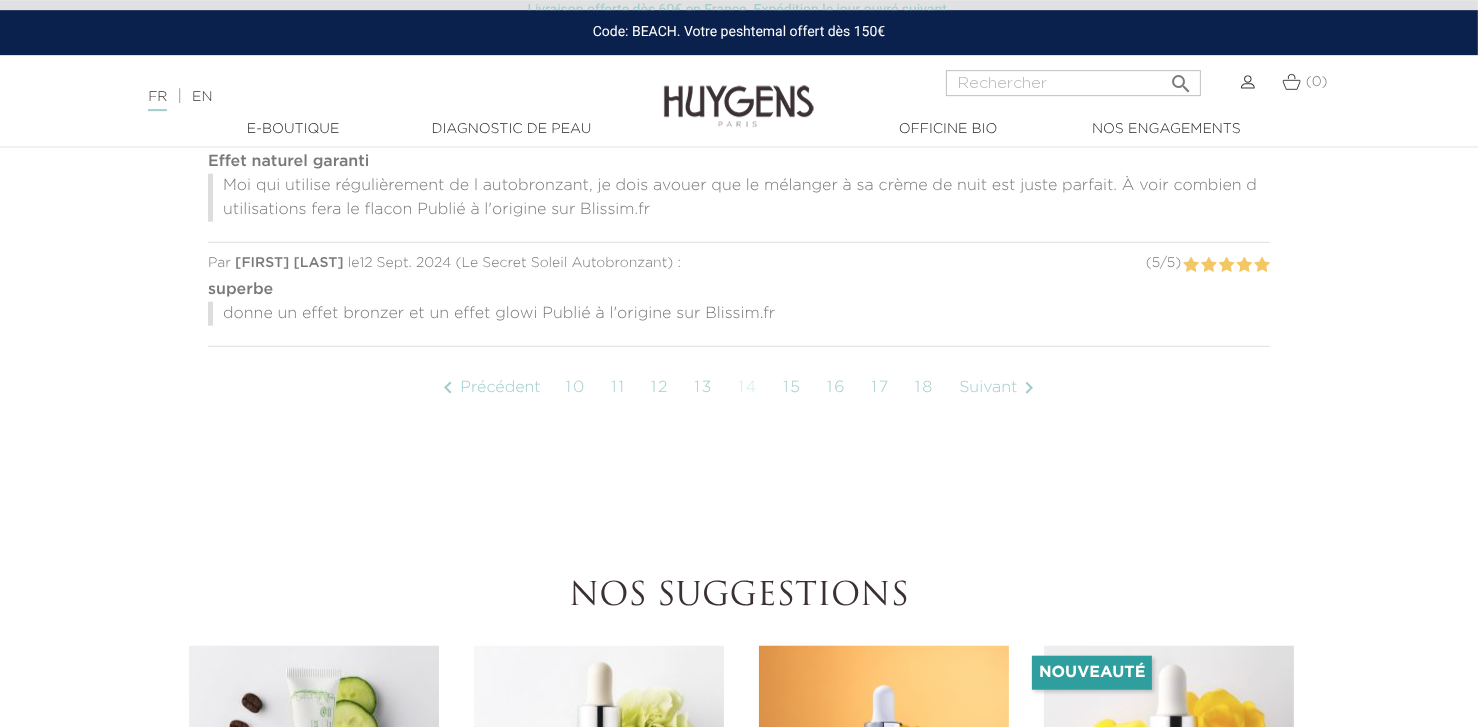 scroll, scrollTop: 1885, scrollLeft: 0, axis: vertical 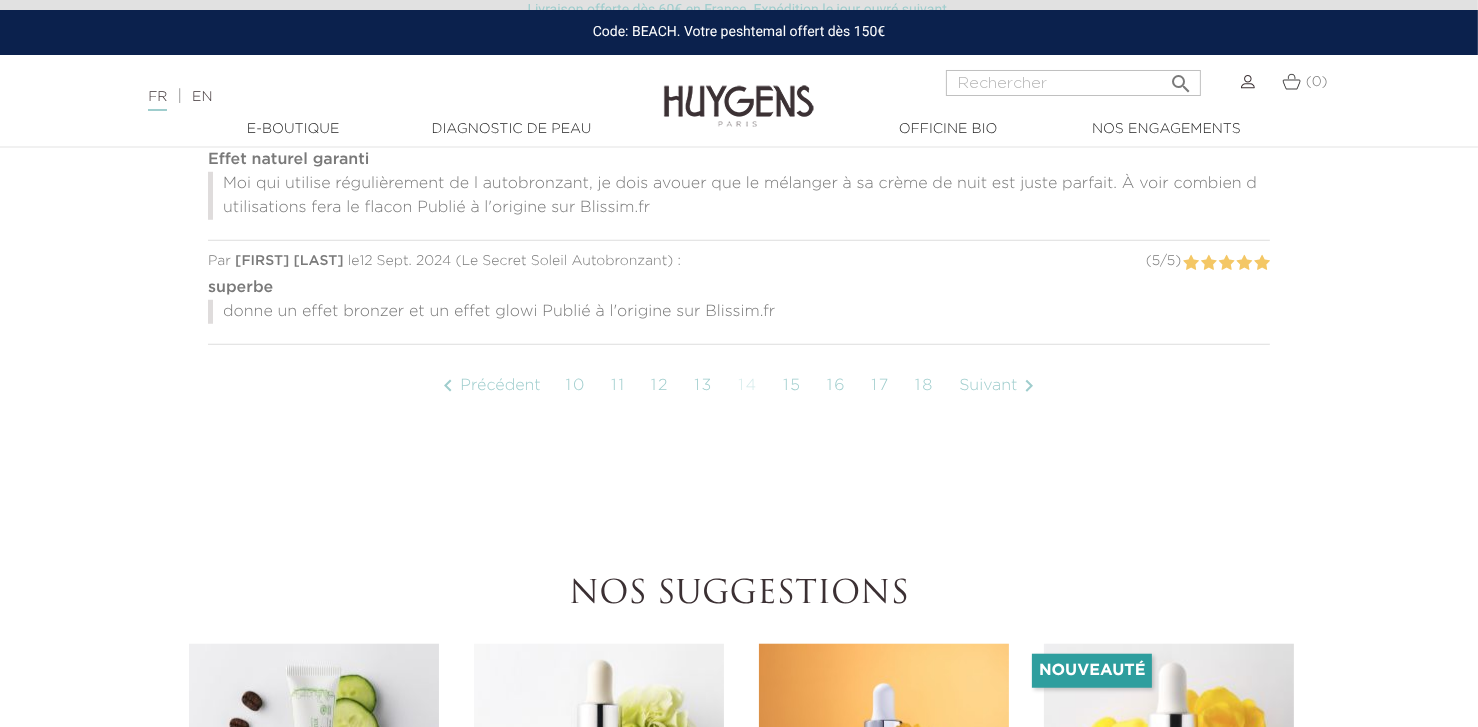 click on "Suivant  " at bounding box center [1000, 386] 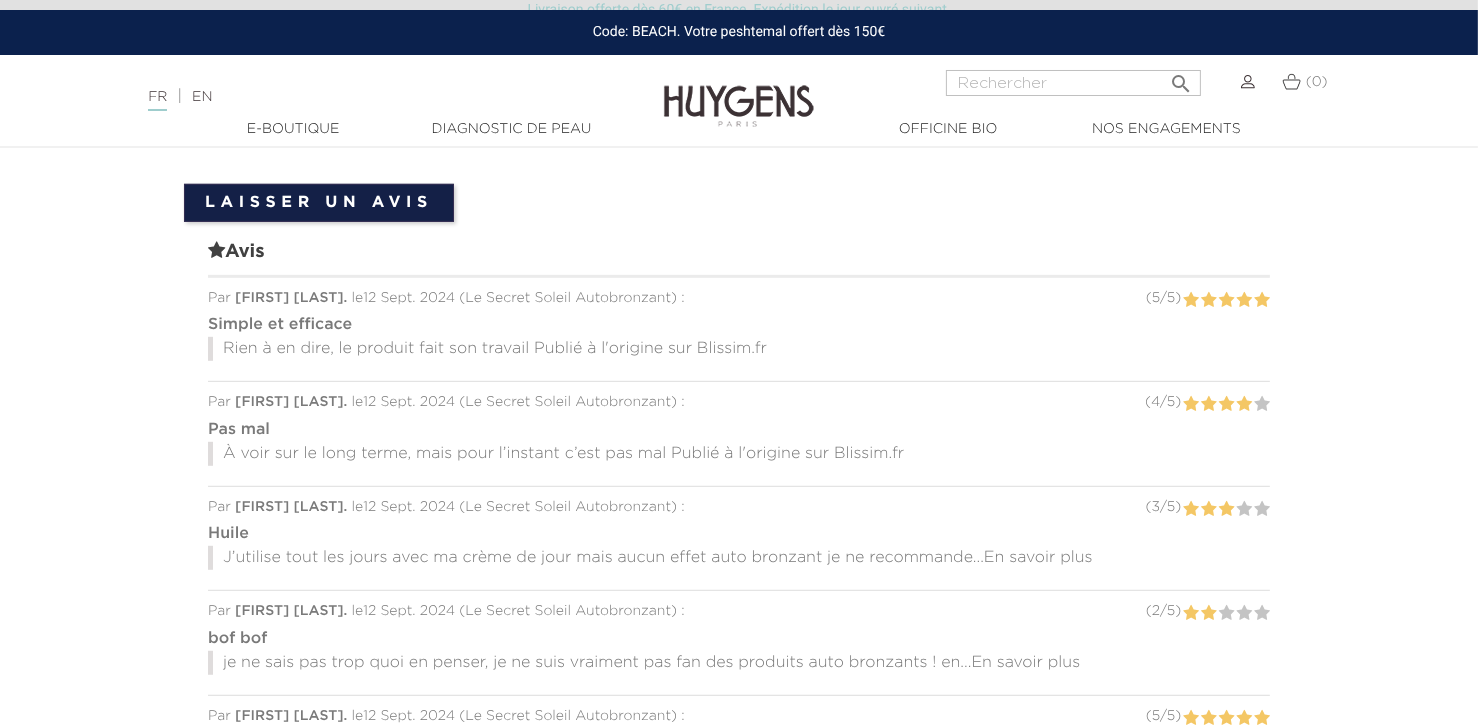 scroll, scrollTop: 1520, scrollLeft: 0, axis: vertical 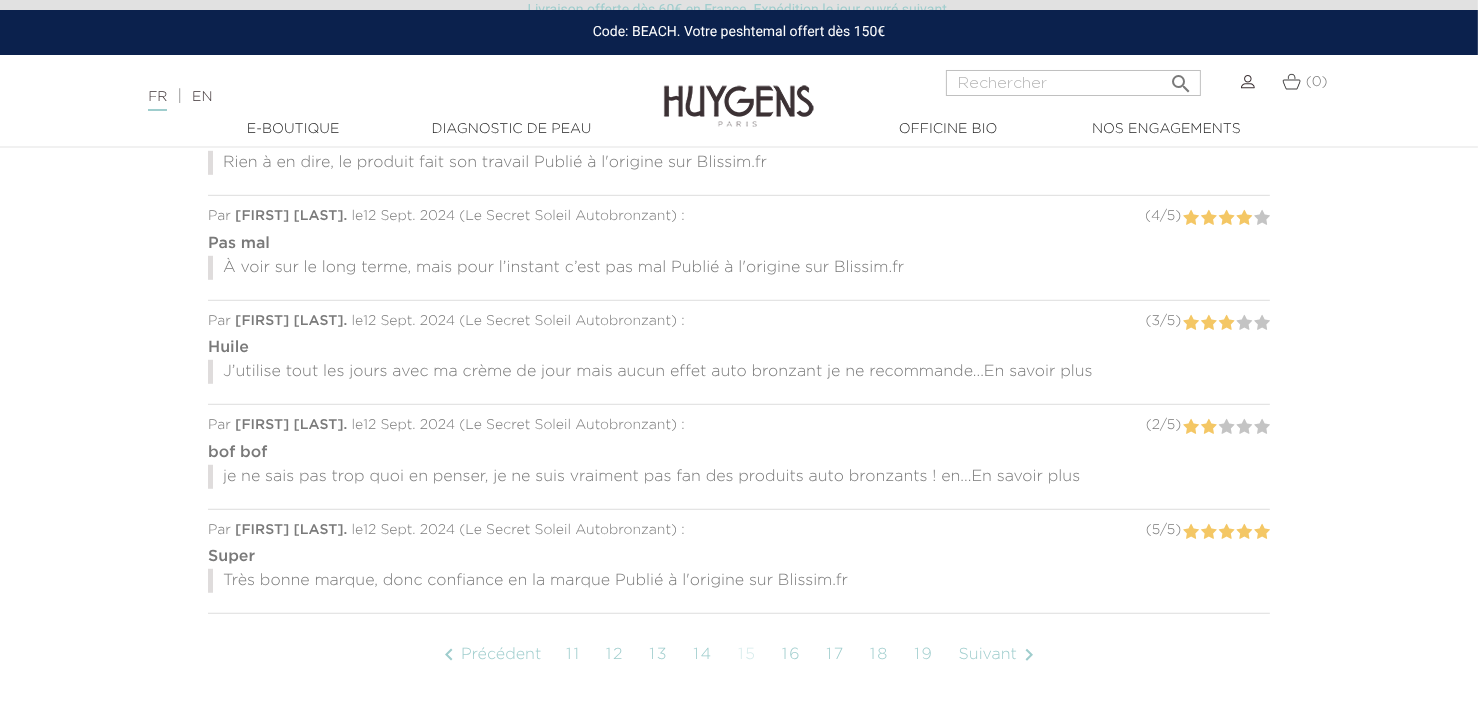 click on "En savoir plus" at bounding box center (1038, 372) 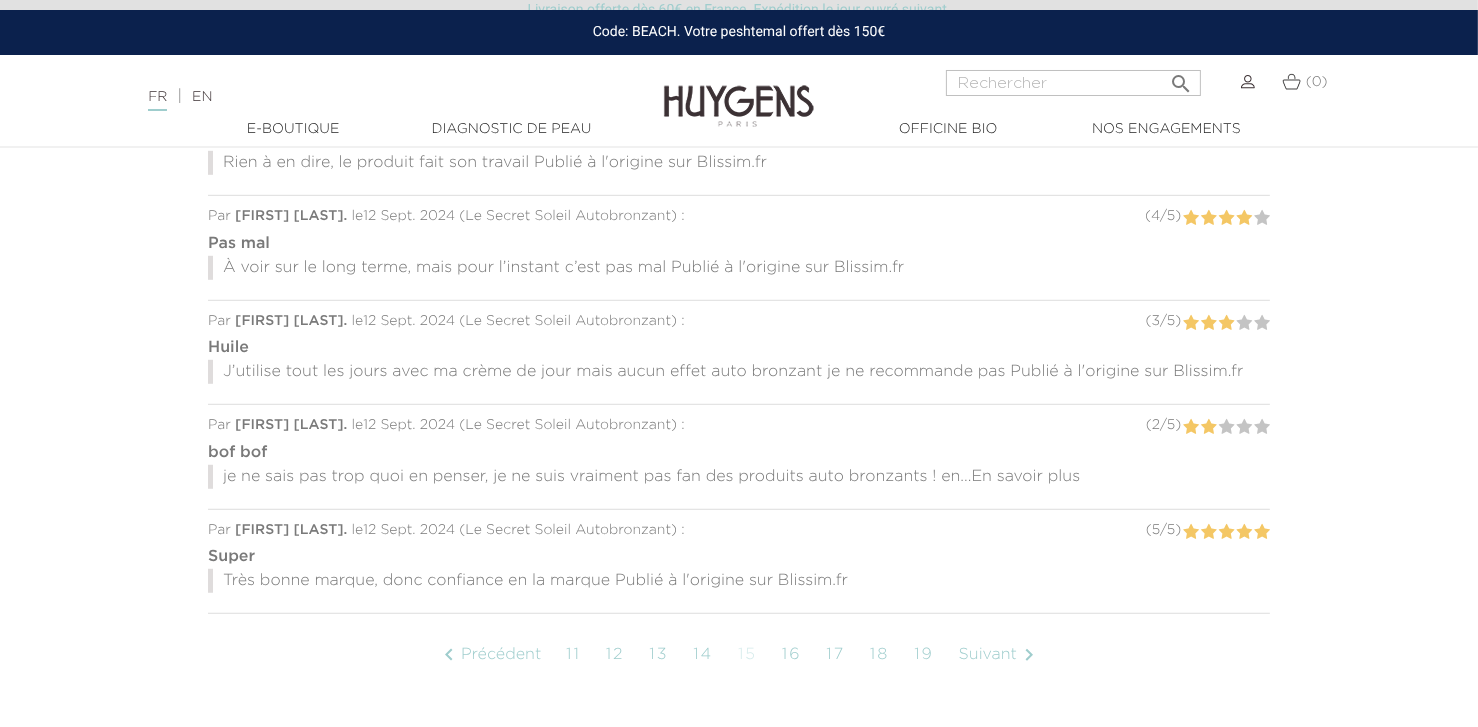 click on "En savoir plus" at bounding box center [1026, 477] 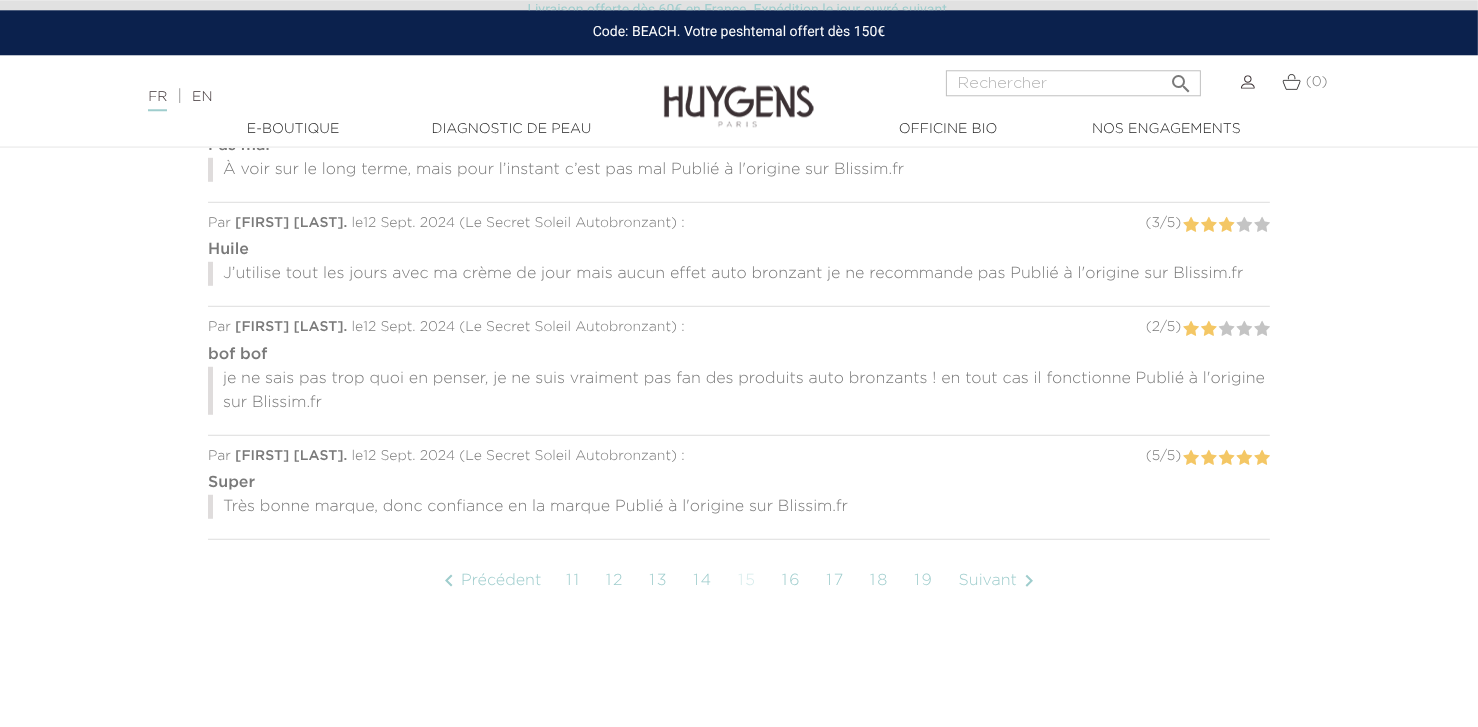 scroll, scrollTop: 1707, scrollLeft: 0, axis: vertical 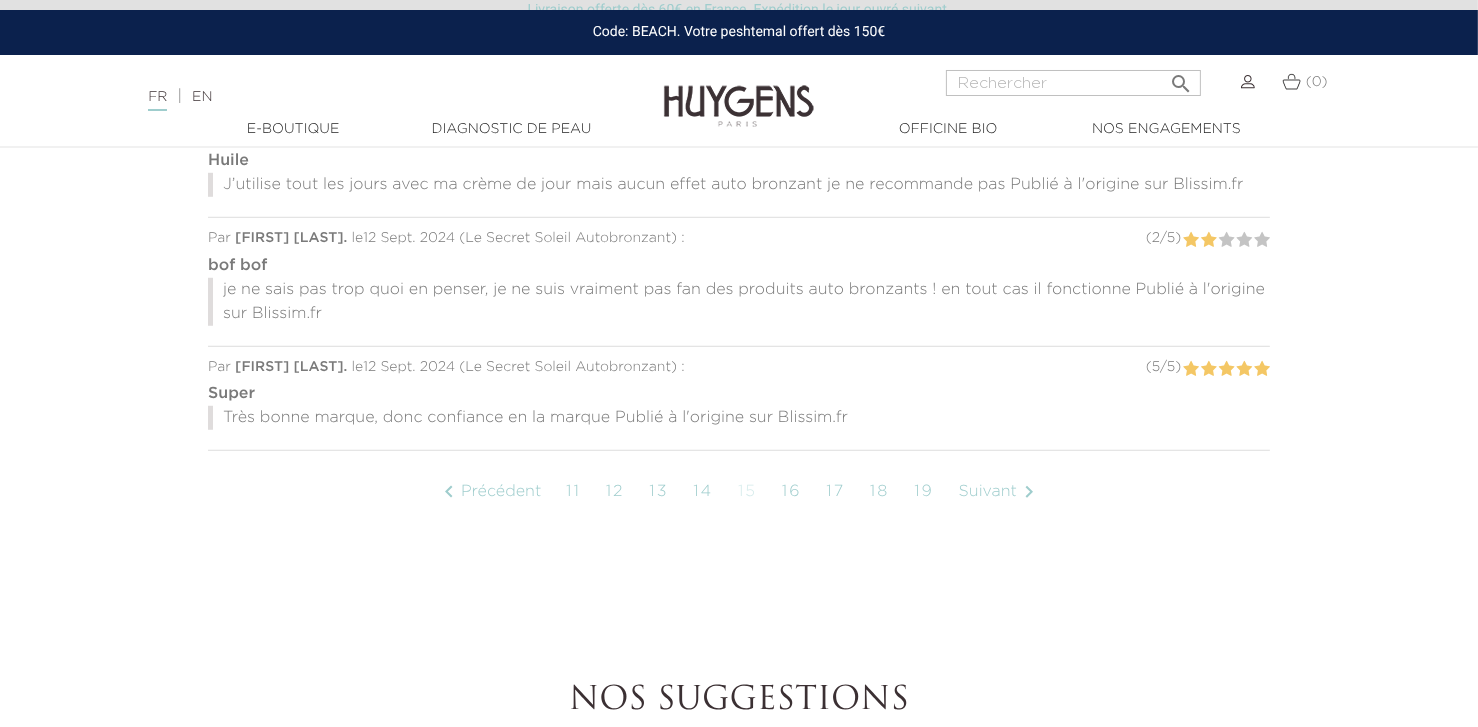 click on "Suivant  " at bounding box center [1000, 492] 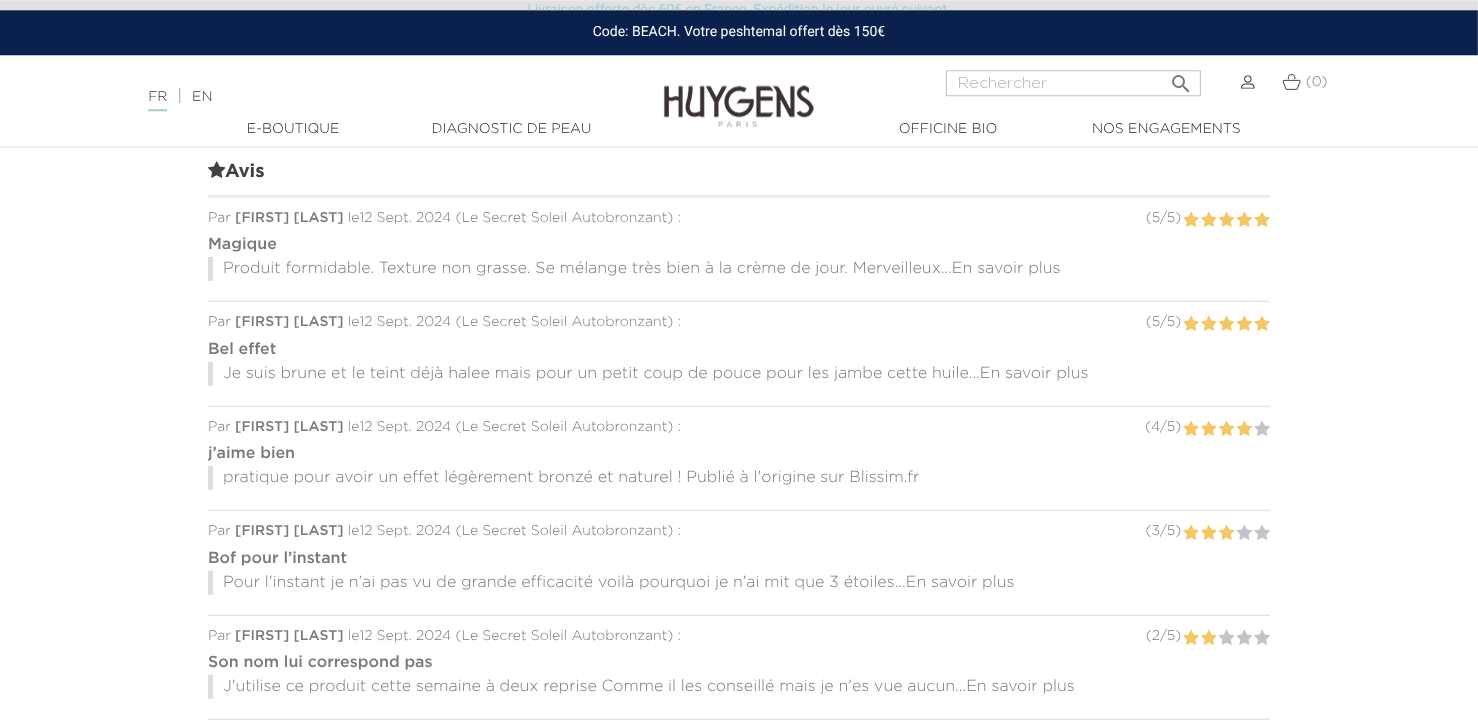 scroll, scrollTop: 1334, scrollLeft: 0, axis: vertical 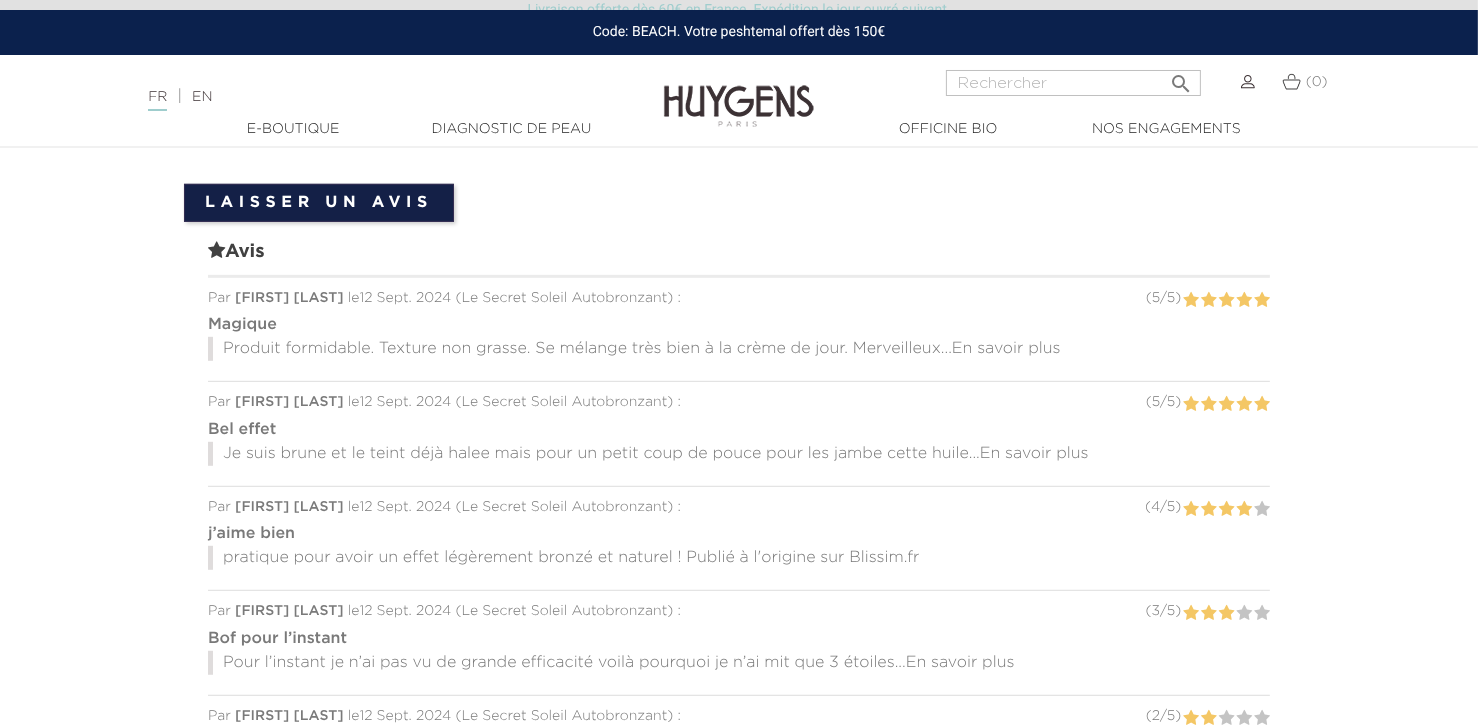 click on "En savoir plus" at bounding box center [1006, 349] 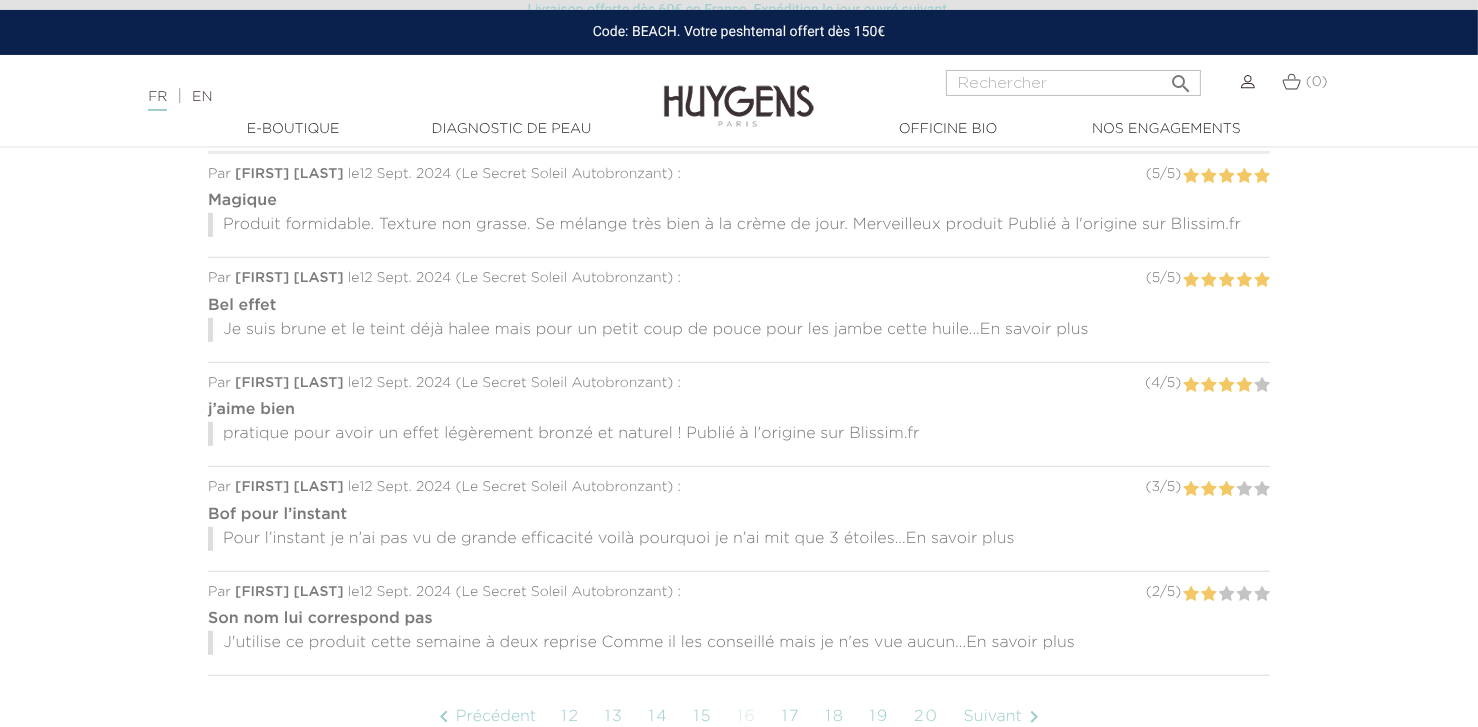 scroll, scrollTop: 1520, scrollLeft: 0, axis: vertical 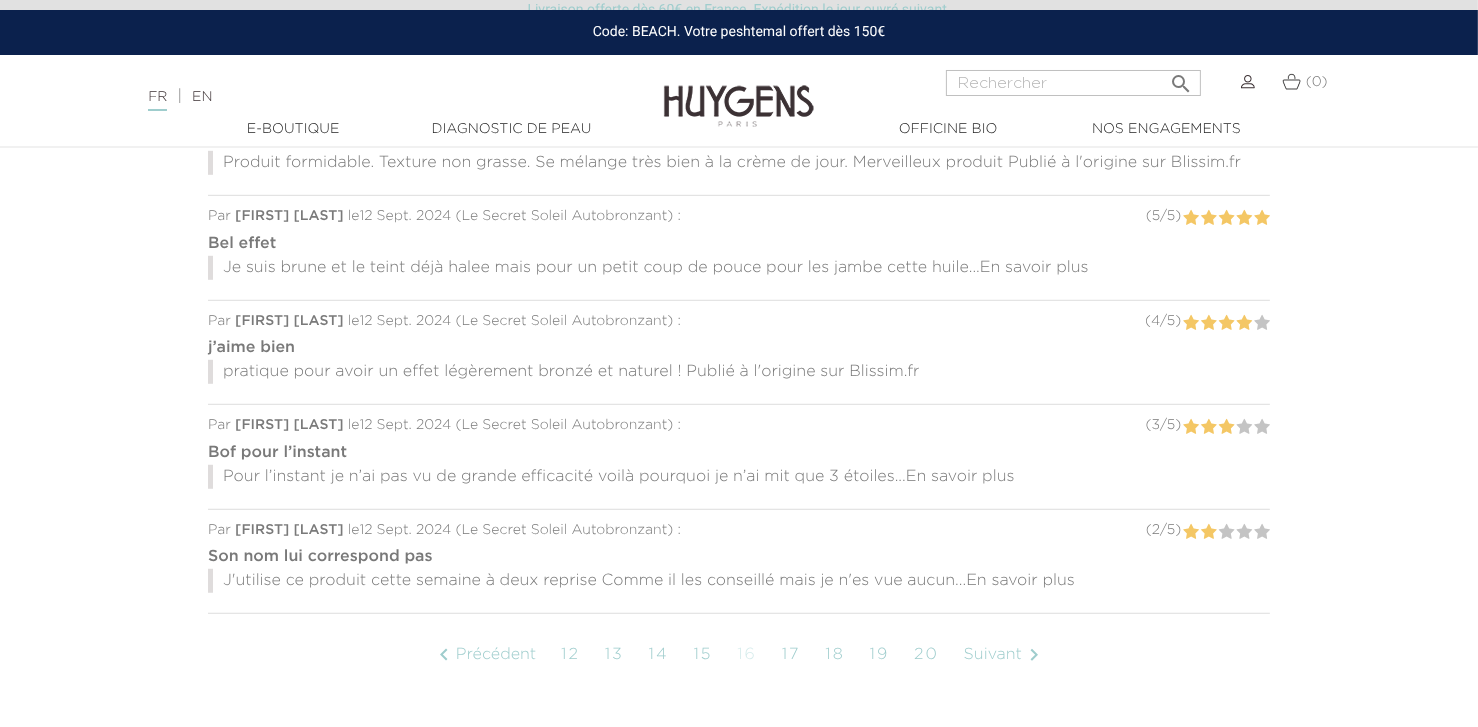 click on "En savoir plus" at bounding box center (1034, 268) 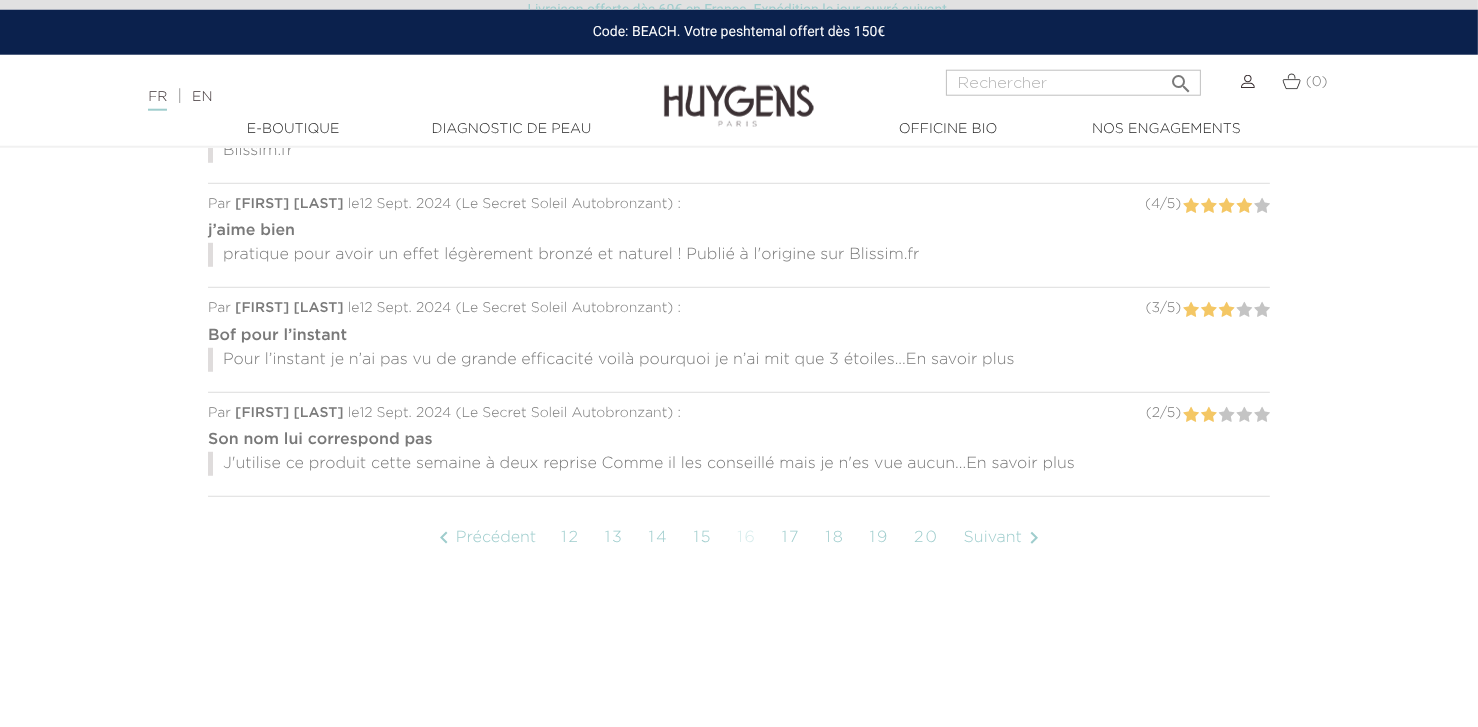 scroll, scrollTop: 1707, scrollLeft: 0, axis: vertical 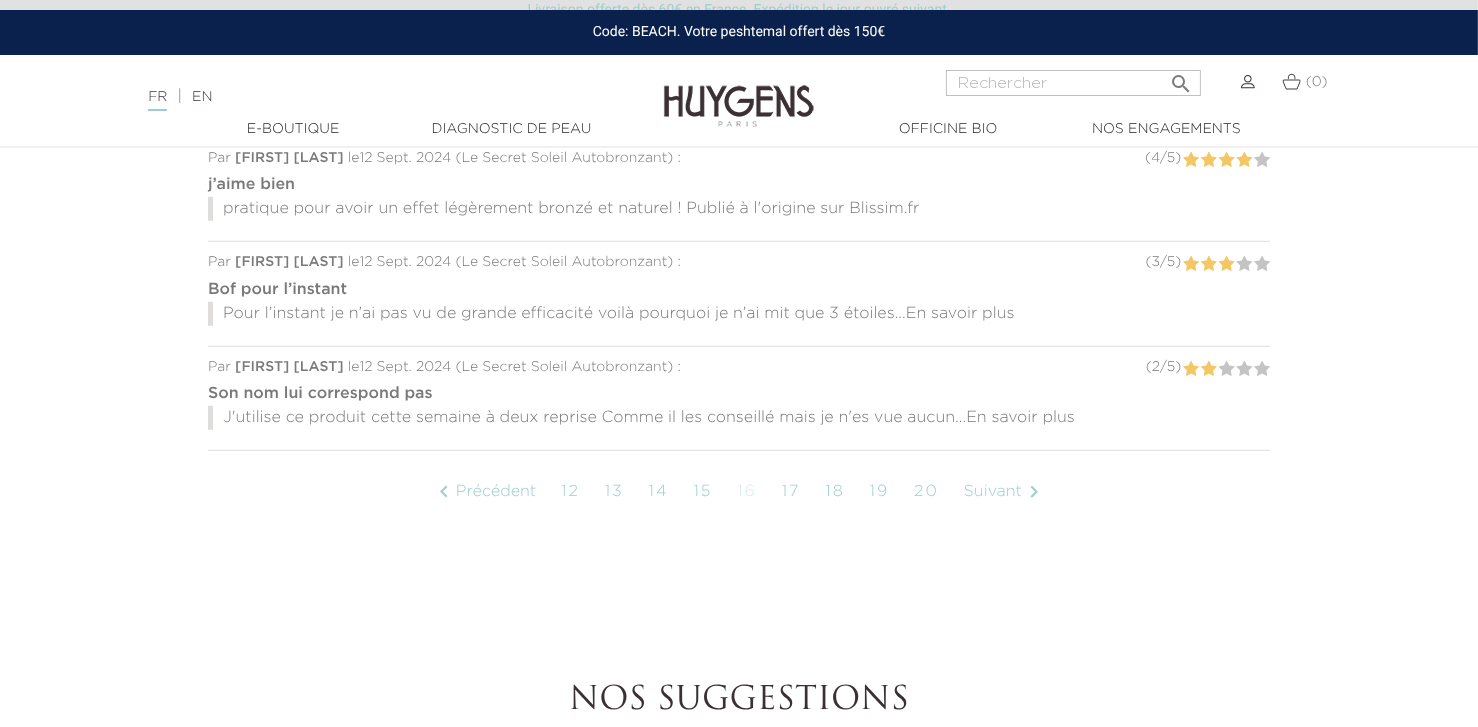 click on "En savoir plus" at bounding box center [960, 314] 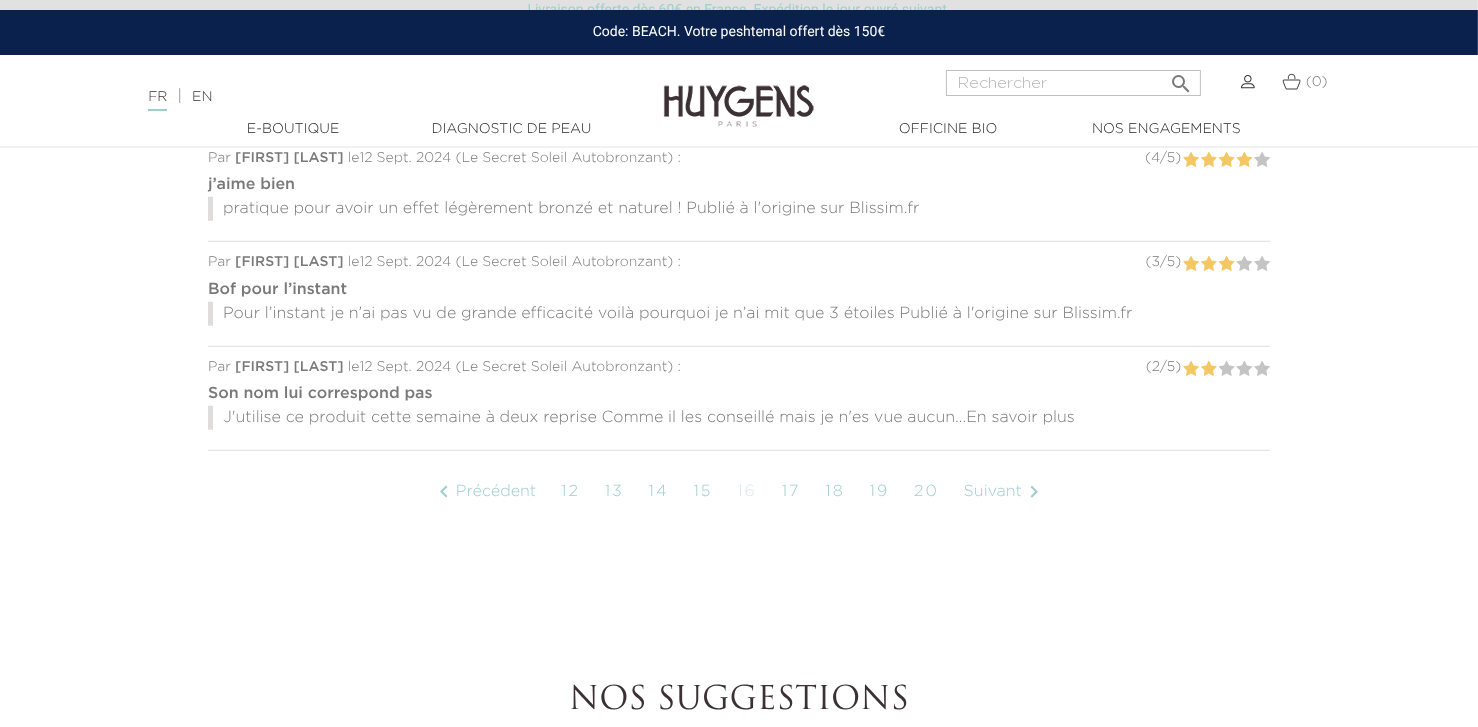 click on "En savoir plus" at bounding box center [1020, 418] 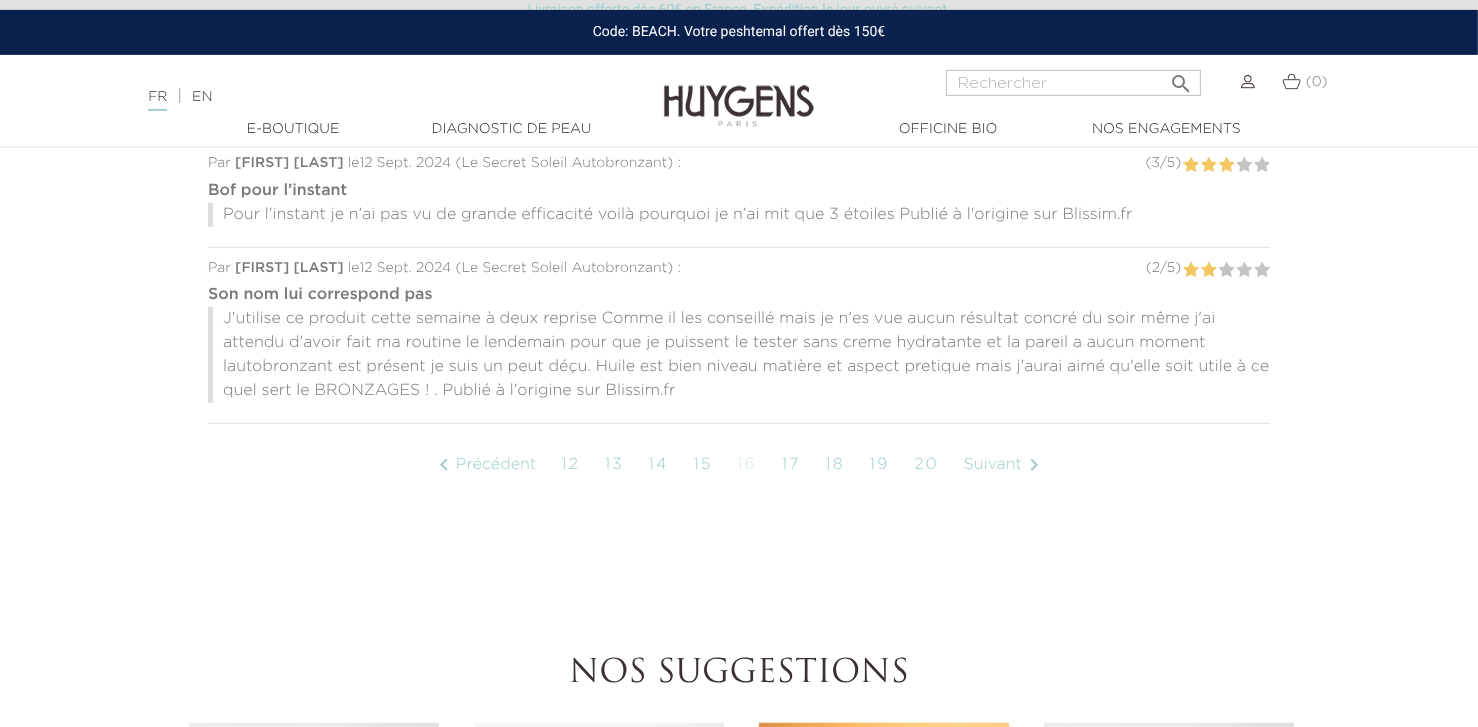 scroll, scrollTop: 1894, scrollLeft: 0, axis: vertical 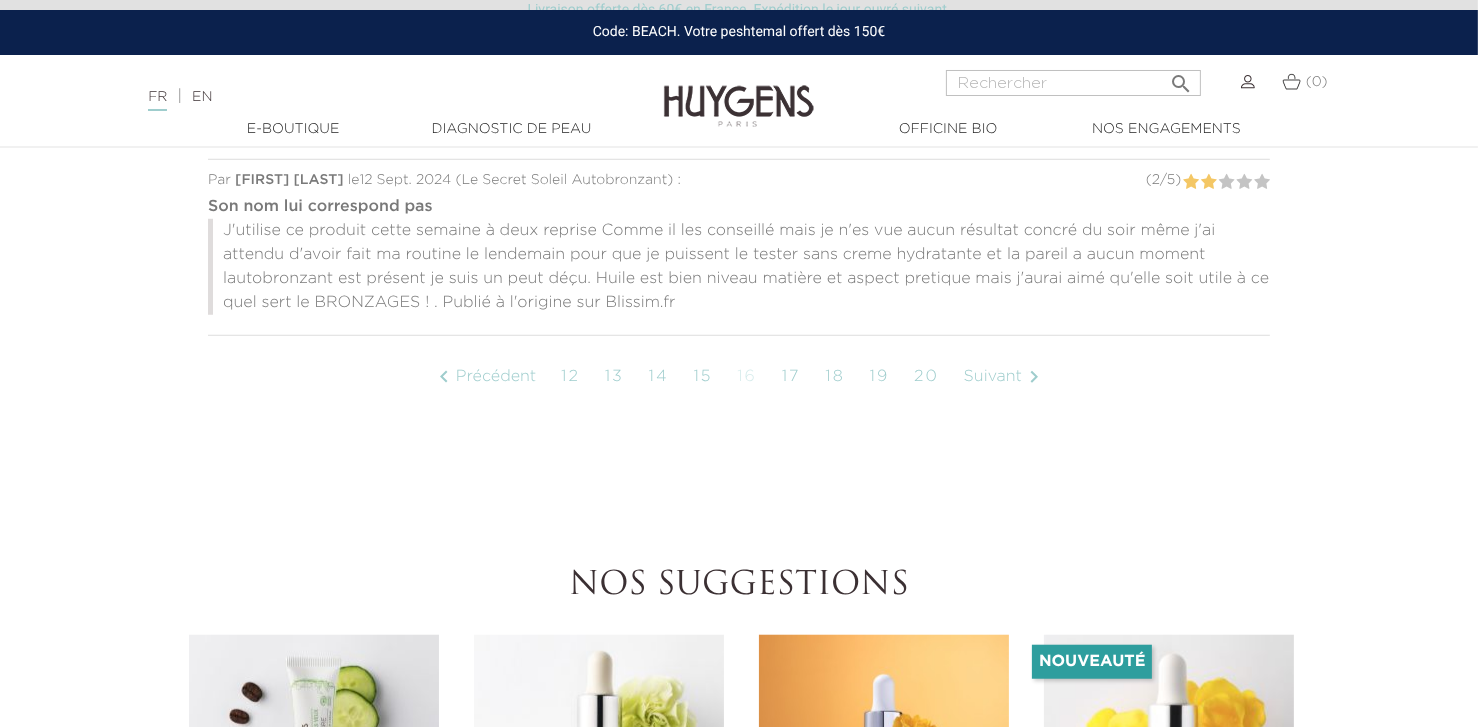 click on "Suivant  " at bounding box center (1005, 377) 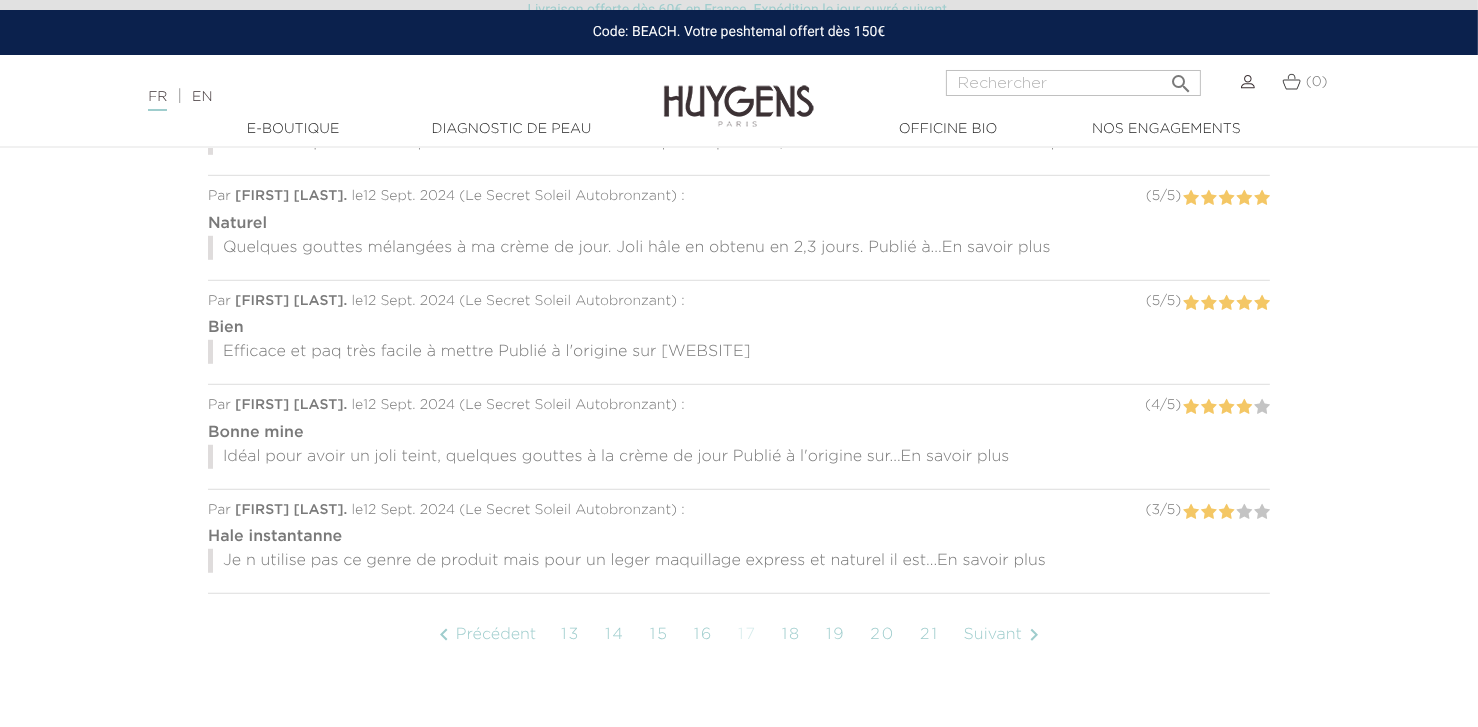 scroll, scrollTop: 1353, scrollLeft: 0, axis: vertical 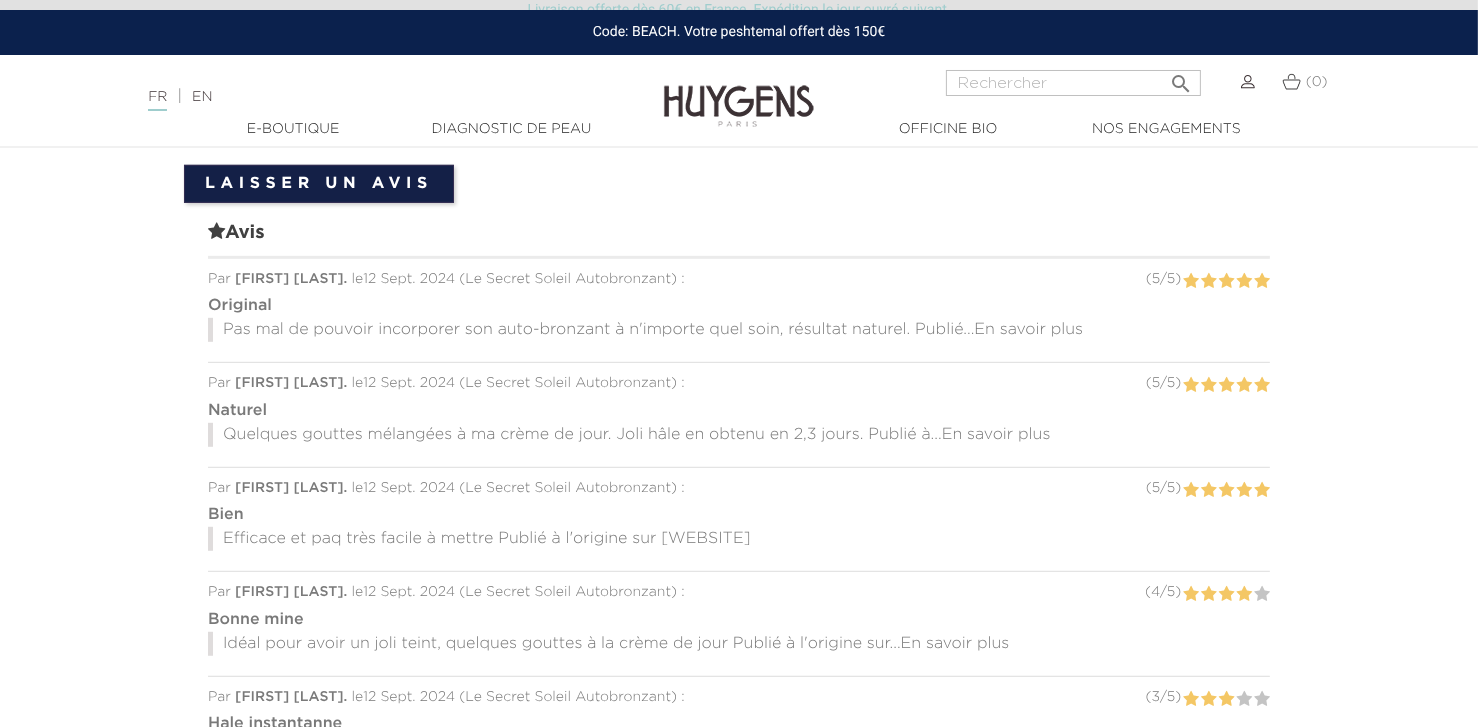 click on "En savoir plus" at bounding box center [1028, 330] 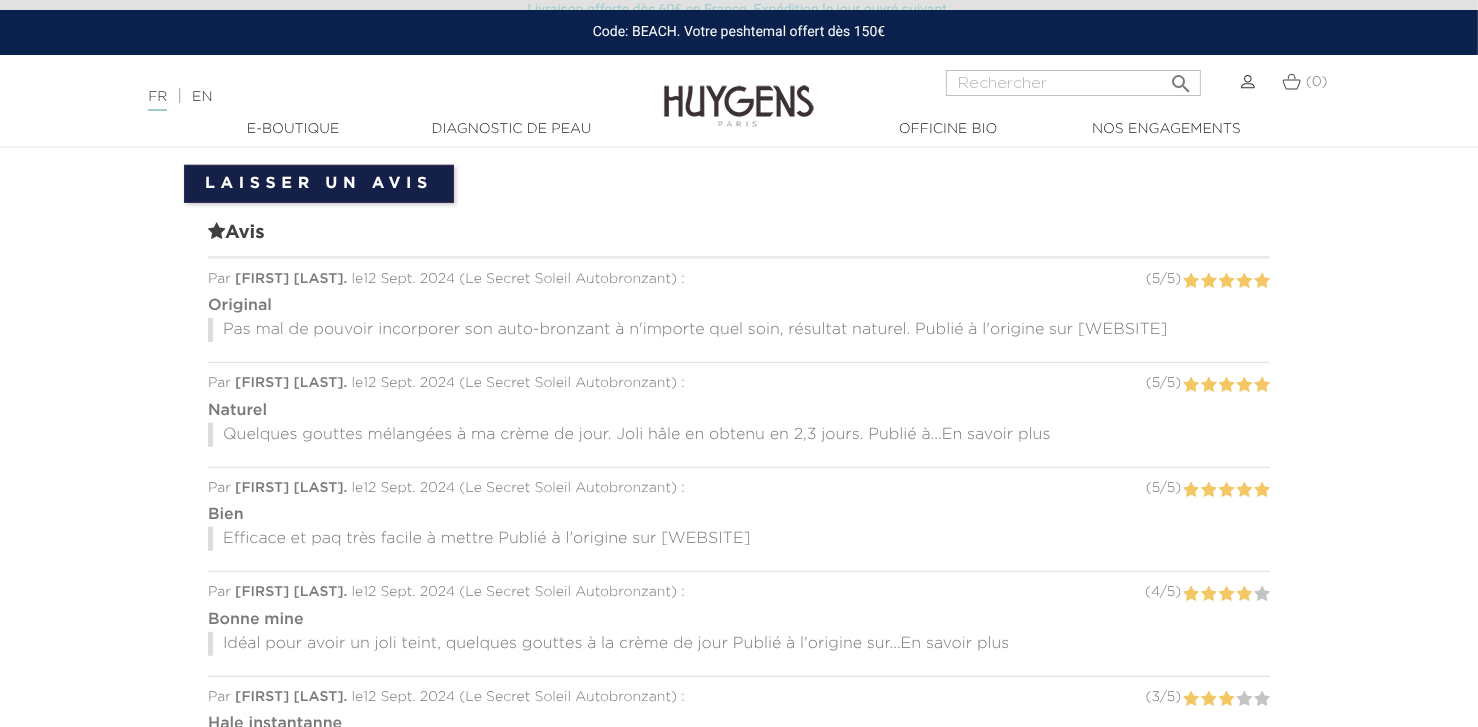 click on "En savoir plus" at bounding box center [996, 435] 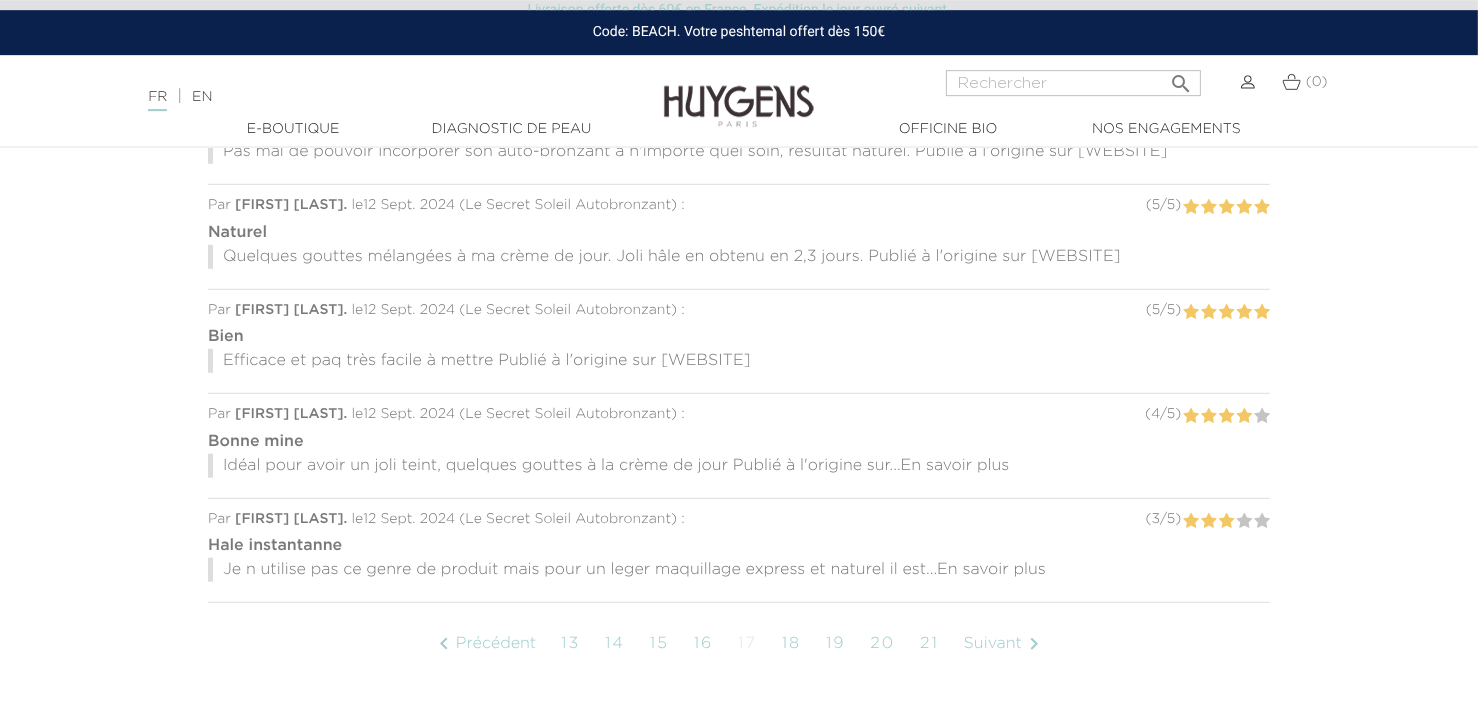 scroll, scrollTop: 1540, scrollLeft: 0, axis: vertical 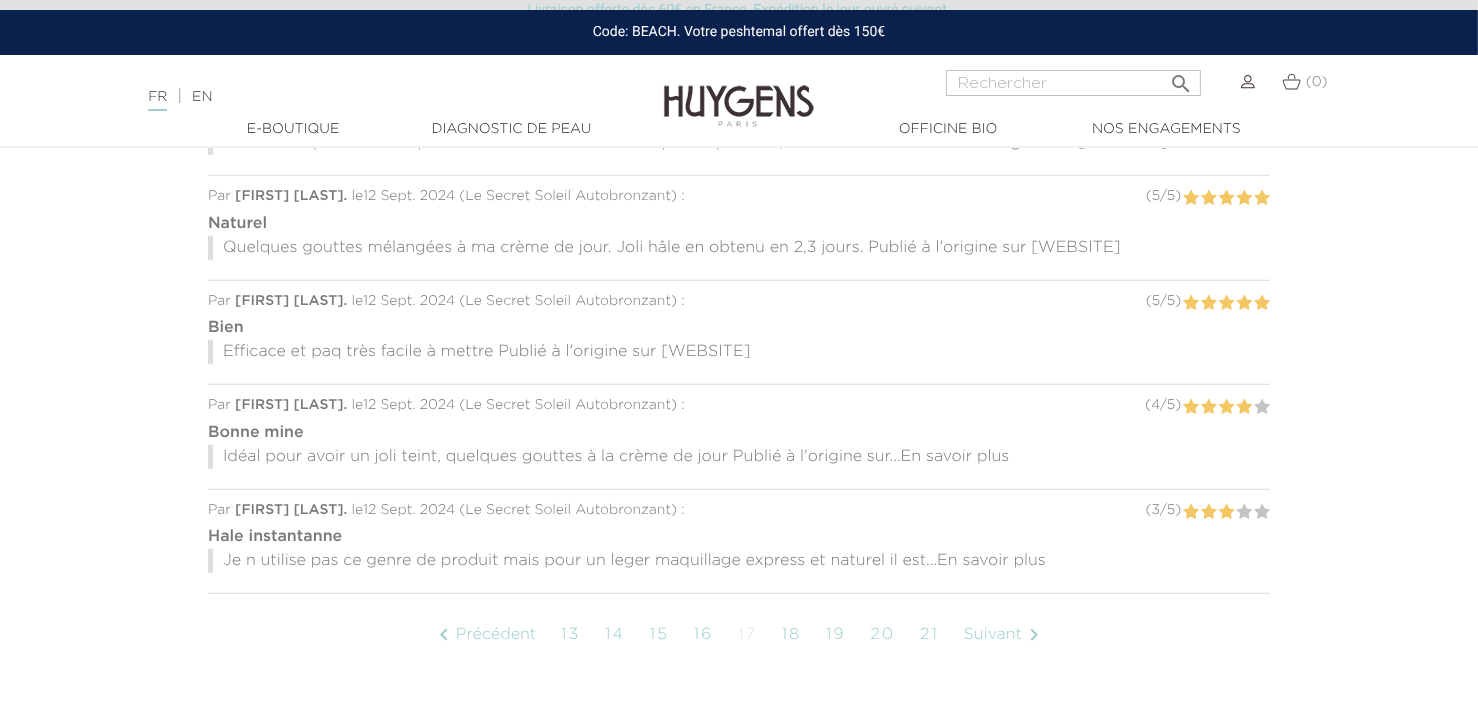 click on "En savoir plus" at bounding box center (955, 457) 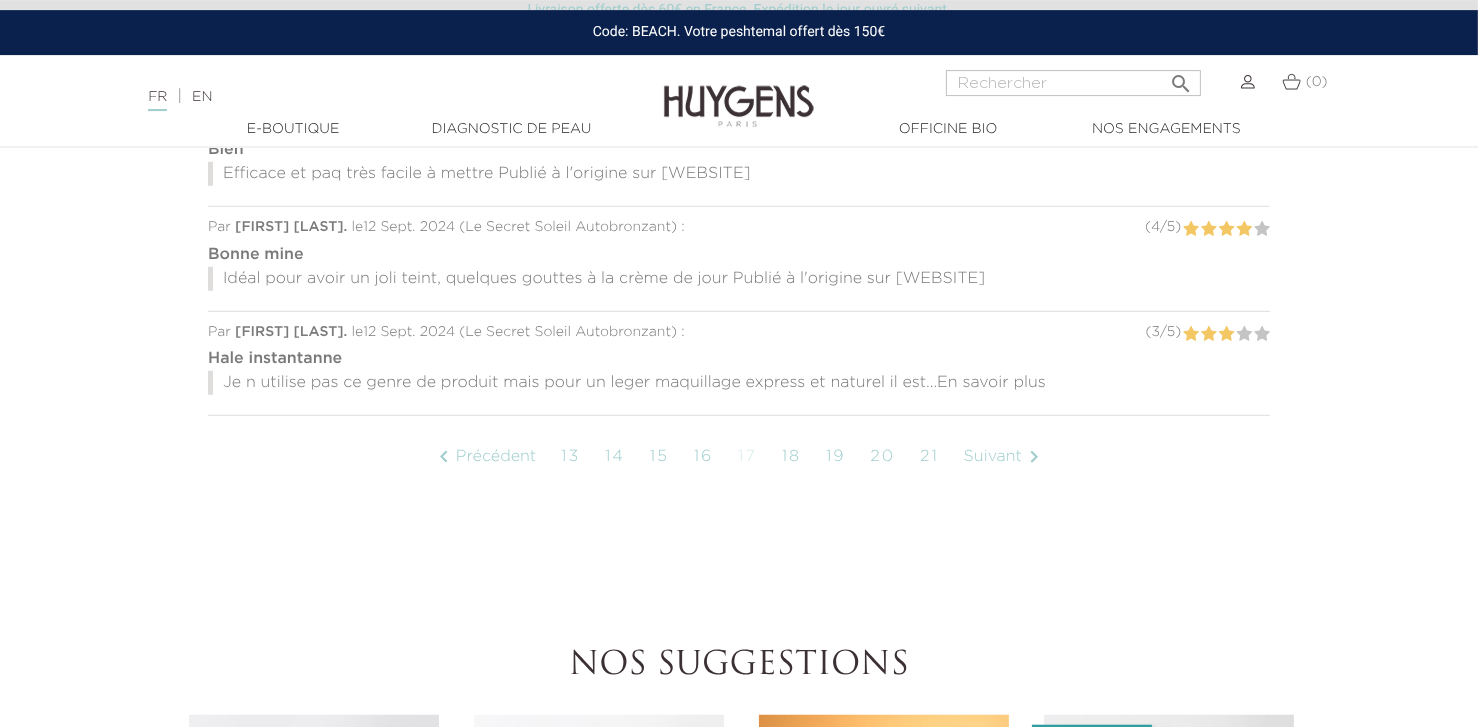 scroll, scrollTop: 1727, scrollLeft: 0, axis: vertical 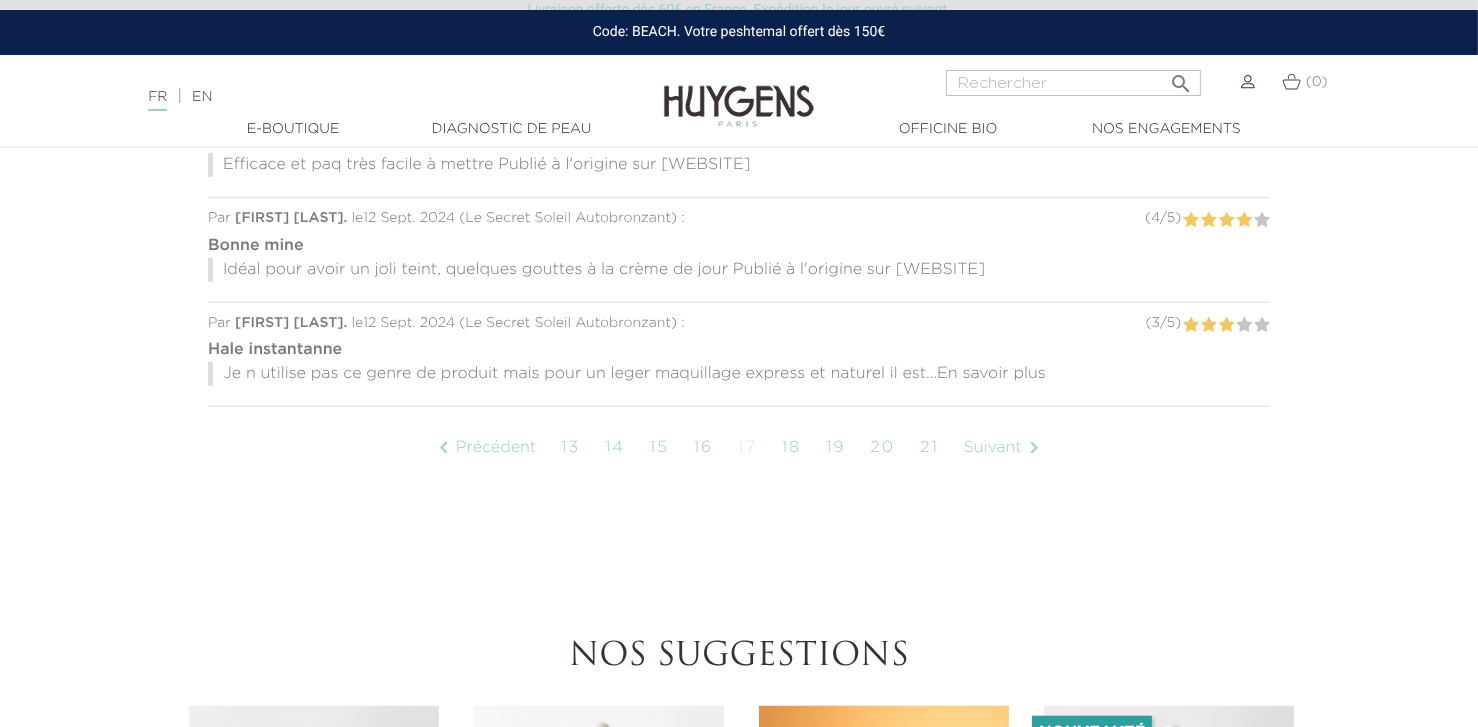click on "En savoir plus" at bounding box center [991, 374] 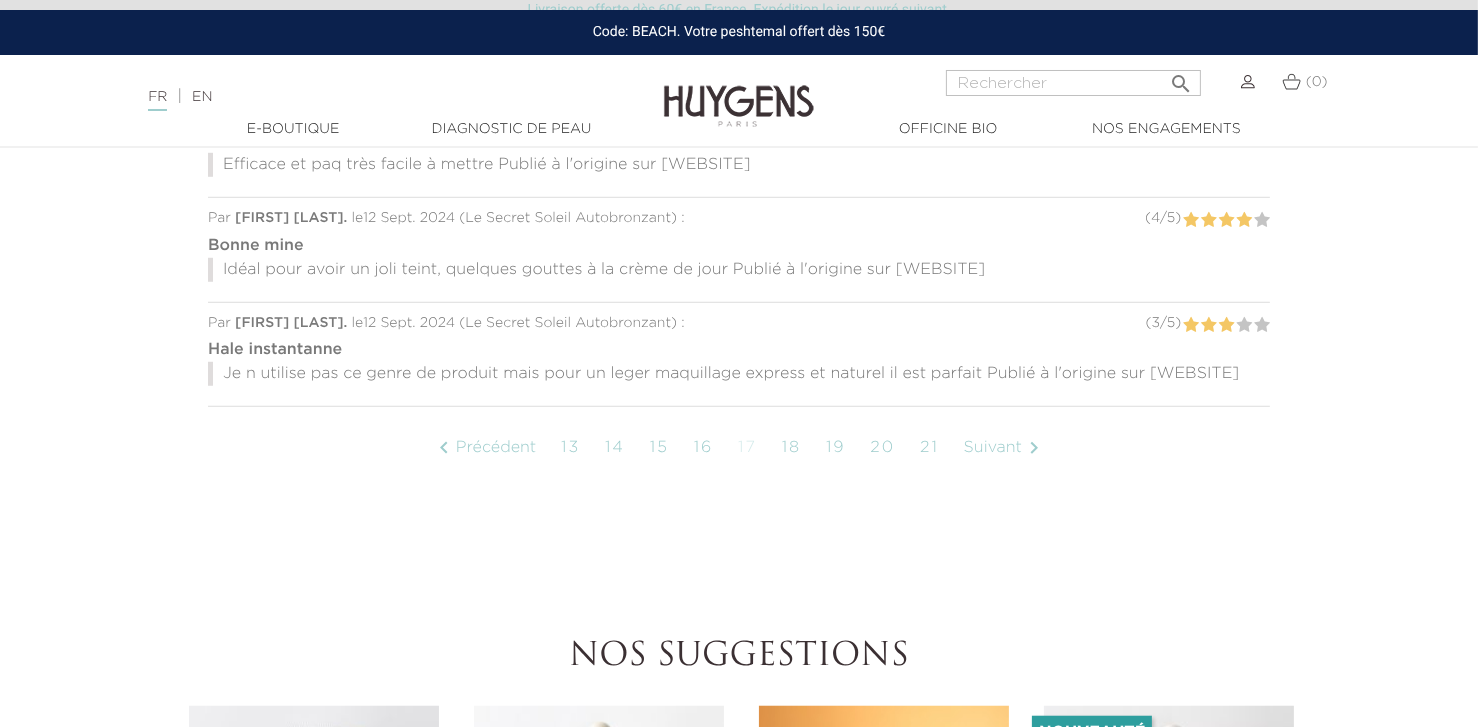 click on "Suivant  " at bounding box center (1005, 448) 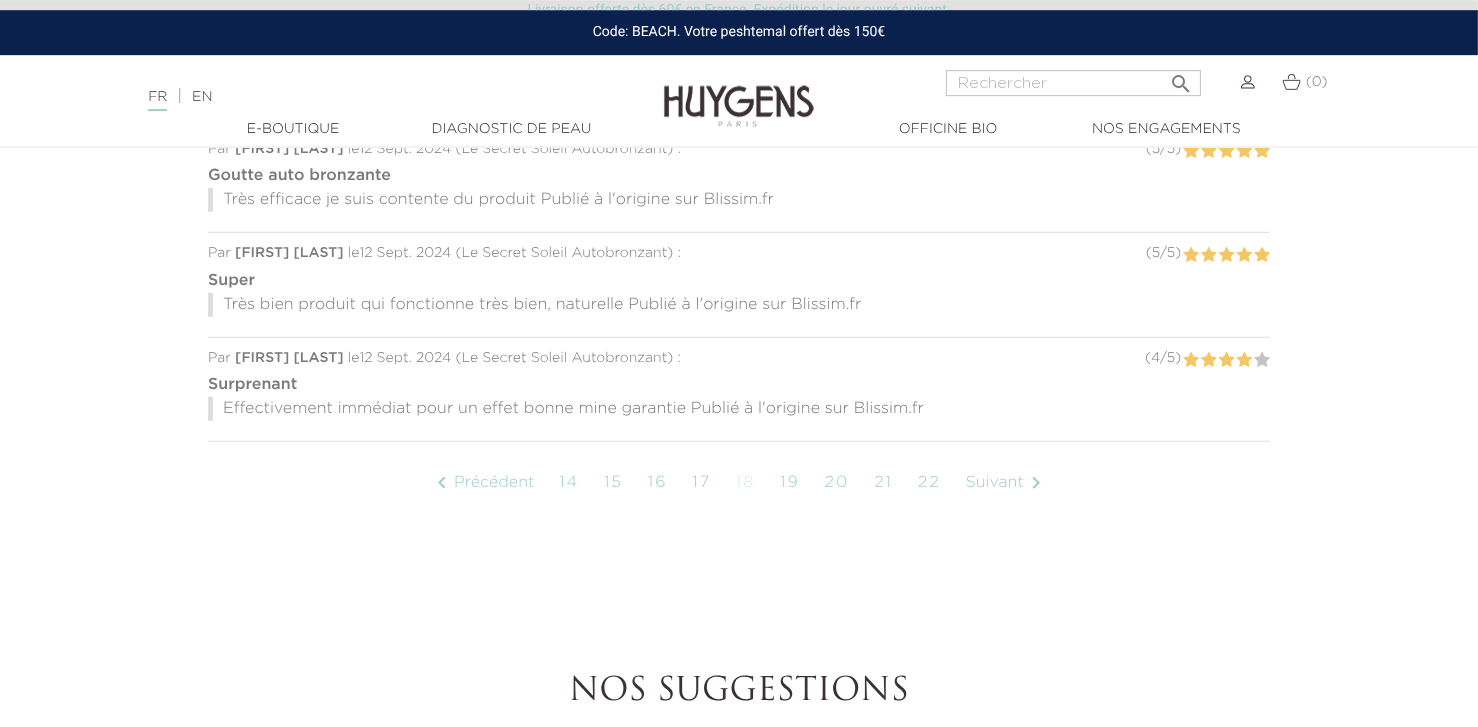 scroll, scrollTop: 1707, scrollLeft: 0, axis: vertical 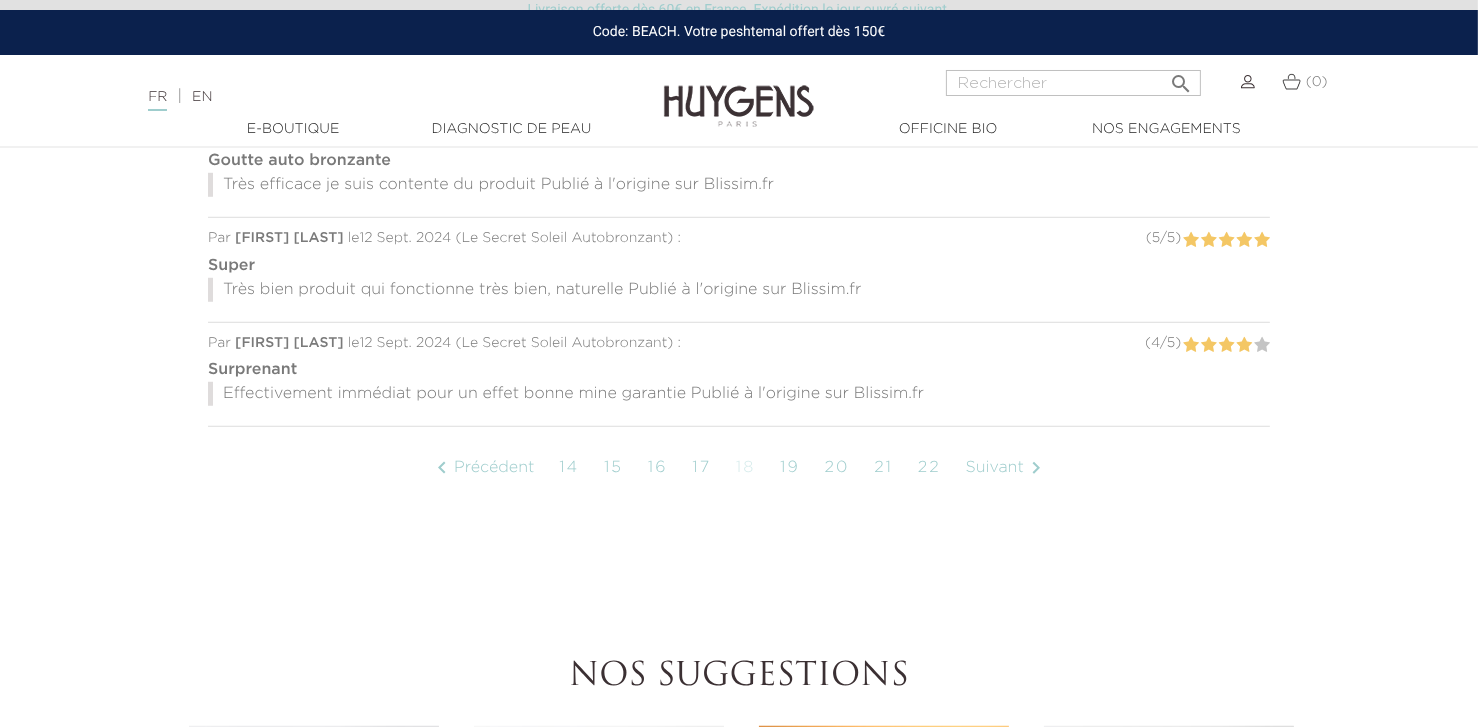 click on "Suivant  " at bounding box center [1007, 468] 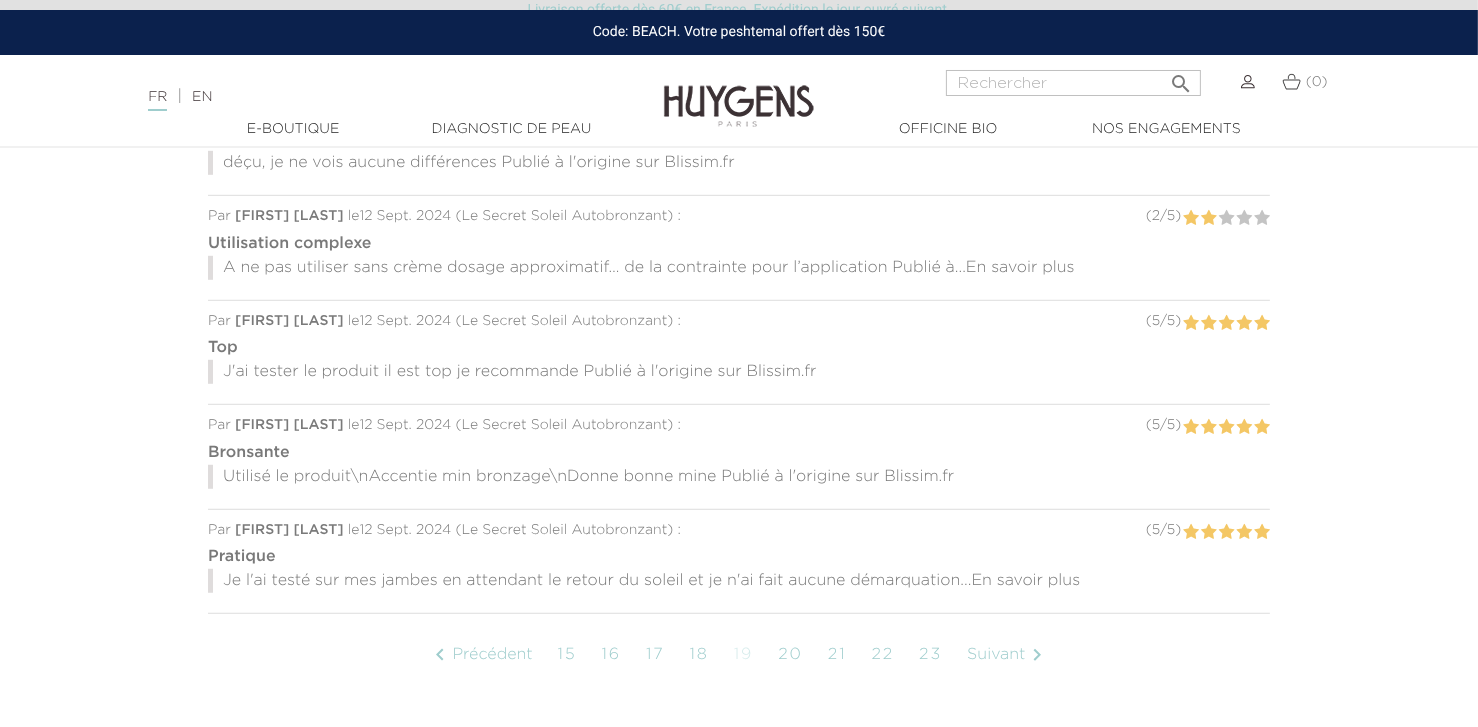 scroll, scrollTop: 1707, scrollLeft: 0, axis: vertical 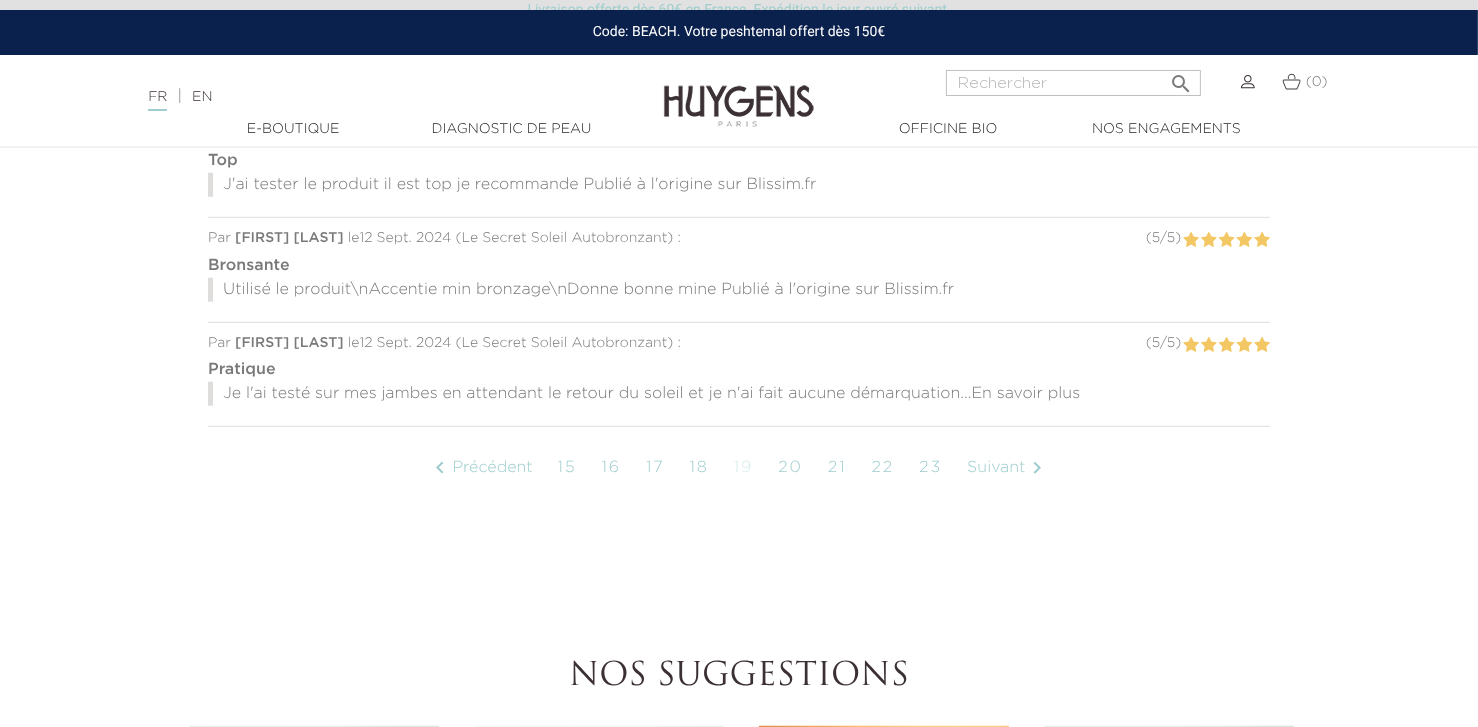 click on "Suivant  " at bounding box center [1008, 468] 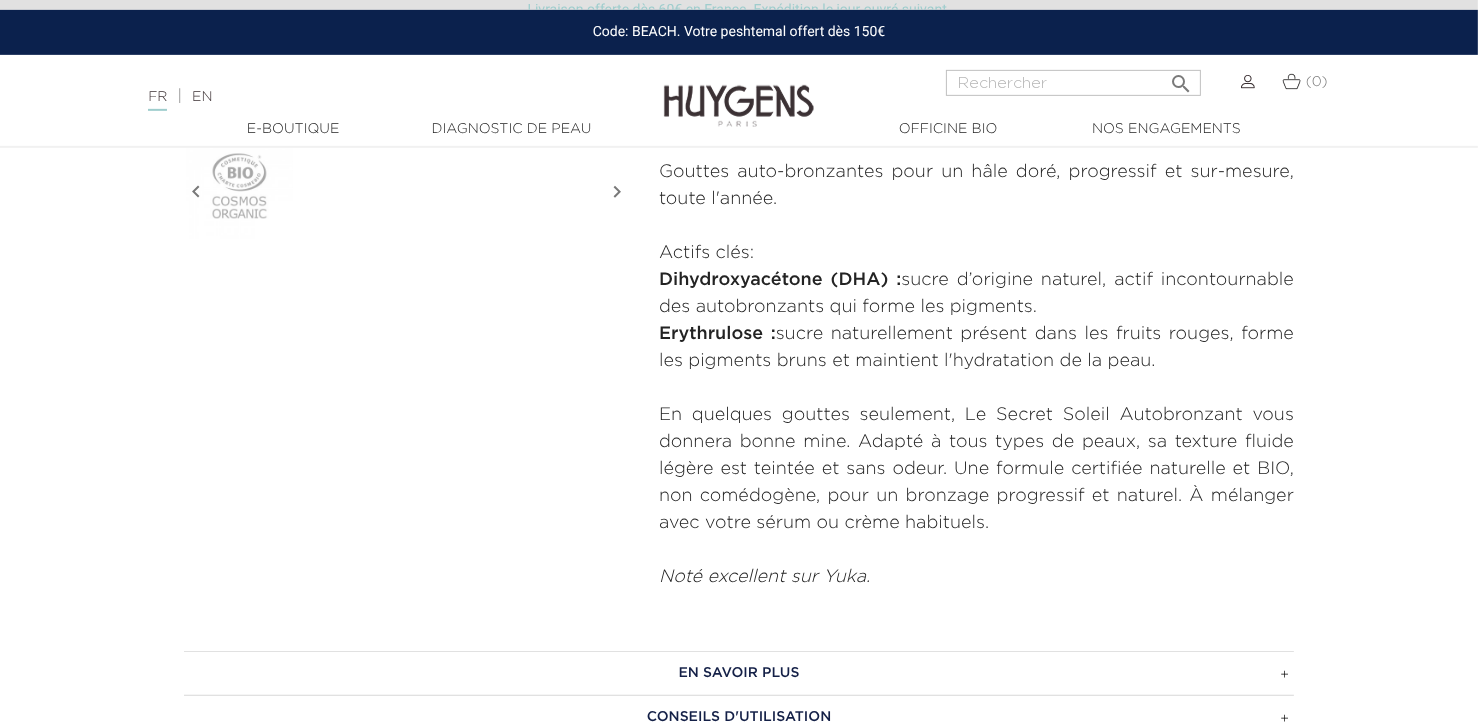 scroll, scrollTop: 774, scrollLeft: 0, axis: vertical 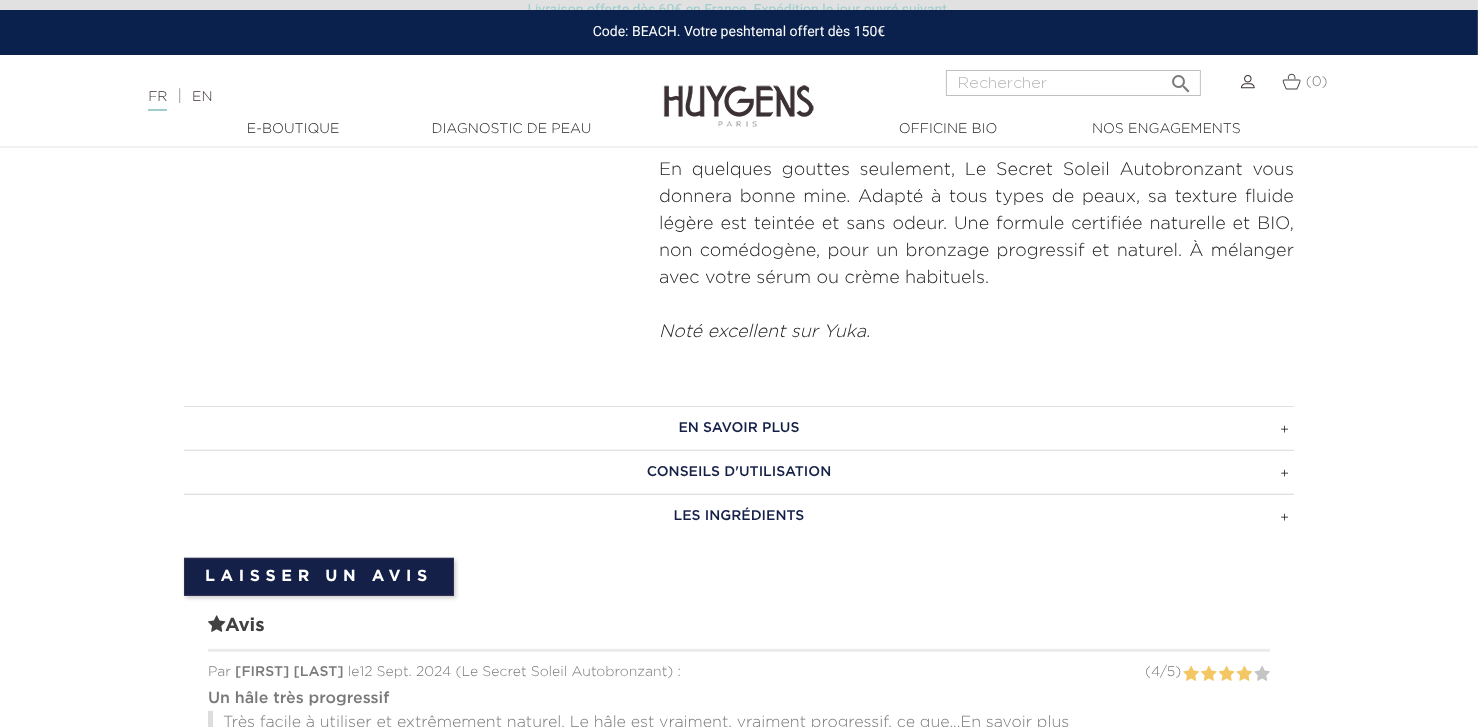 click on "LES INGRÉDIENTS" at bounding box center [739, 516] 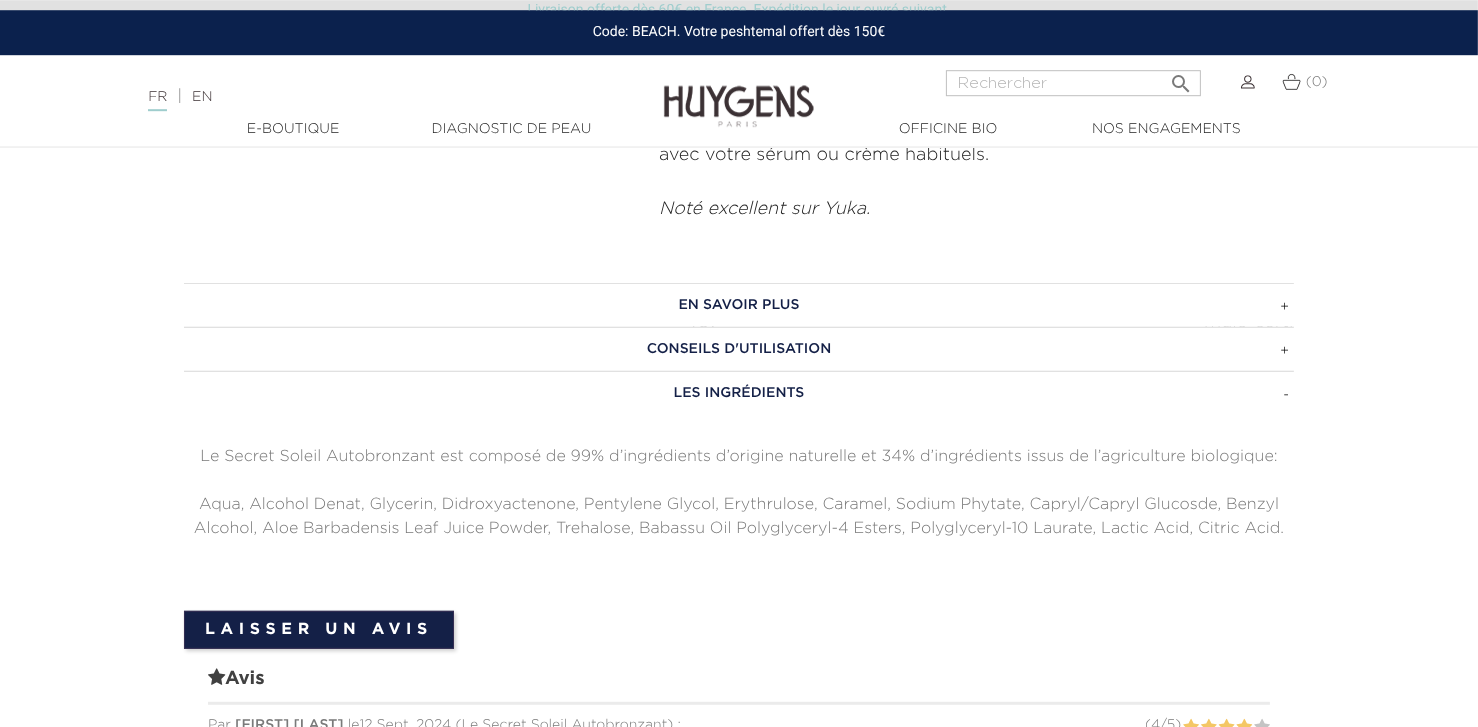 scroll, scrollTop: 1147, scrollLeft: 0, axis: vertical 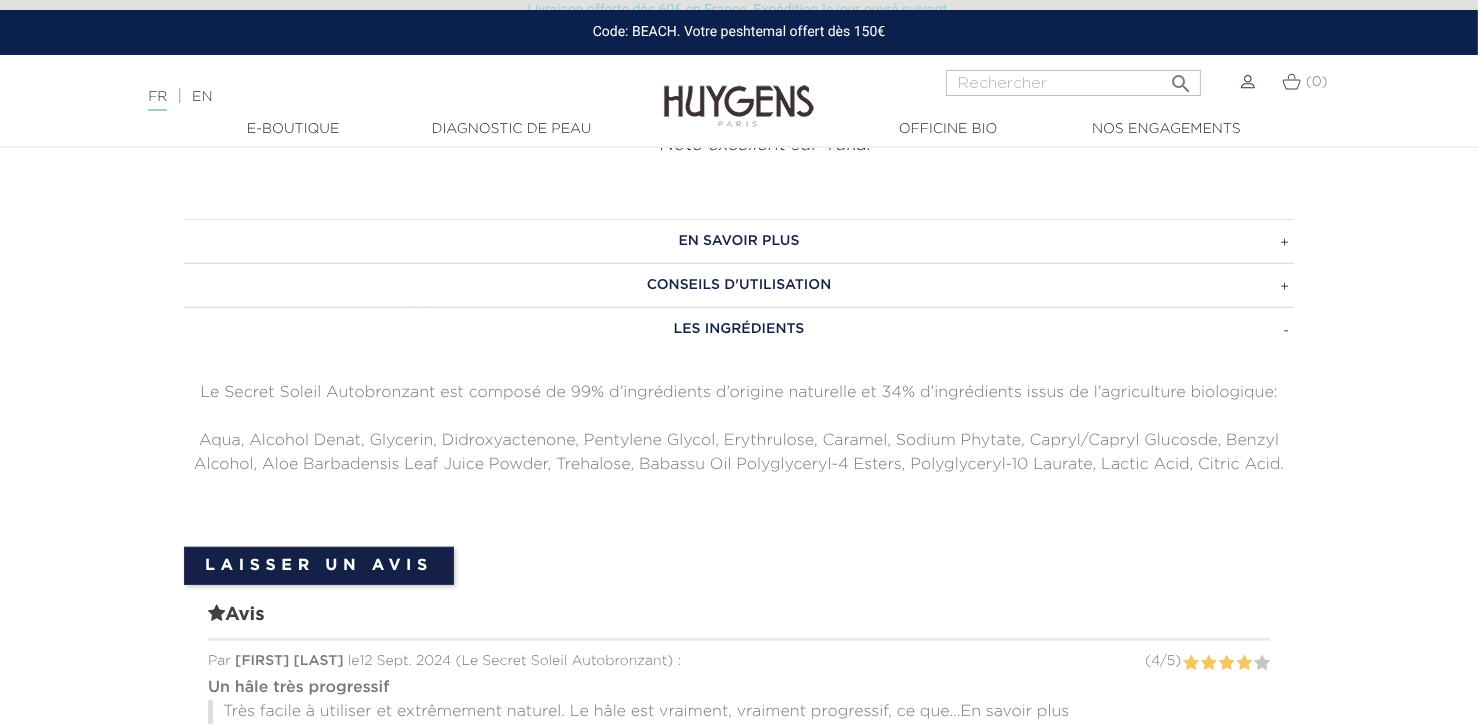 click on "CONSEILS D'UTILISATION" at bounding box center [739, 285] 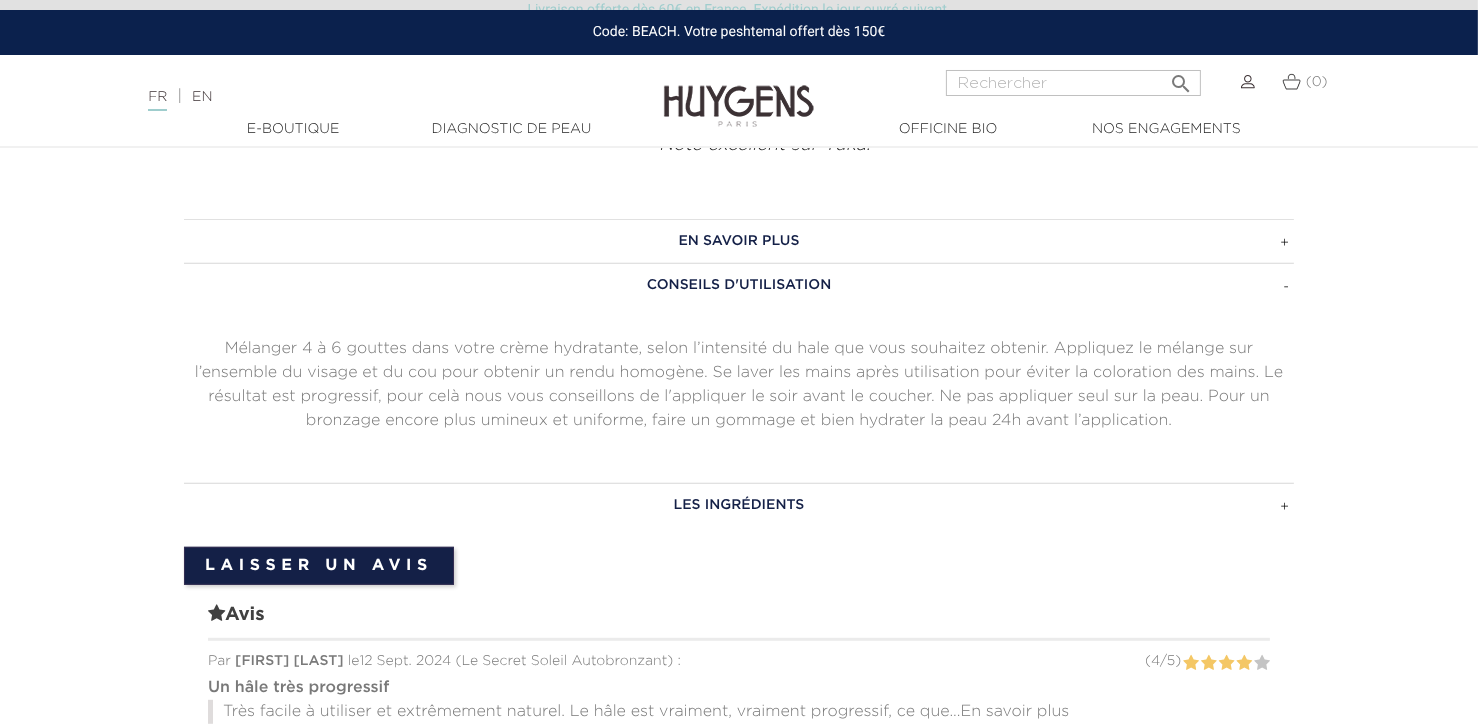 click on "EN SAVOIR PLUS" at bounding box center [739, 241] 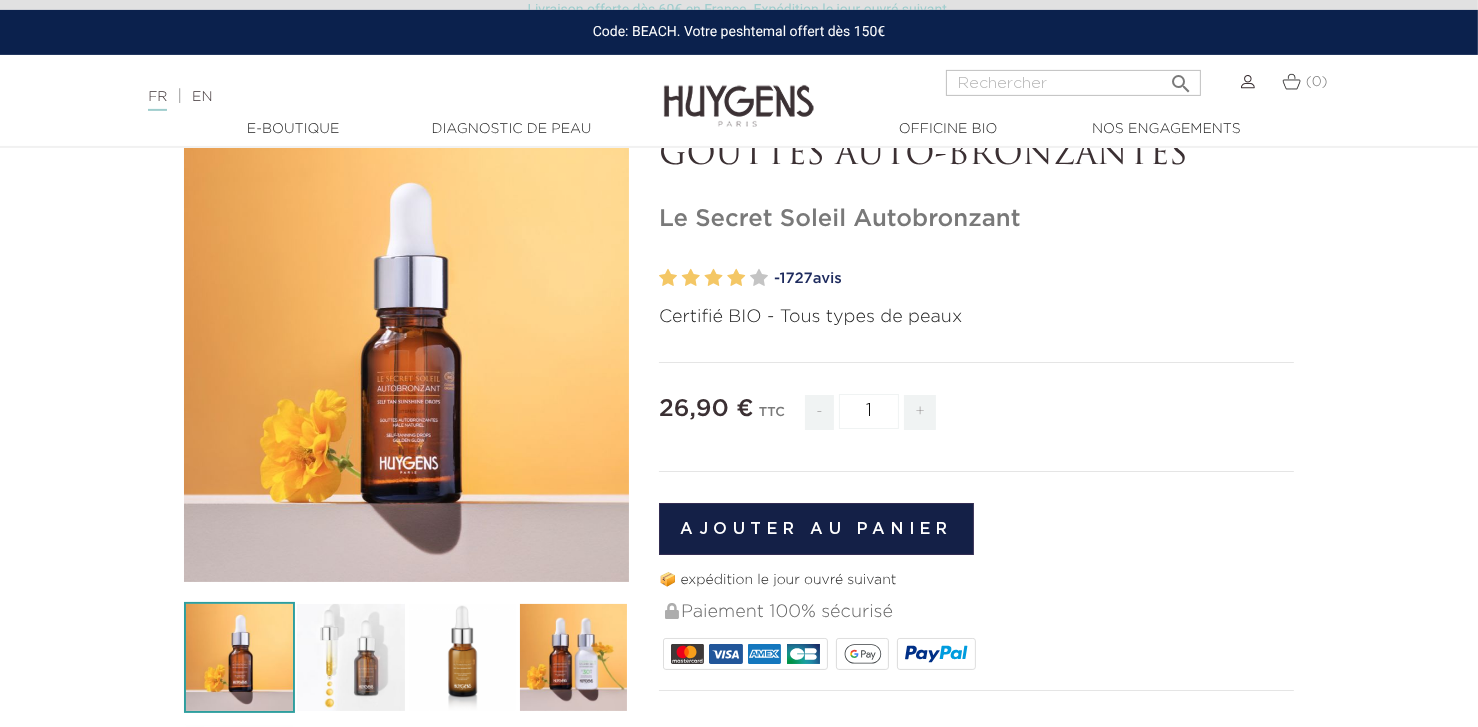scroll, scrollTop: 186, scrollLeft: 0, axis: vertical 